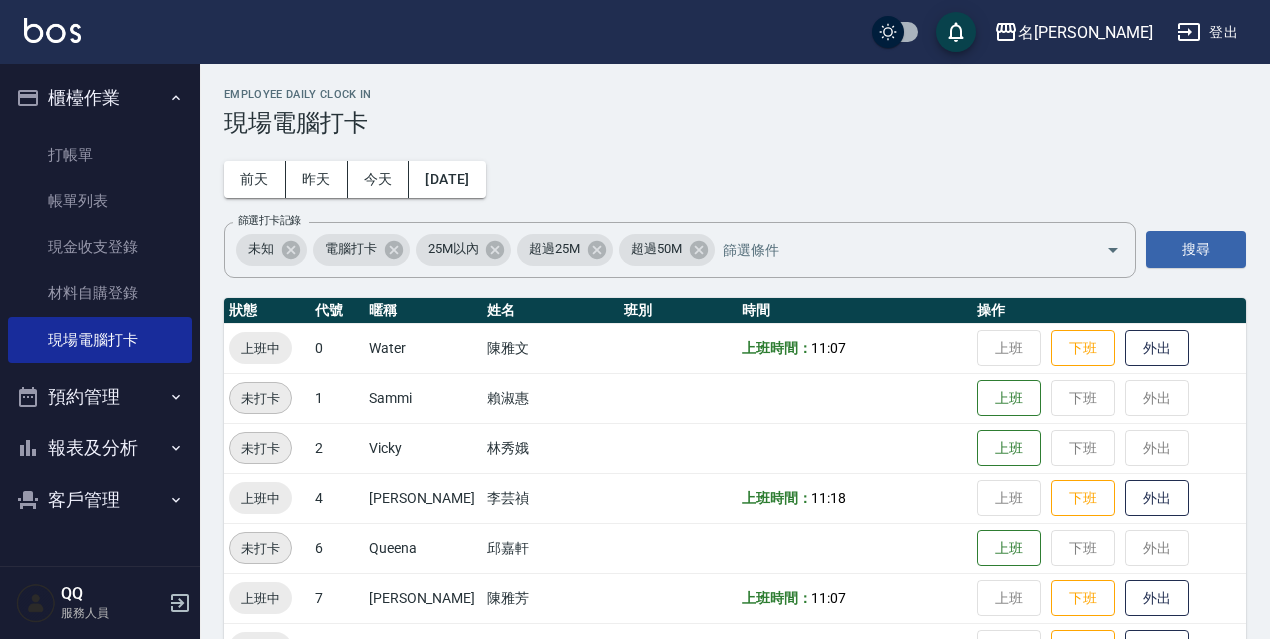 scroll, scrollTop: 59, scrollLeft: 0, axis: vertical 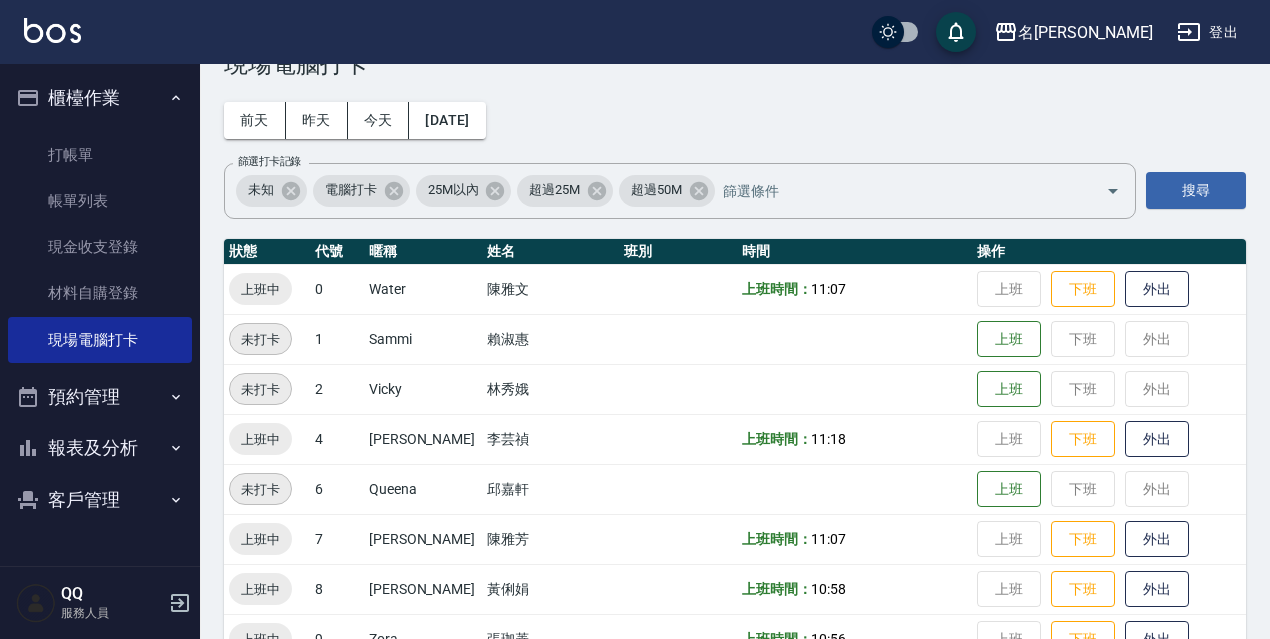click on "登出" at bounding box center [1207, 32] 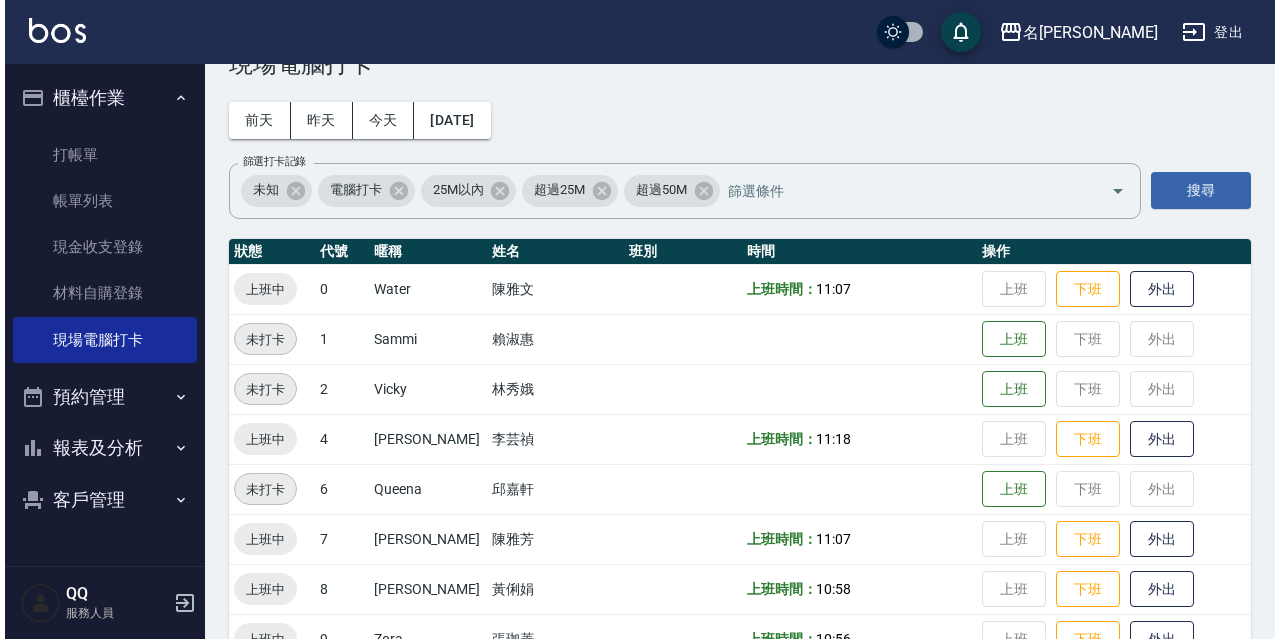 scroll, scrollTop: 0, scrollLeft: 0, axis: both 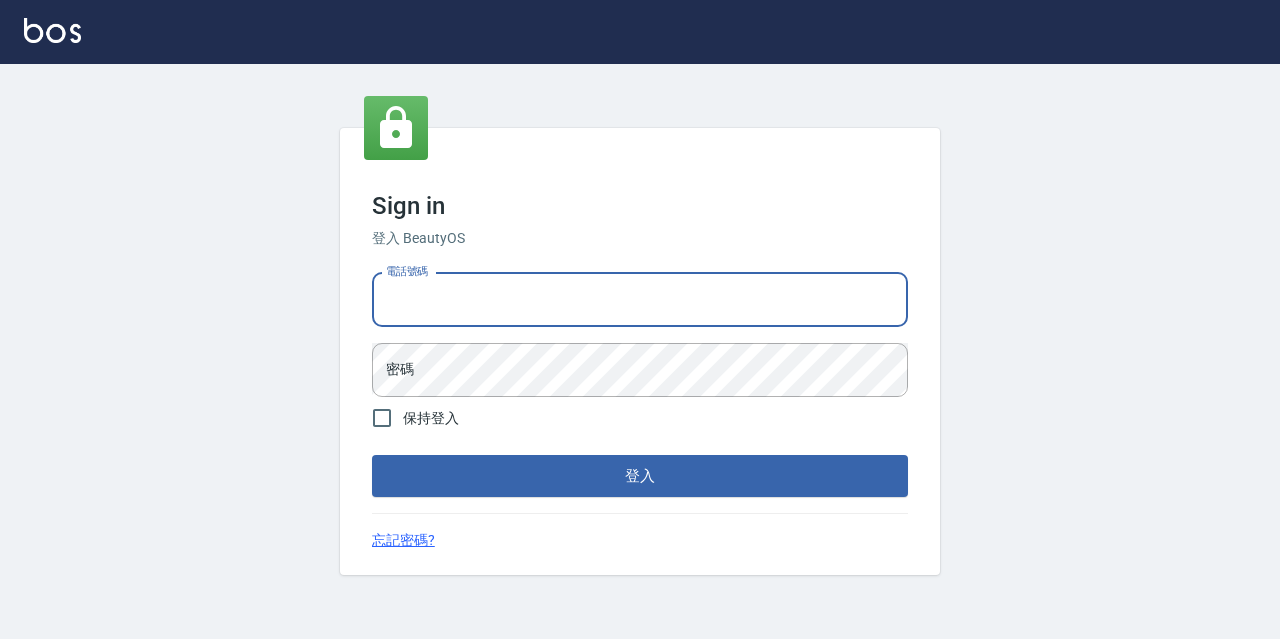 type on "0967388409" 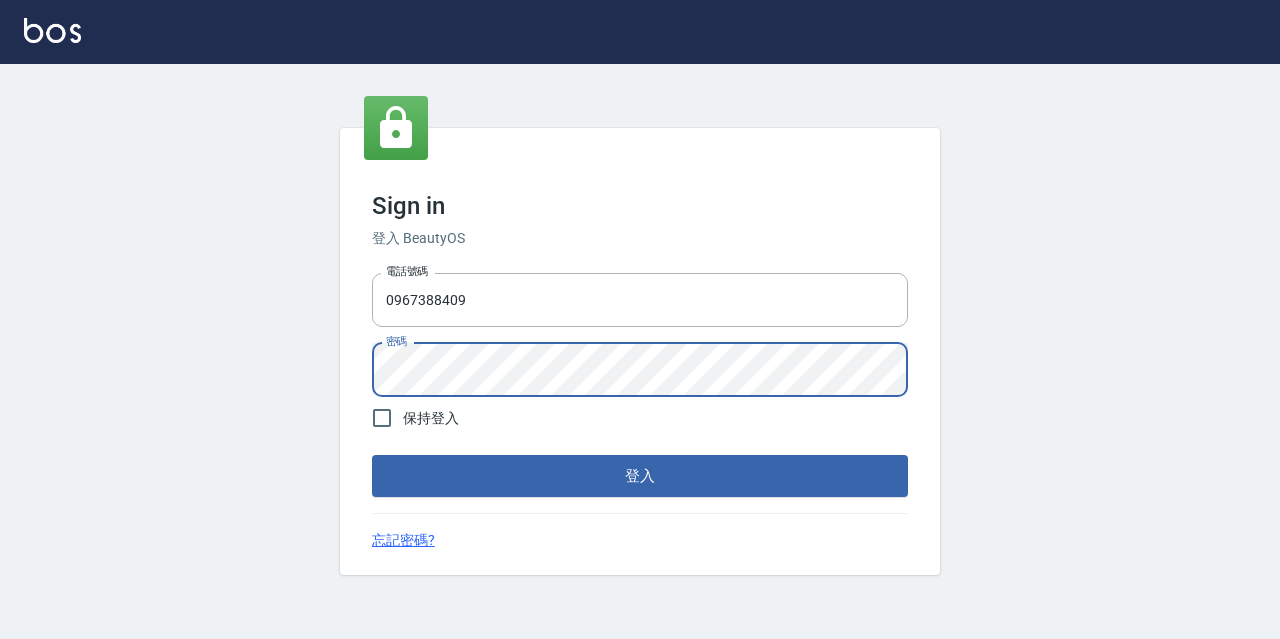 click on "登入" at bounding box center [640, 476] 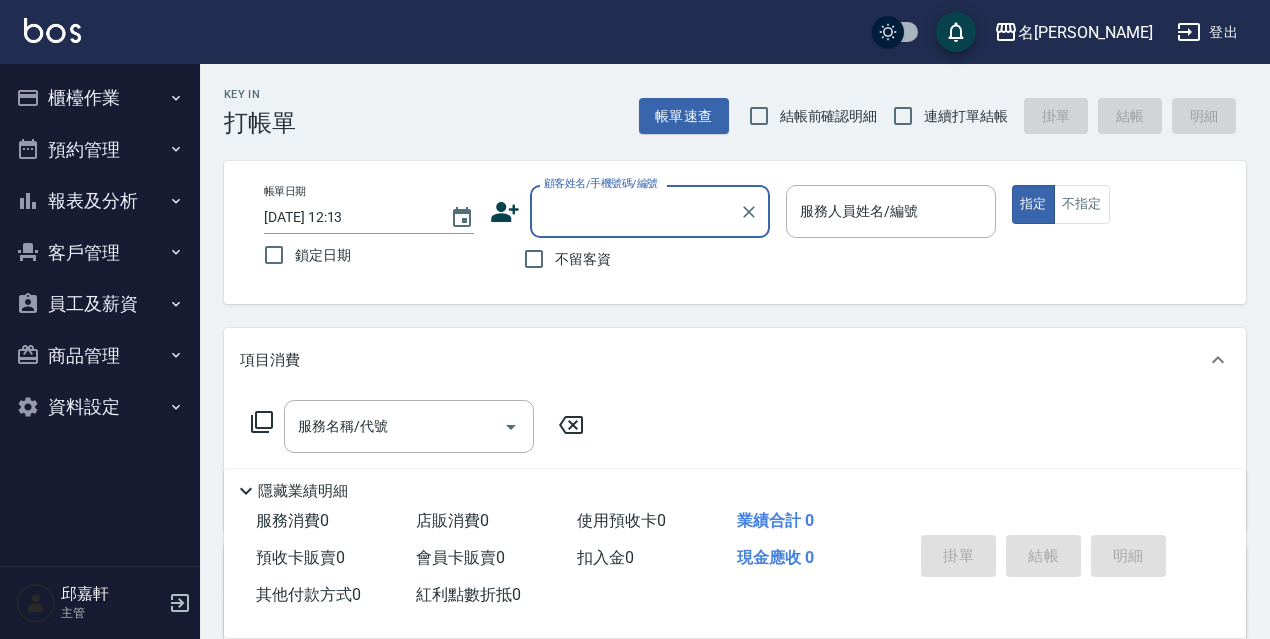 click on "員工及薪資" at bounding box center (100, 304) 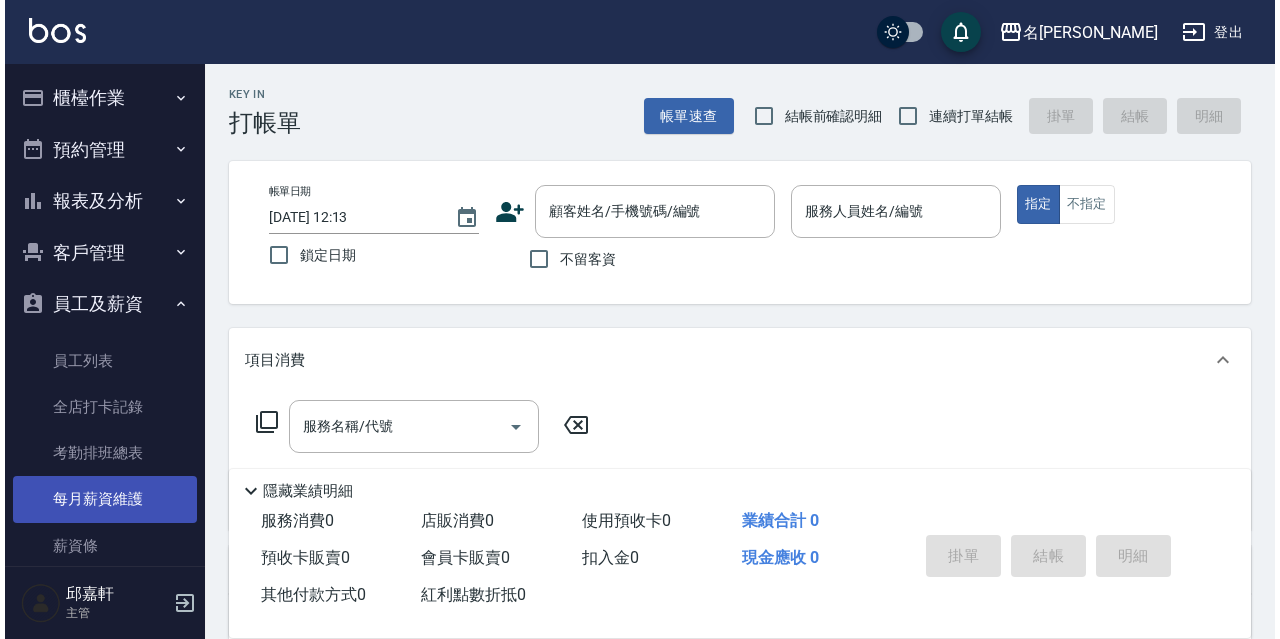scroll, scrollTop: 230, scrollLeft: 0, axis: vertical 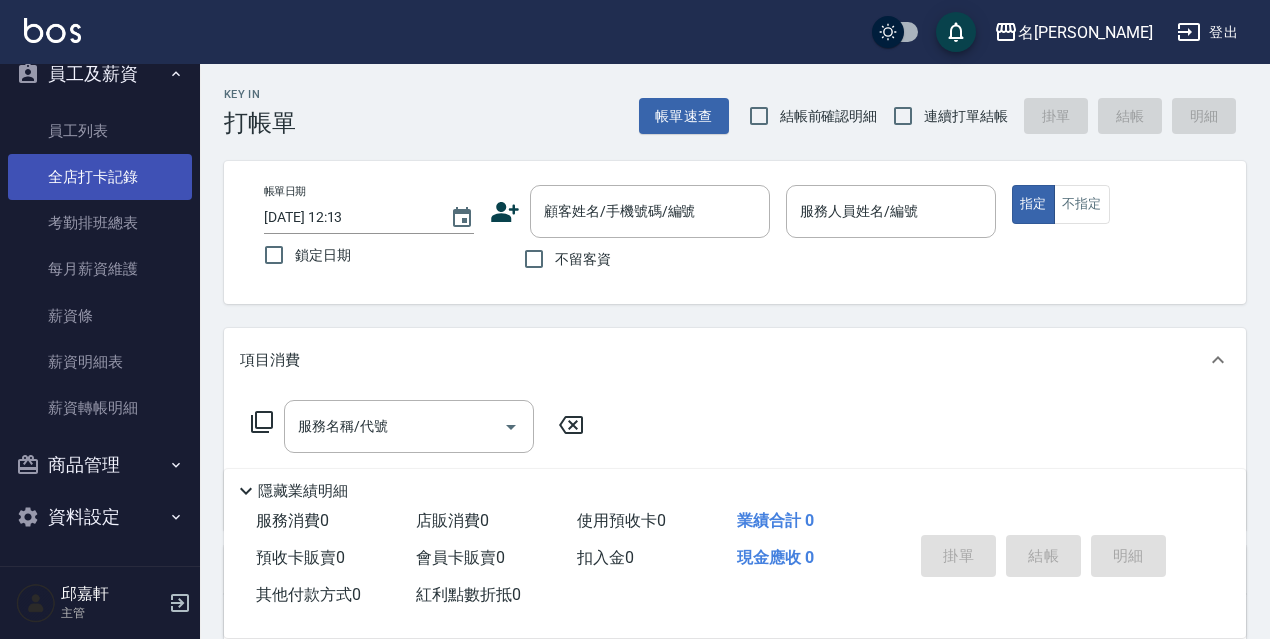 click on "全店打卡記錄" at bounding box center [100, 177] 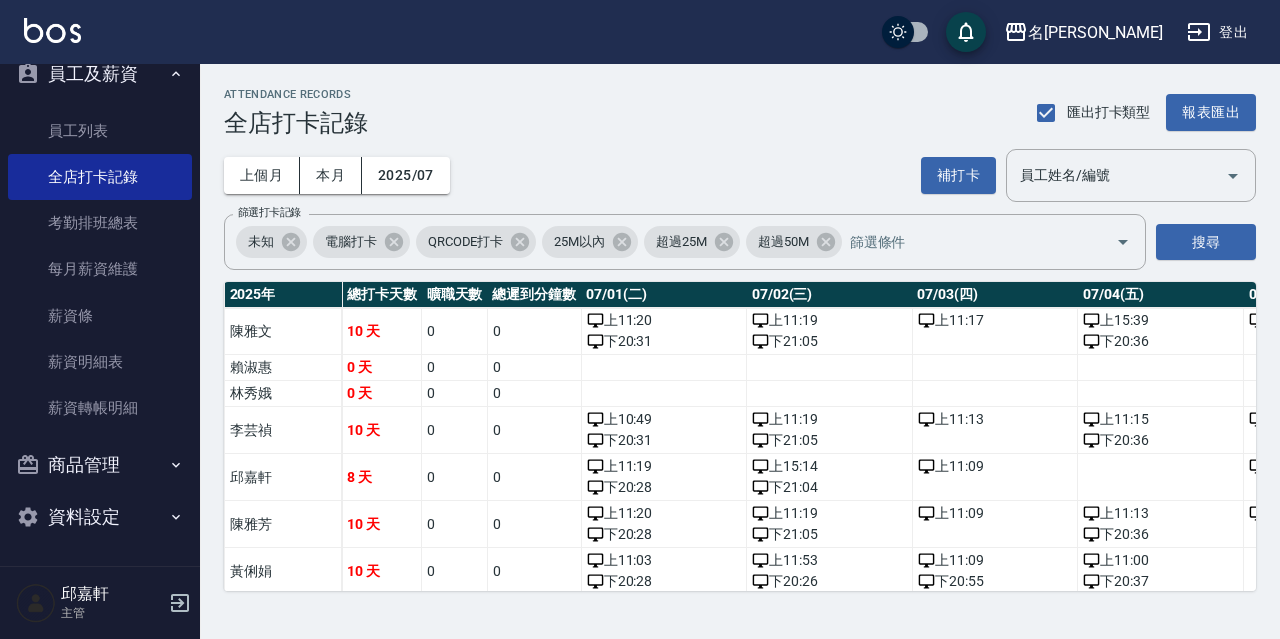 drag, startPoint x: 388, startPoint y: 593, endPoint x: 419, endPoint y: 590, distance: 31.144823 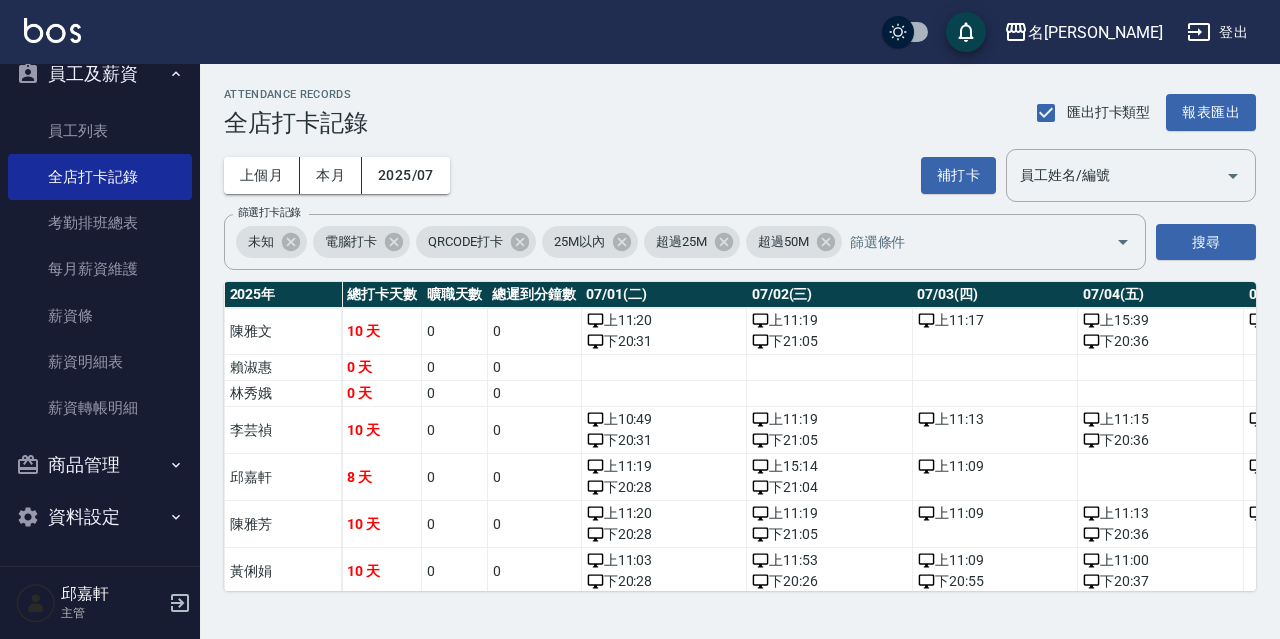drag, startPoint x: 398, startPoint y: 592, endPoint x: 424, endPoint y: 586, distance: 26.683329 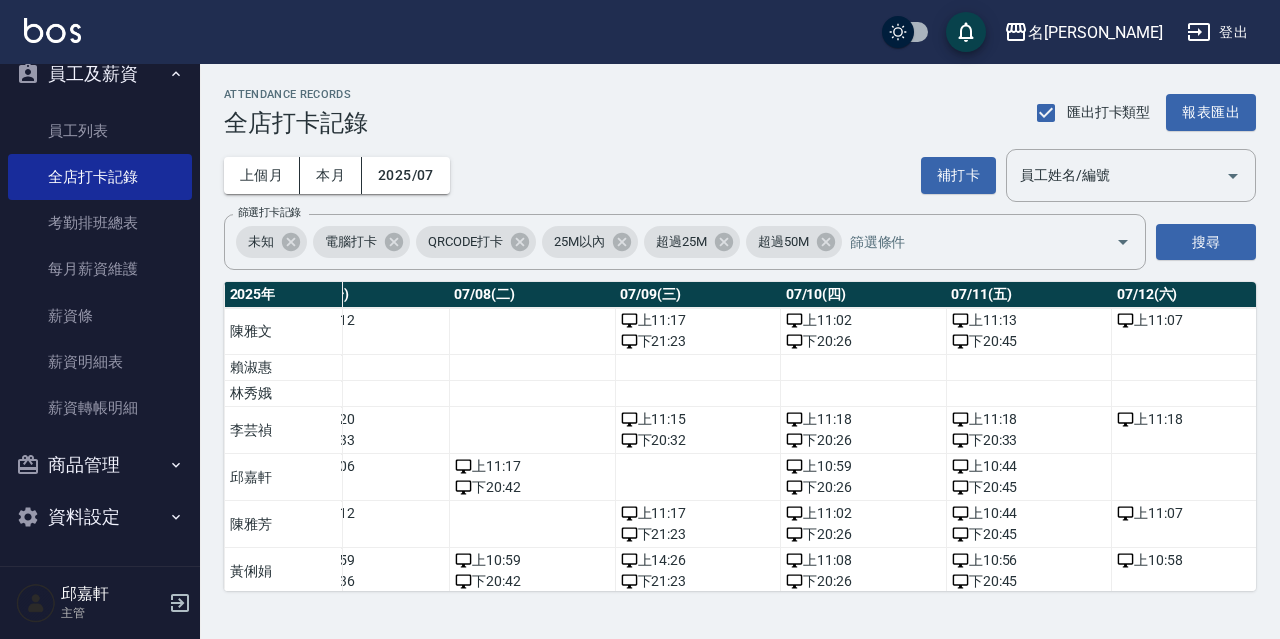 scroll, scrollTop: 0, scrollLeft: 1302, axis: horizontal 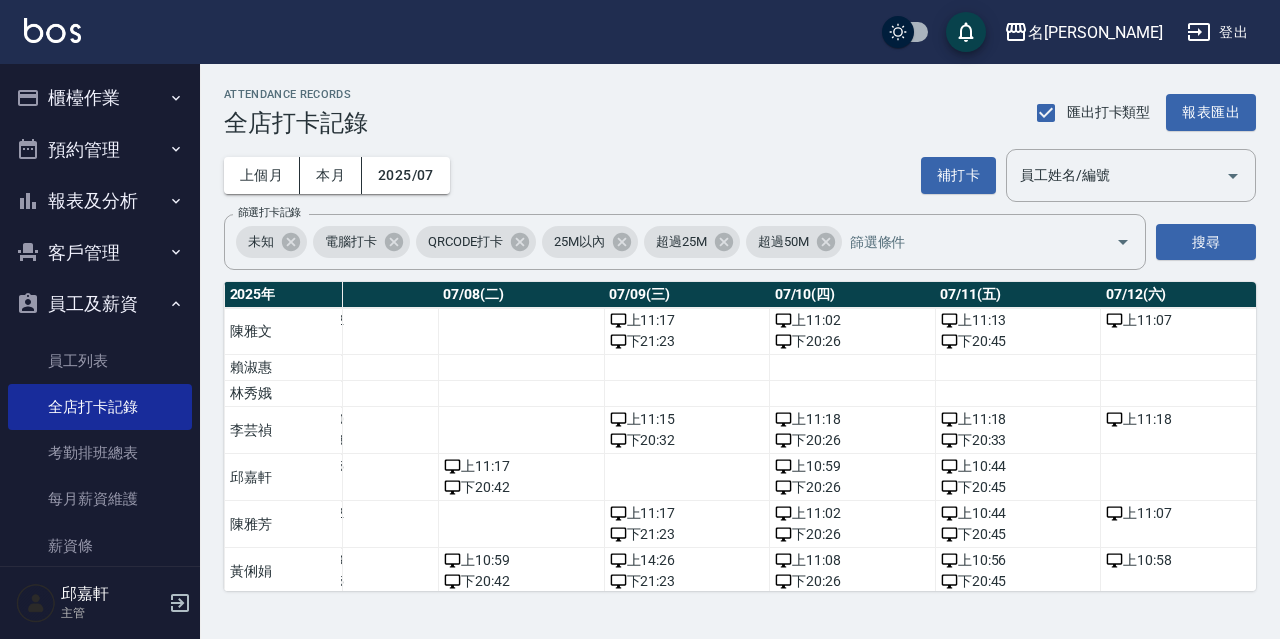 click on "櫃檯作業" at bounding box center [100, 98] 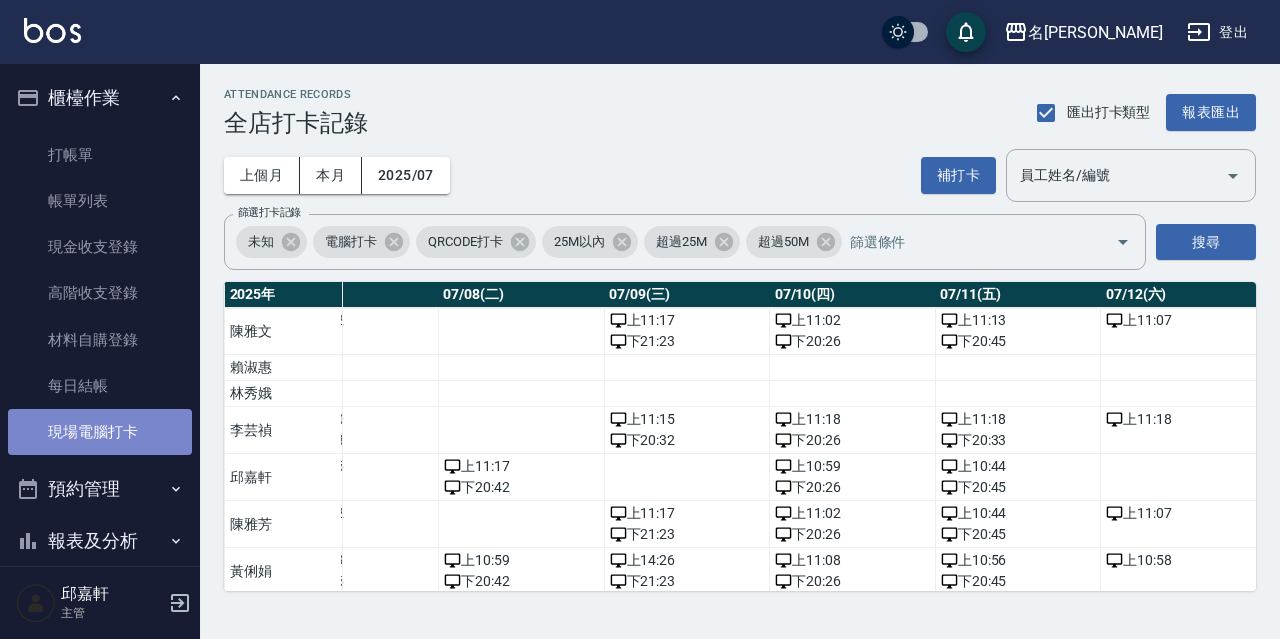 click on "現場電腦打卡" at bounding box center (100, 432) 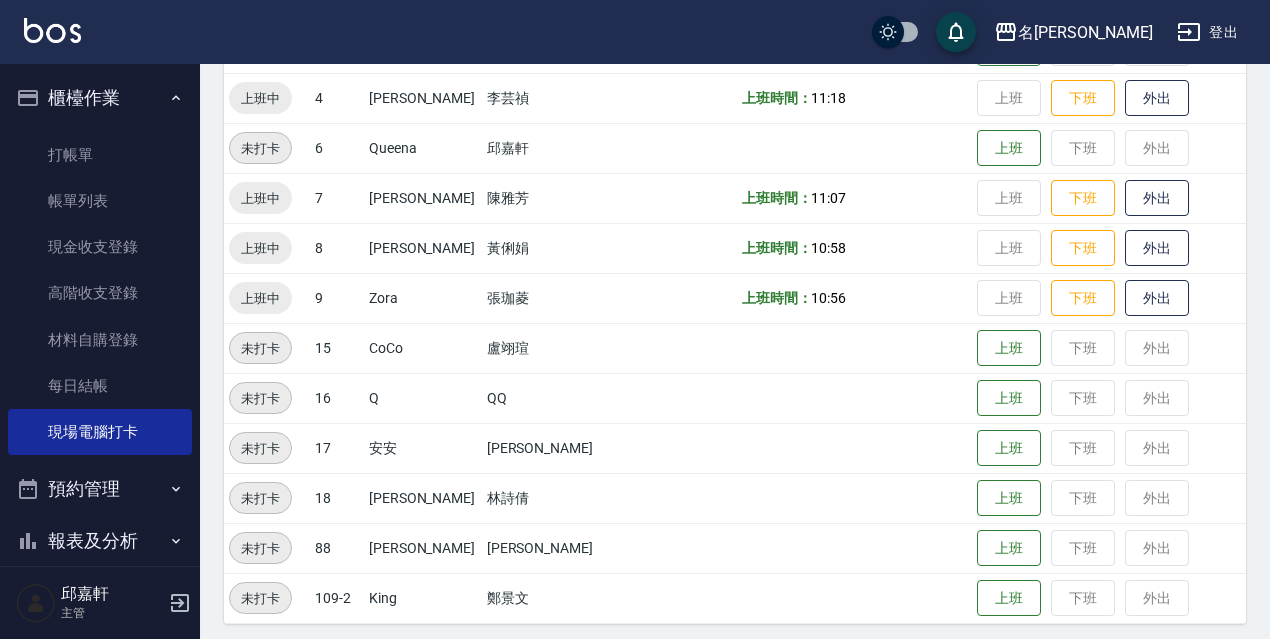 scroll, scrollTop: 200, scrollLeft: 0, axis: vertical 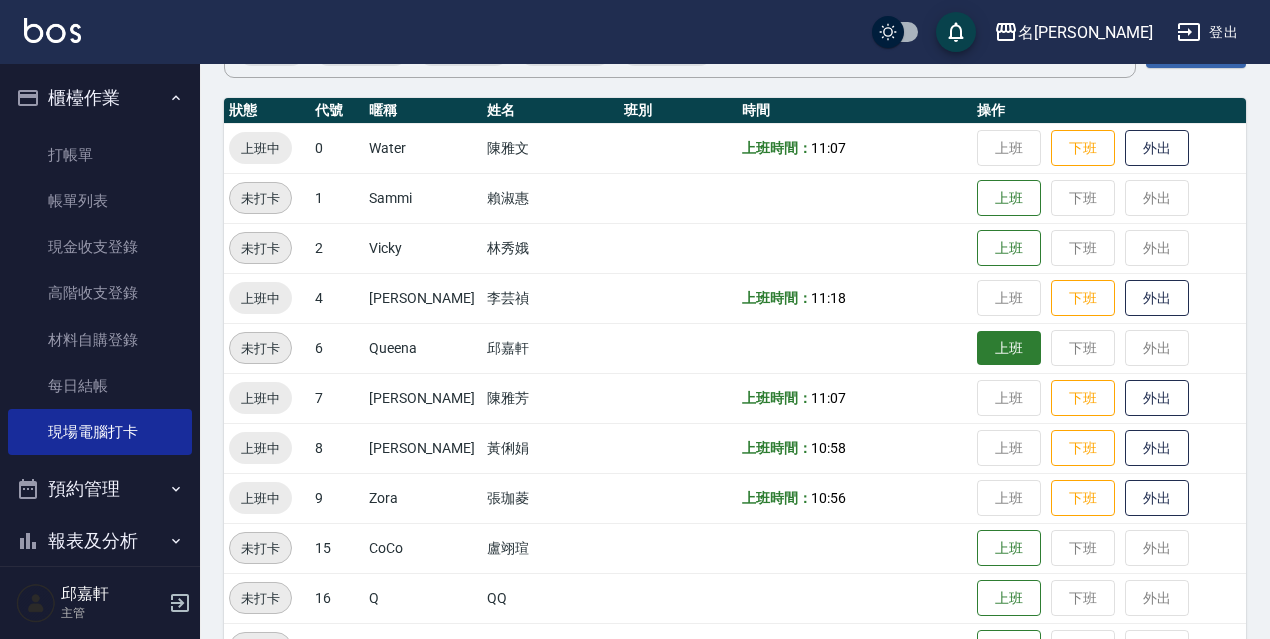 click on "上班" at bounding box center (1009, 348) 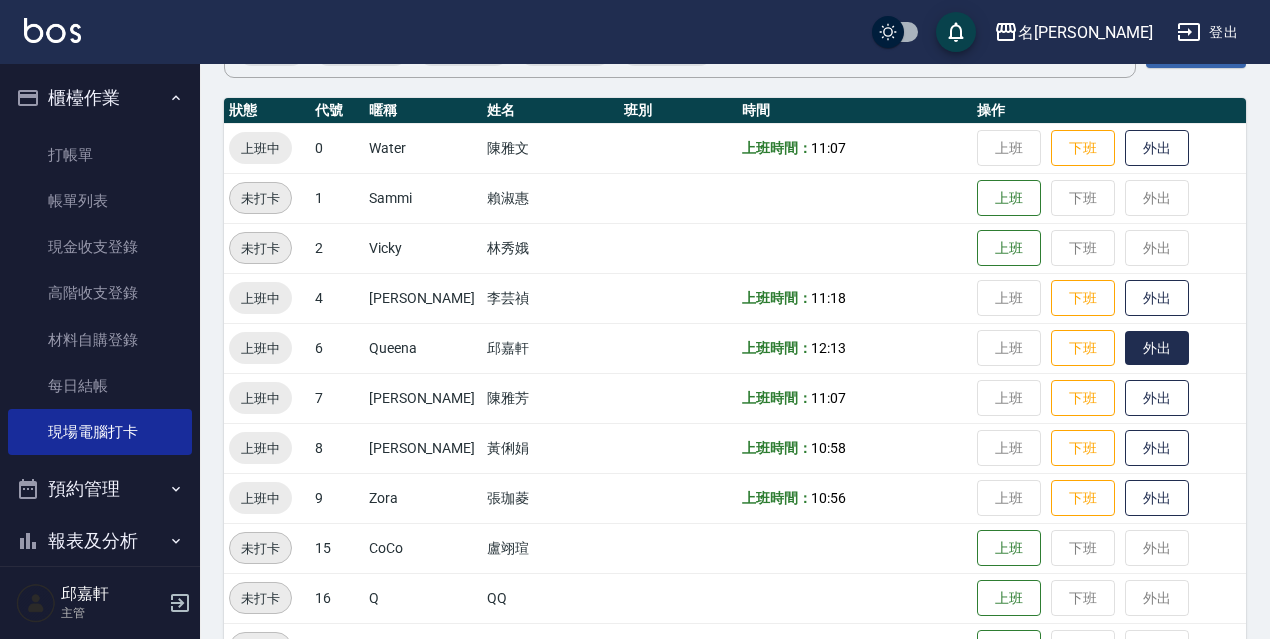 click on "外出" at bounding box center [1157, 348] 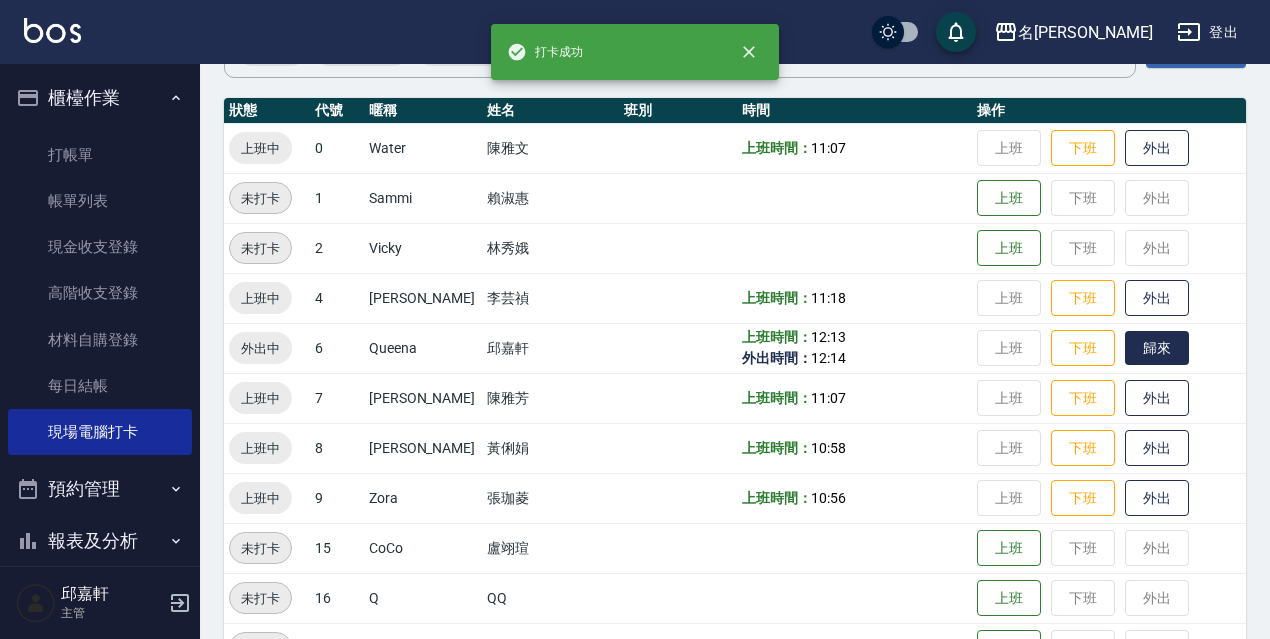 click on "歸來" at bounding box center [1157, 348] 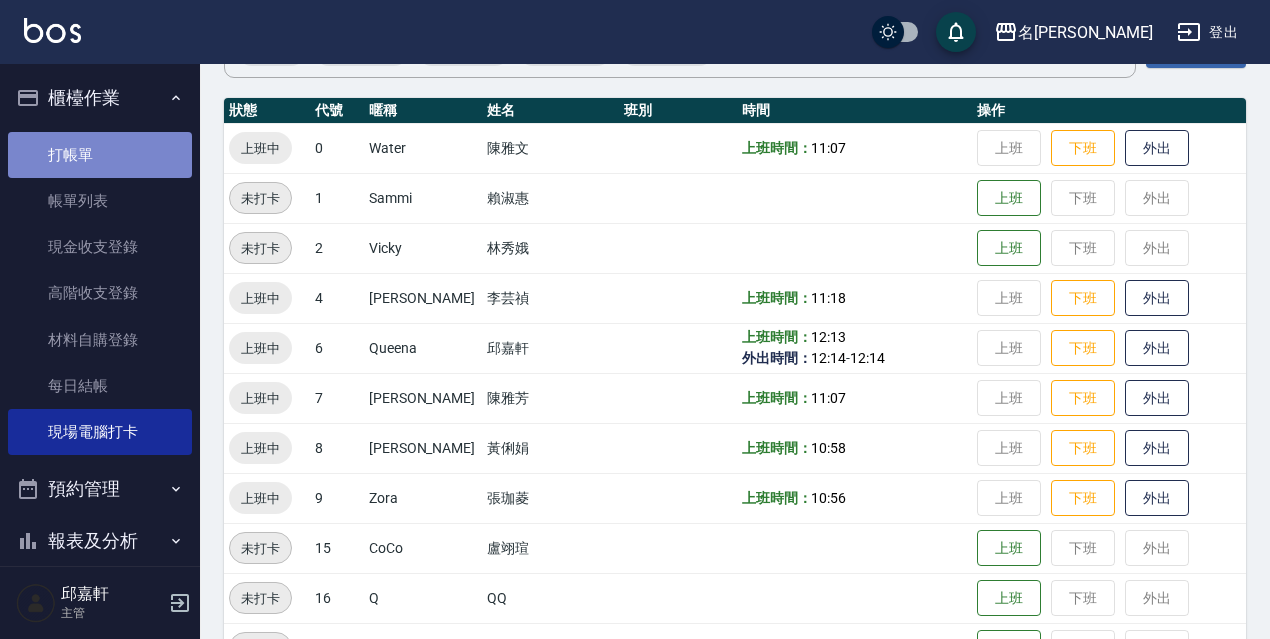 click on "打帳單" at bounding box center (100, 155) 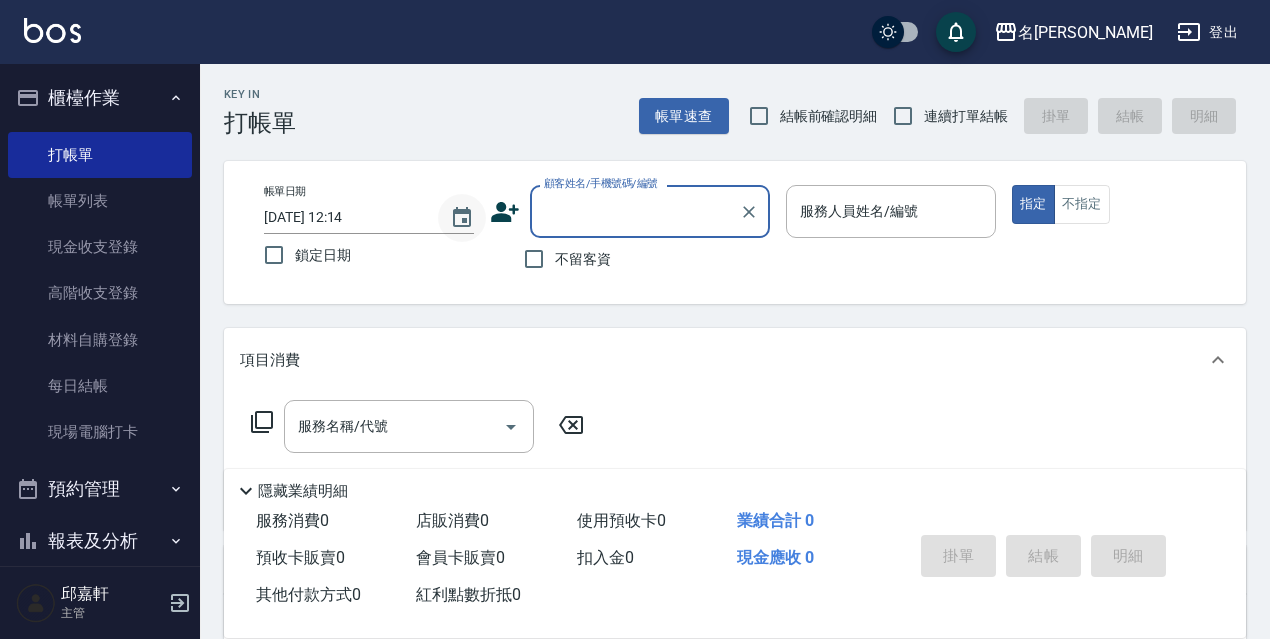 click 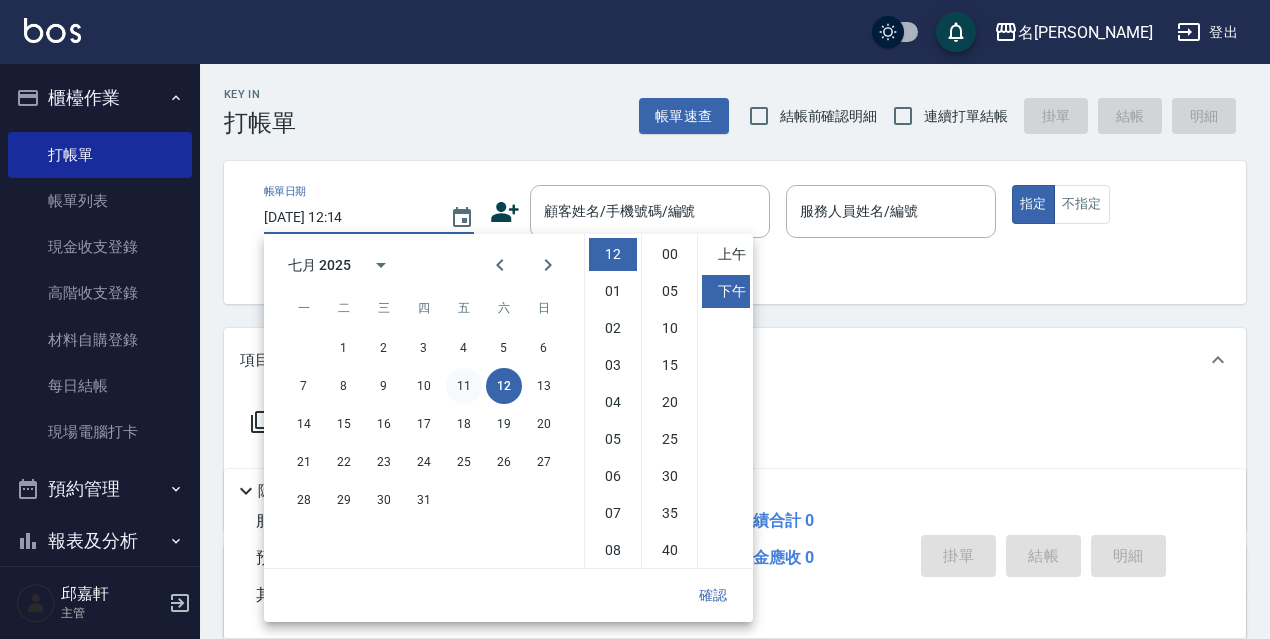 drag, startPoint x: 458, startPoint y: 376, endPoint x: 468, endPoint y: 372, distance: 10.770329 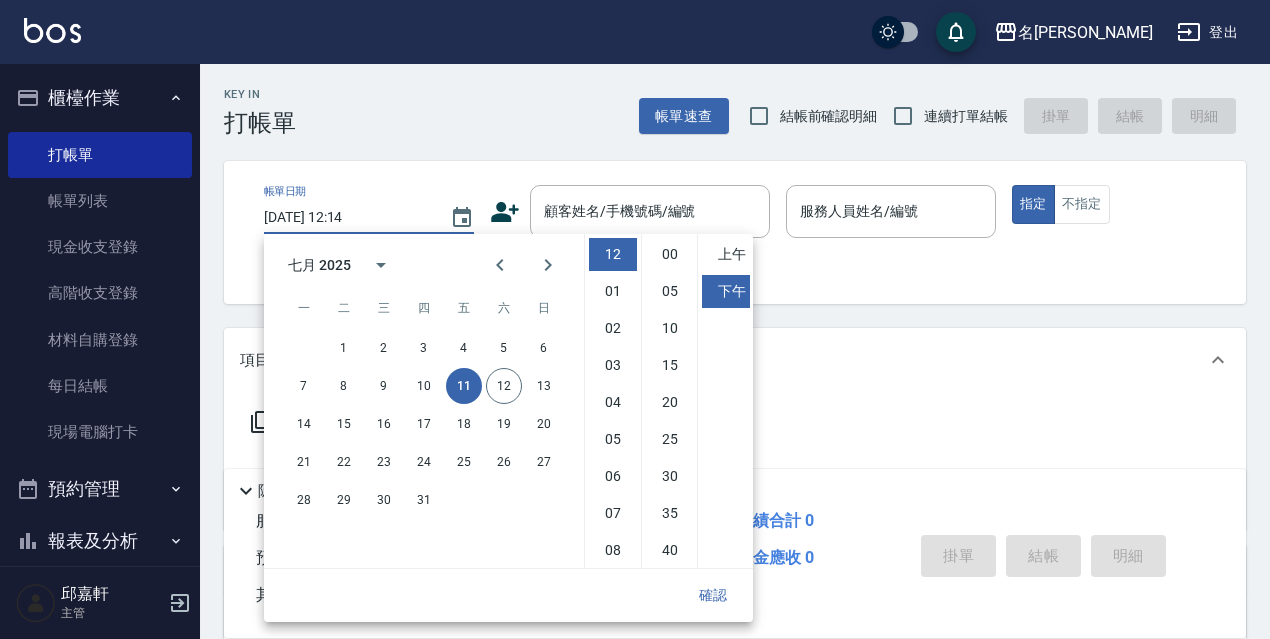 click on "確認" at bounding box center [713, 595] 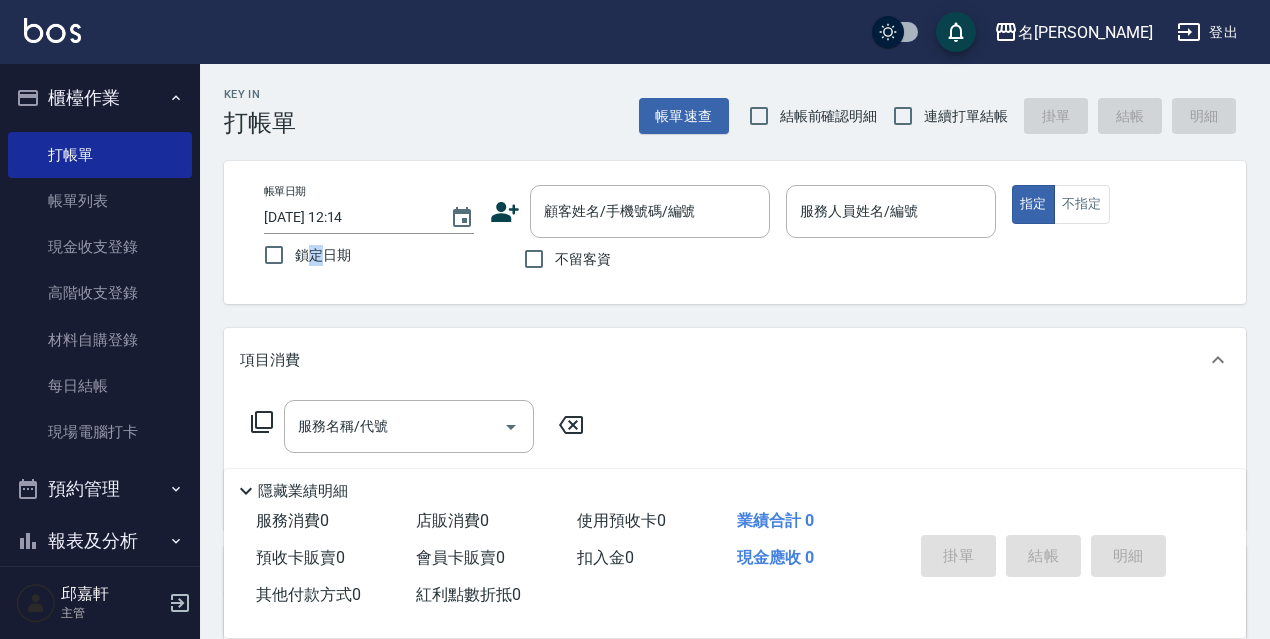 click on "鎖定日期" at bounding box center [323, 255] 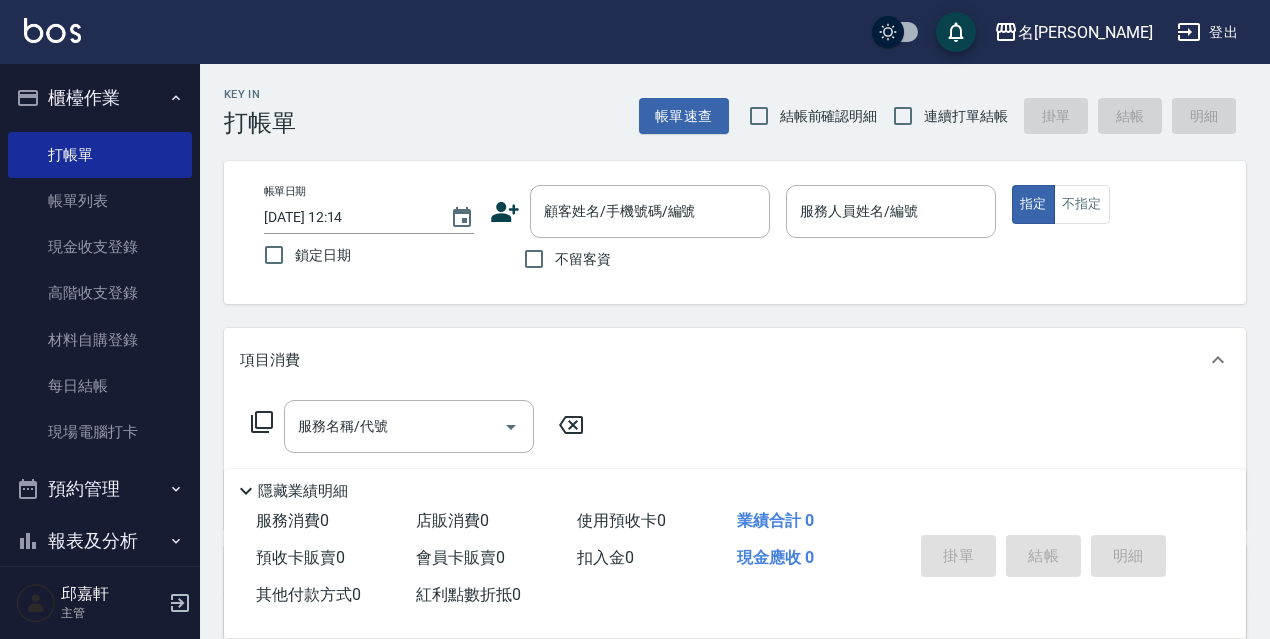 click on "不留客資" at bounding box center (583, 259) 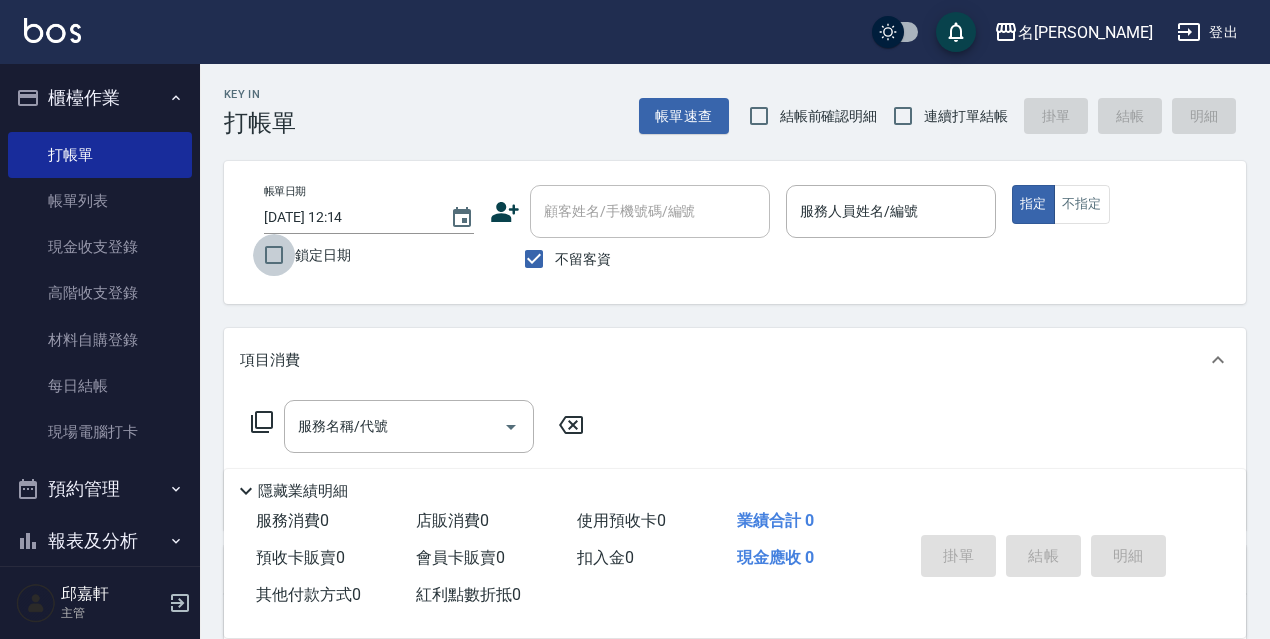 click on "鎖定日期" at bounding box center (274, 255) 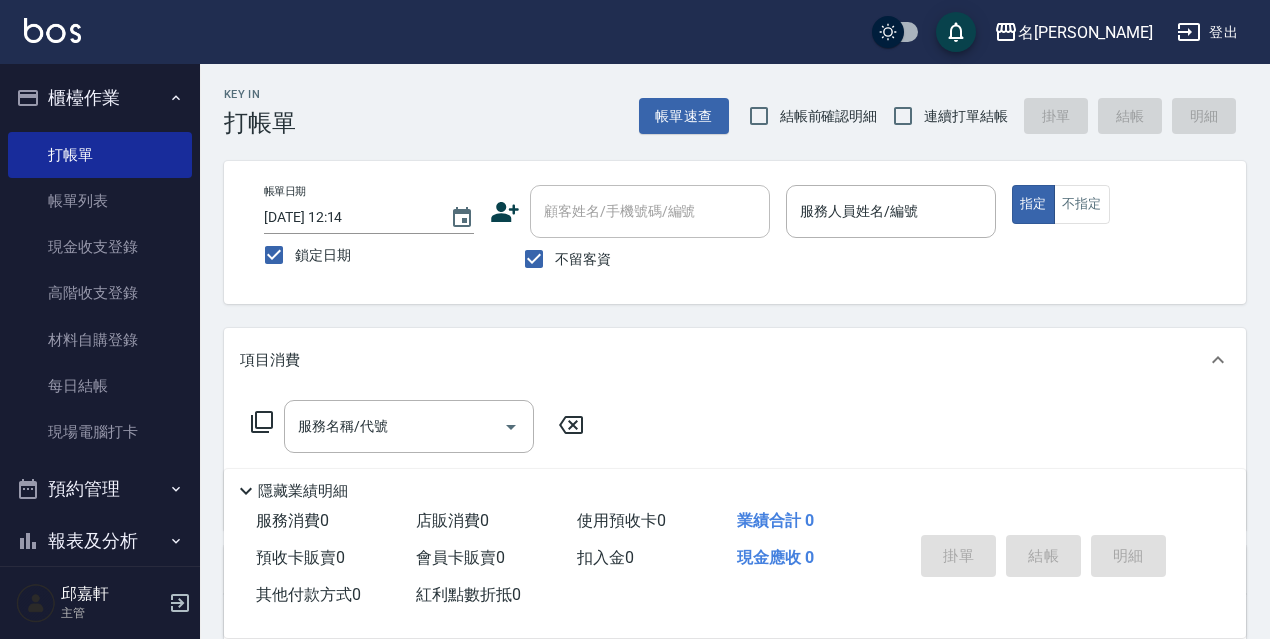 drag, startPoint x: 806, startPoint y: 125, endPoint x: 912, endPoint y: 110, distance: 107.05606 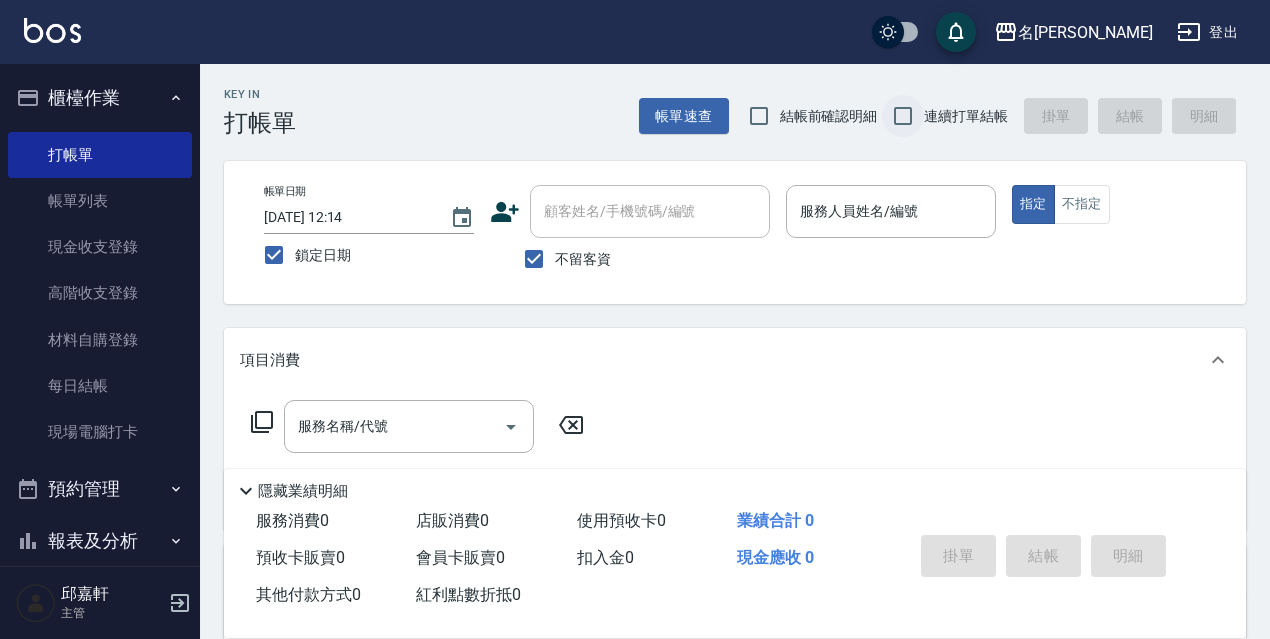 click on "結帳前確認明細" at bounding box center [829, 116] 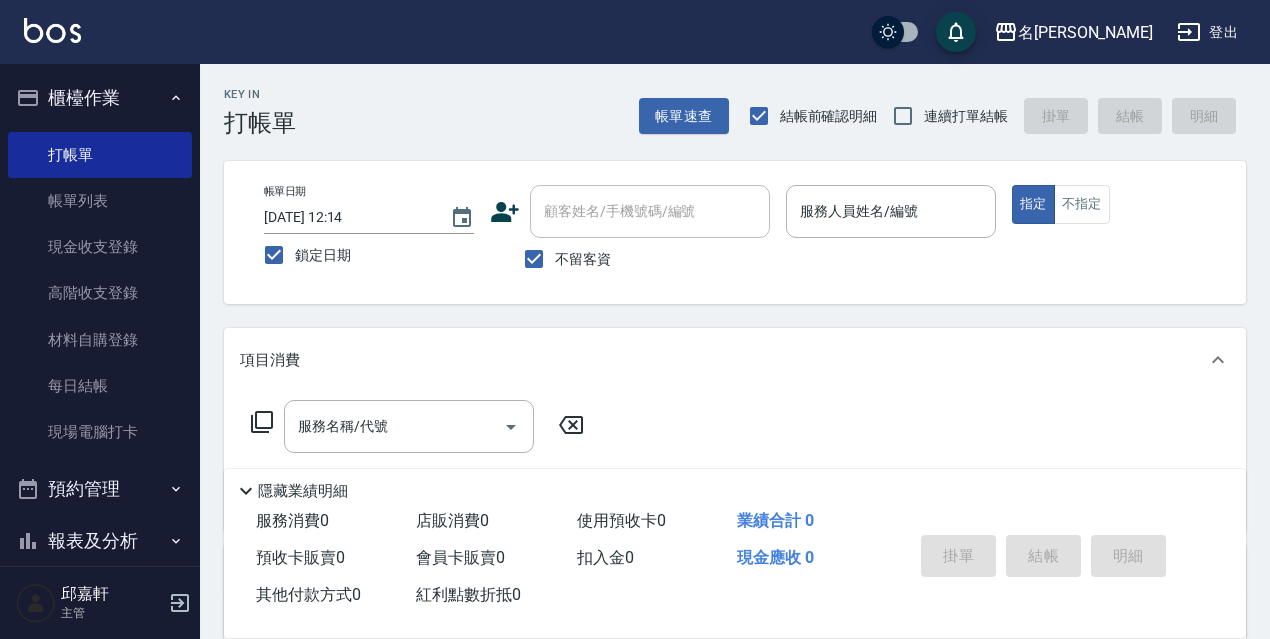click on "連續打單結帳" at bounding box center (966, 116) 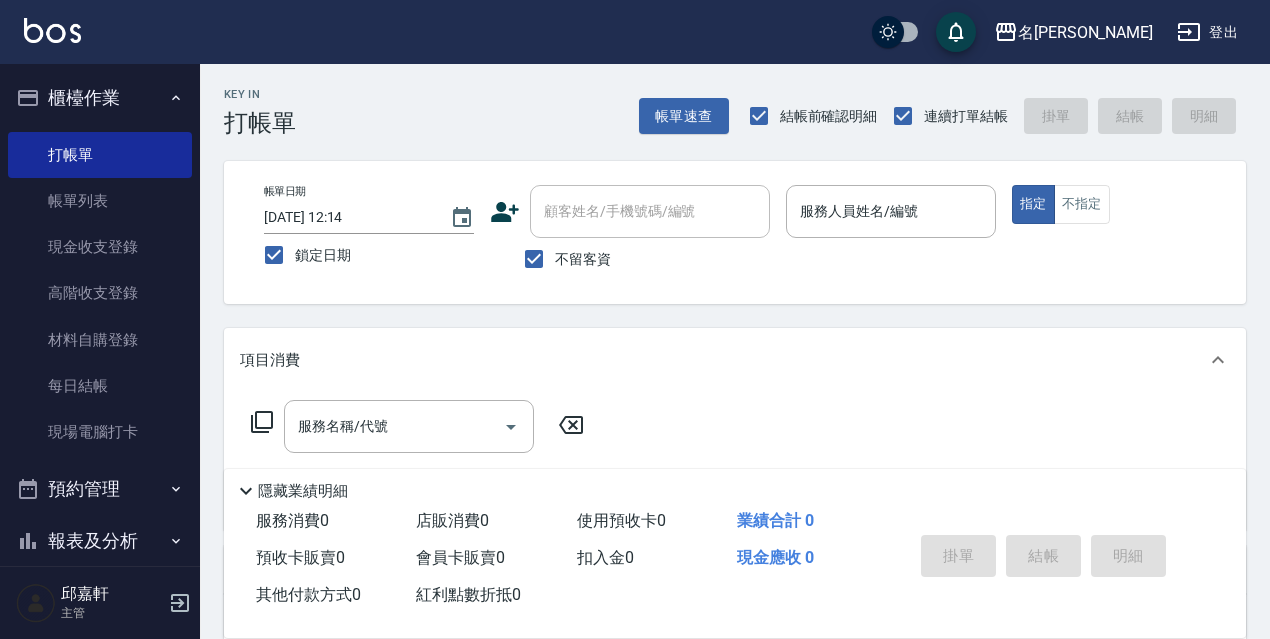 click on "帳單日期 2025/07/11 12:14 鎖定日期 顧客姓名/手機號碼/編號 顧客姓名/手機號碼/編號 不留客資 服務人員姓名/編號 服務人員姓名/編號 指定 不指定" at bounding box center [735, 232] 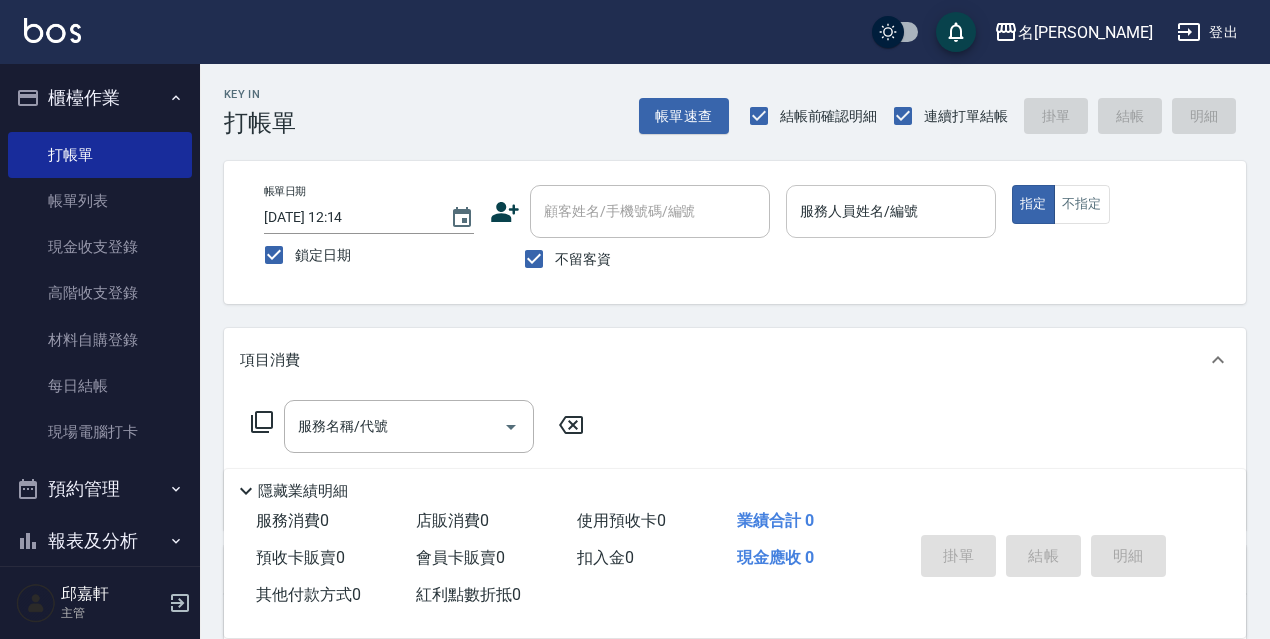 click on "服務人員姓名/編號" at bounding box center [891, 211] 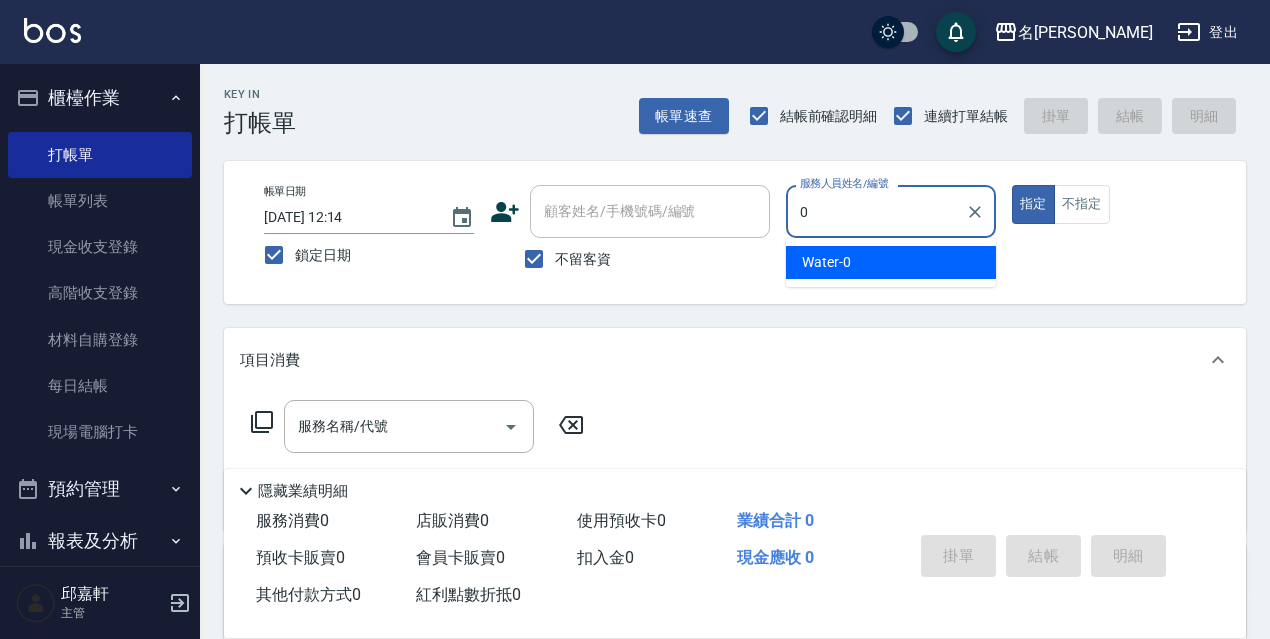 type on "Water-0" 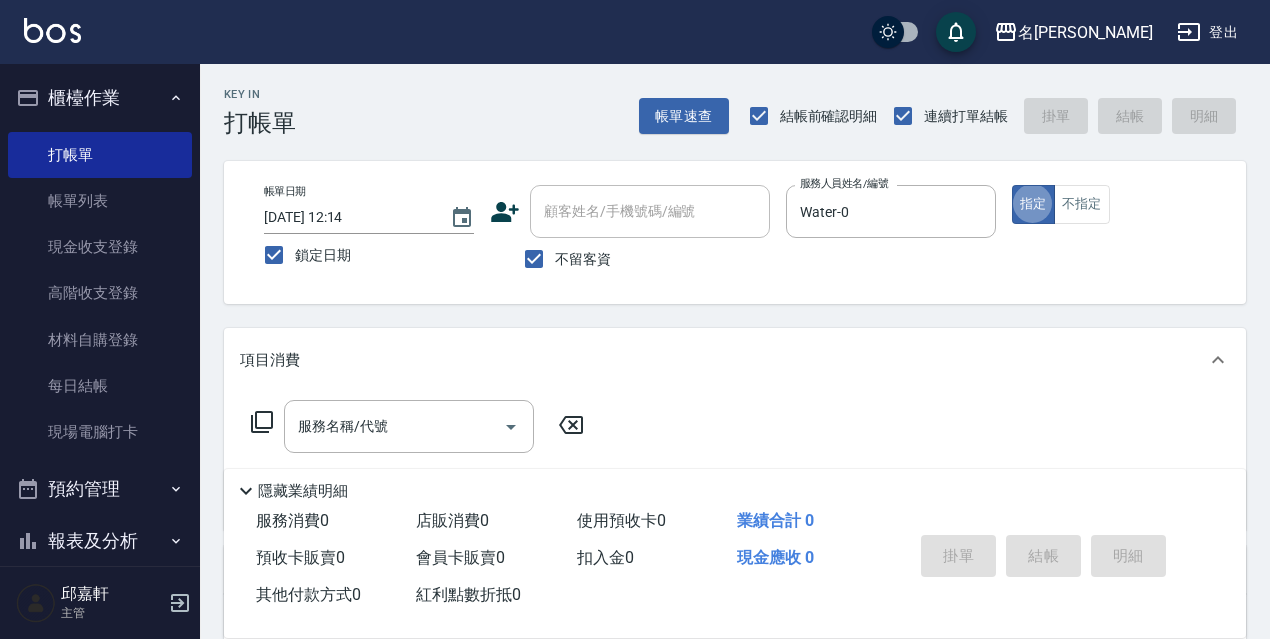 type on "true" 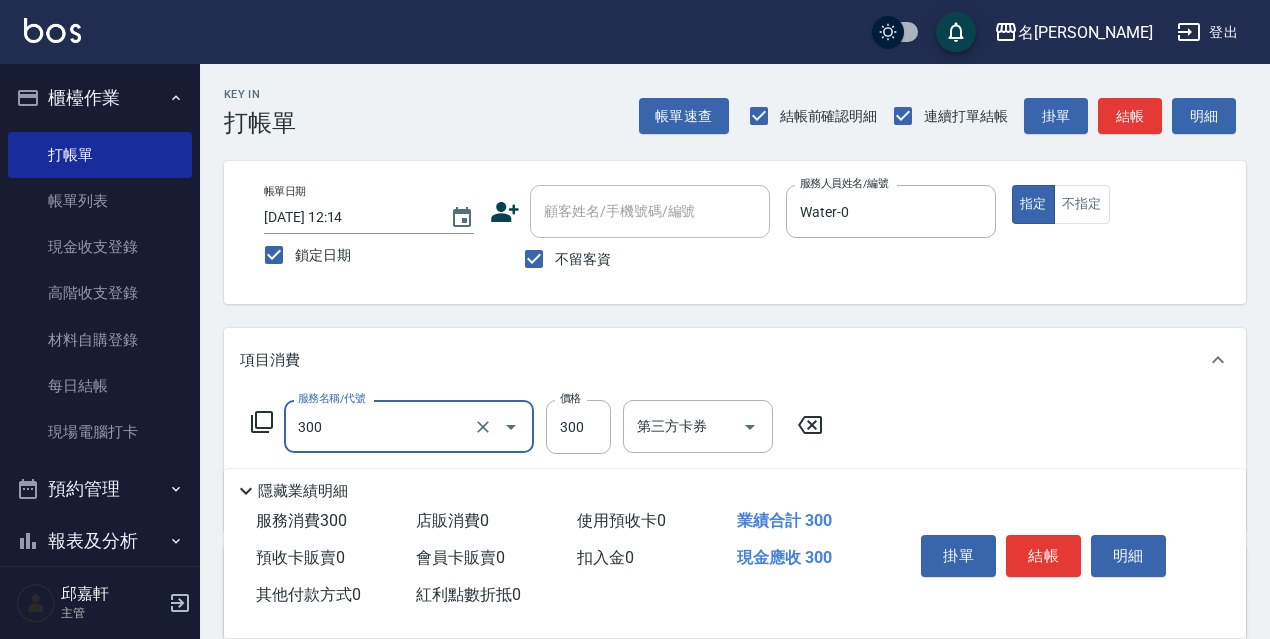type on "洗髮300(300)" 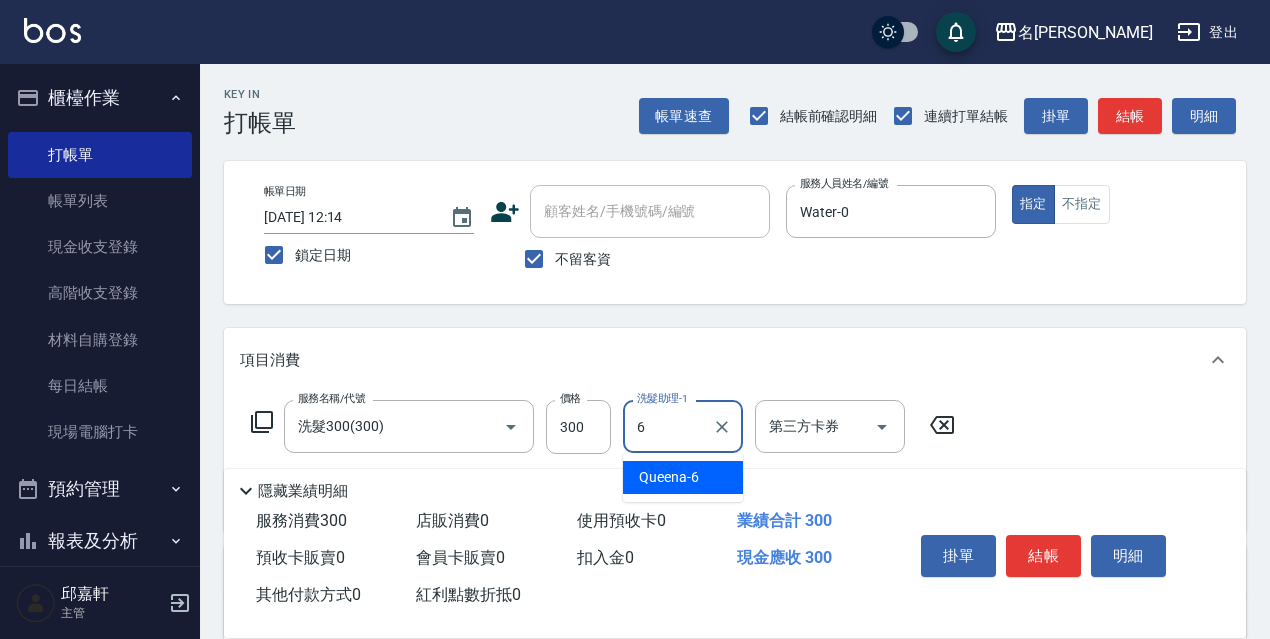 type on "Queena-6" 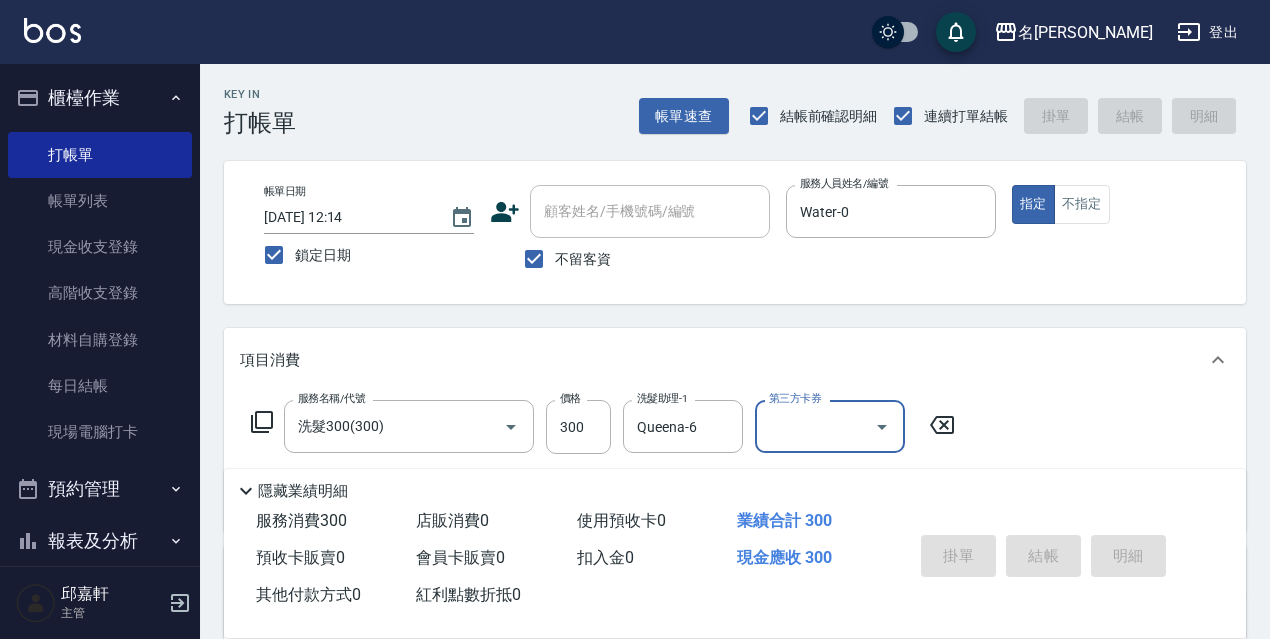 type 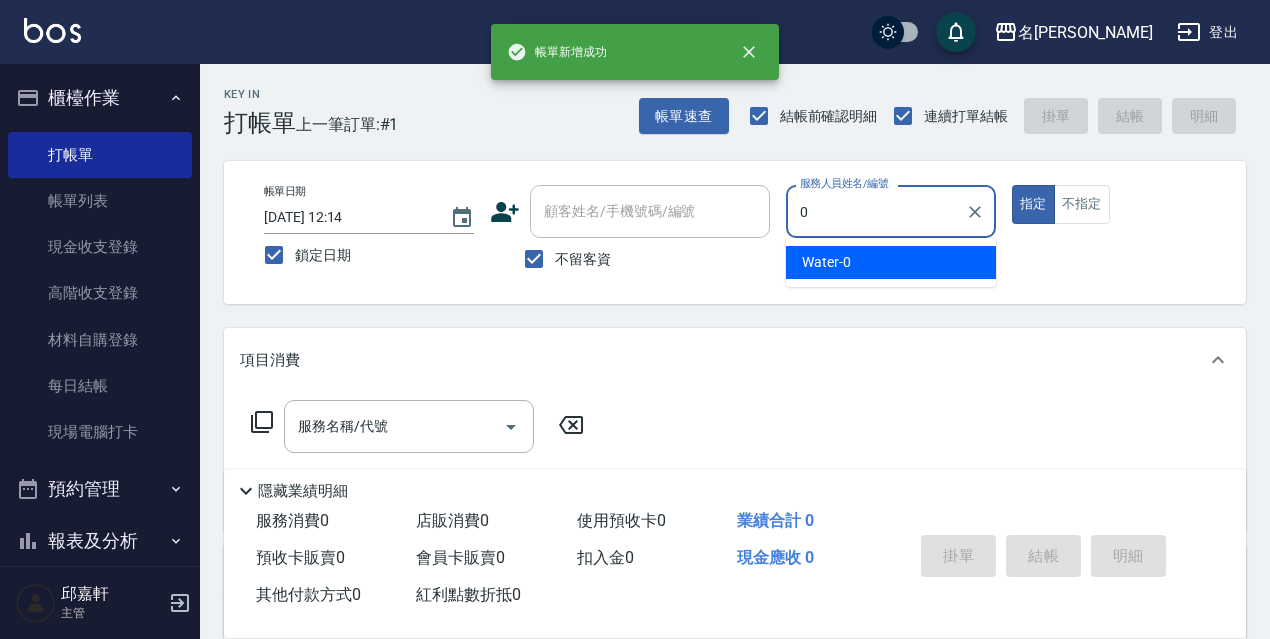 type on "Water-0" 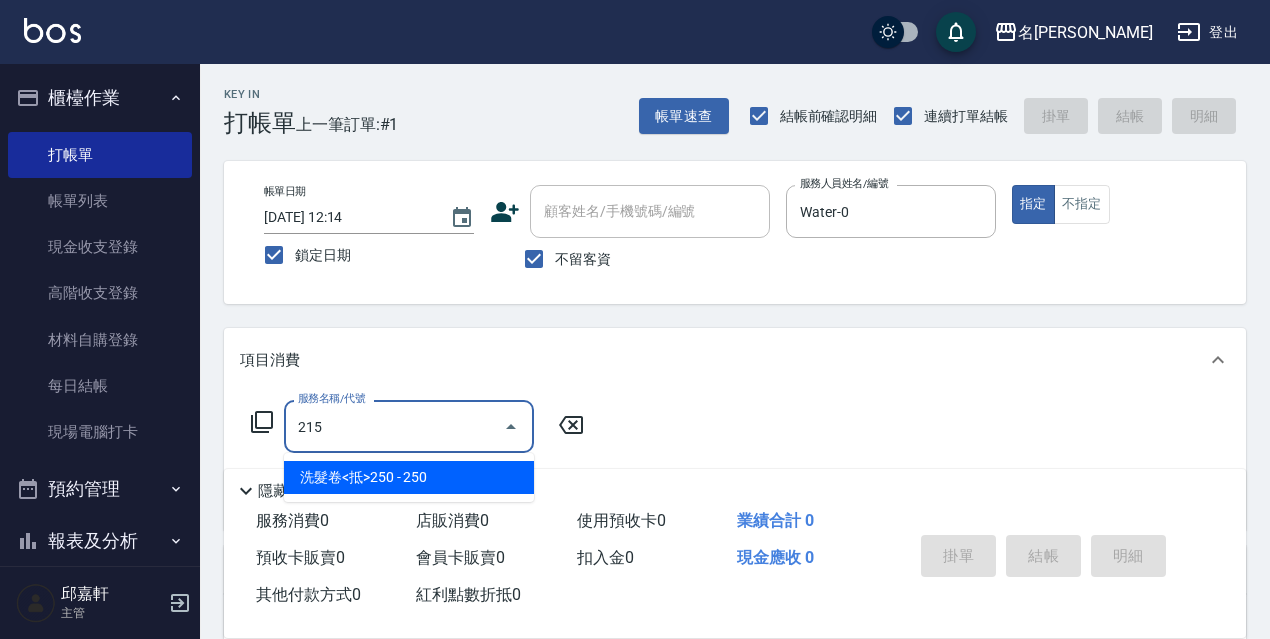 type on "洗髮卷<抵>250(215)" 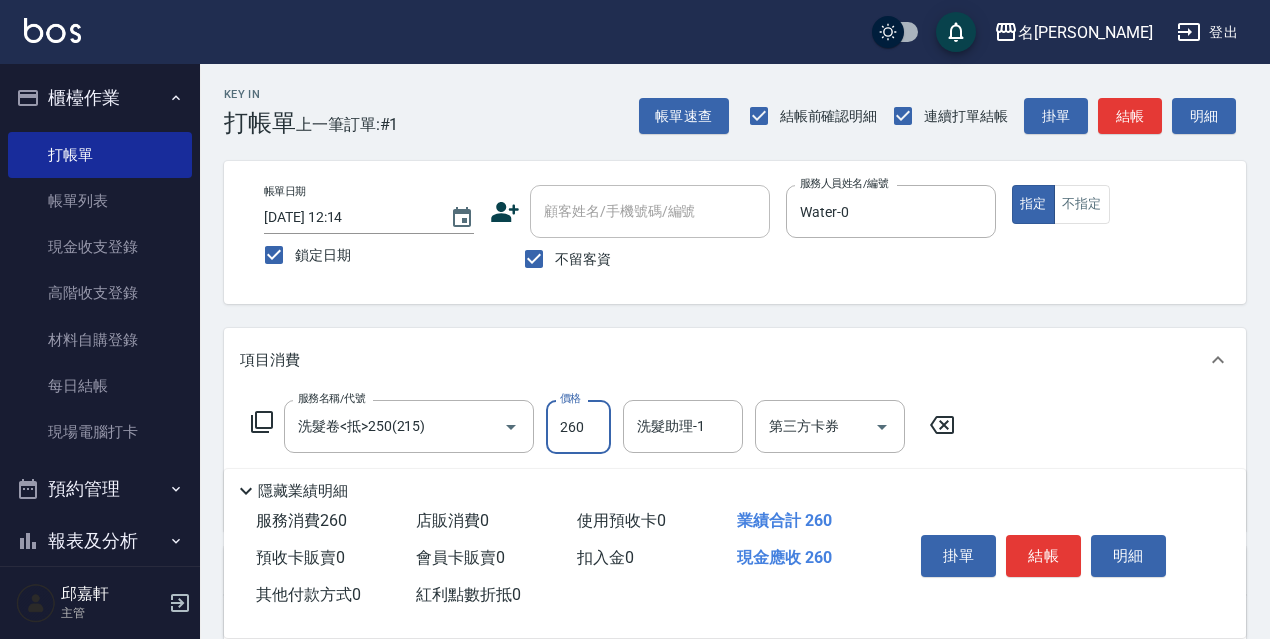 type on "260" 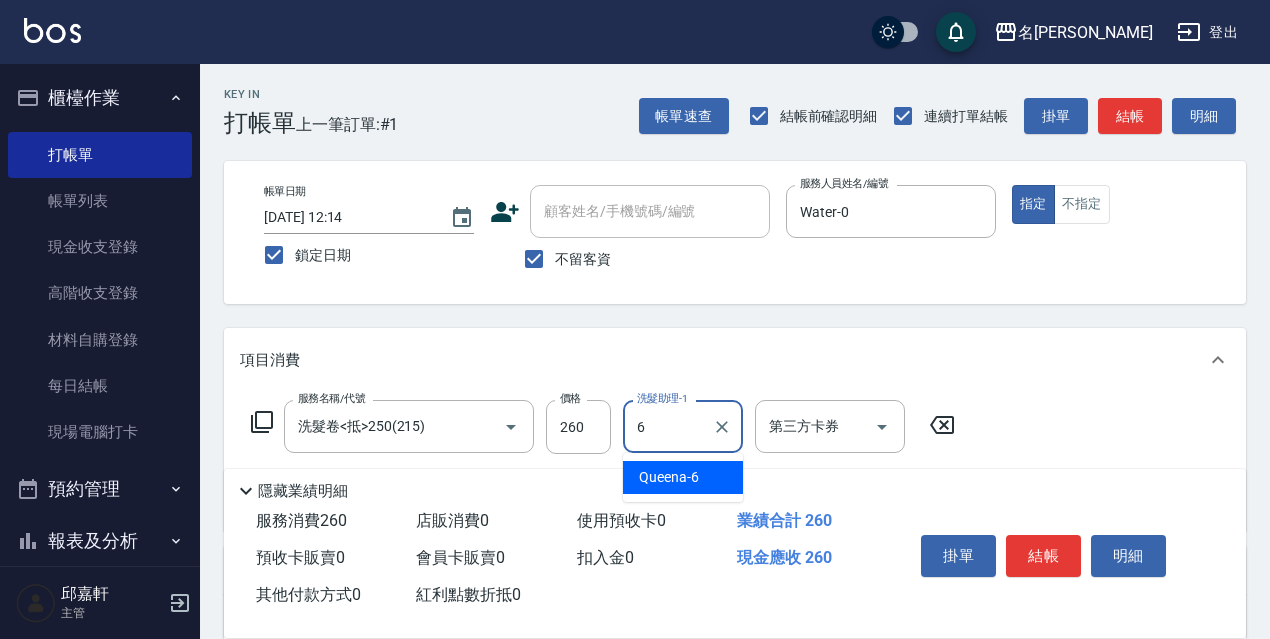 type on "Queena-6" 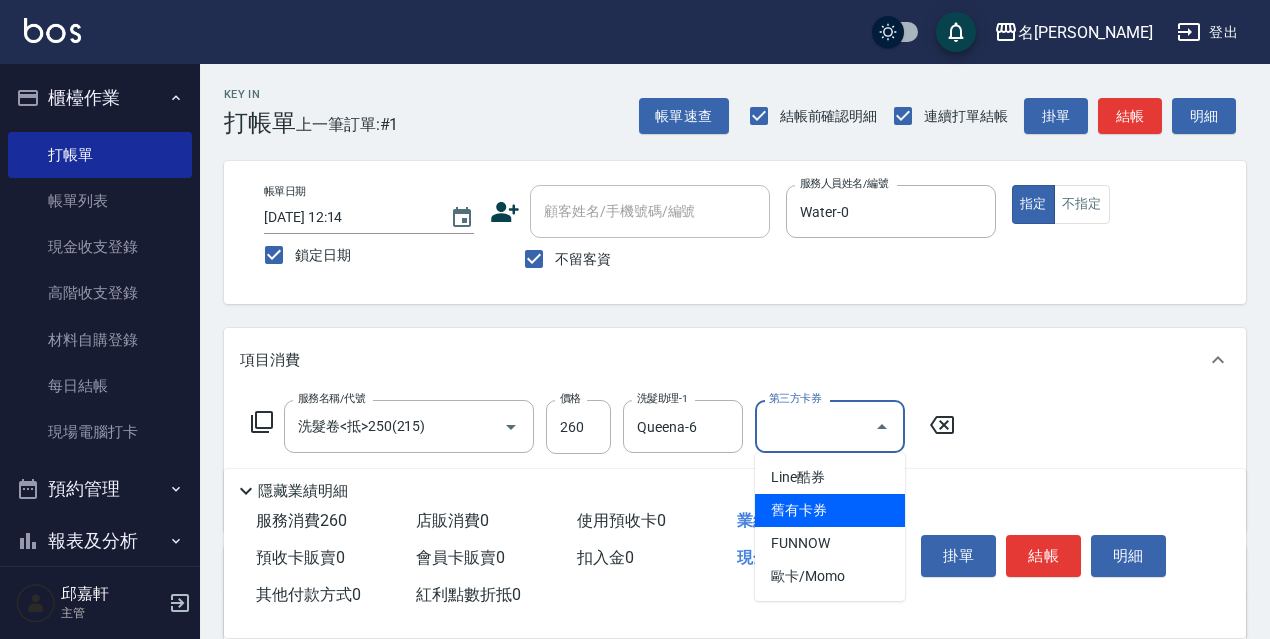 type on "舊有卡券" 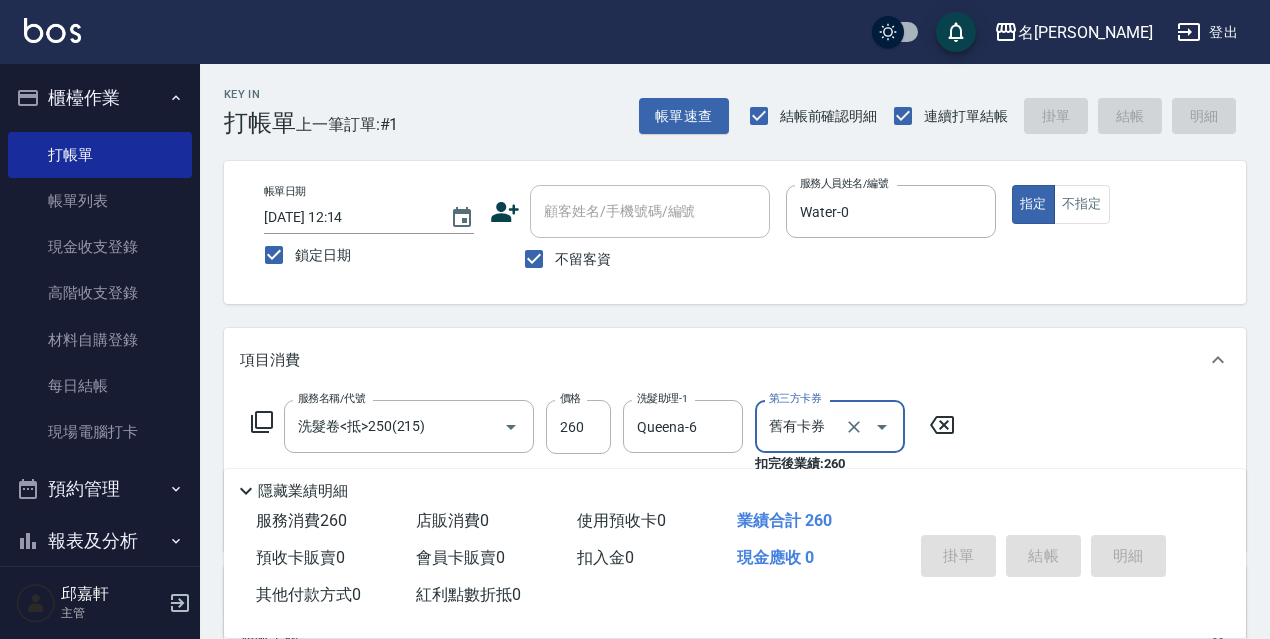 type 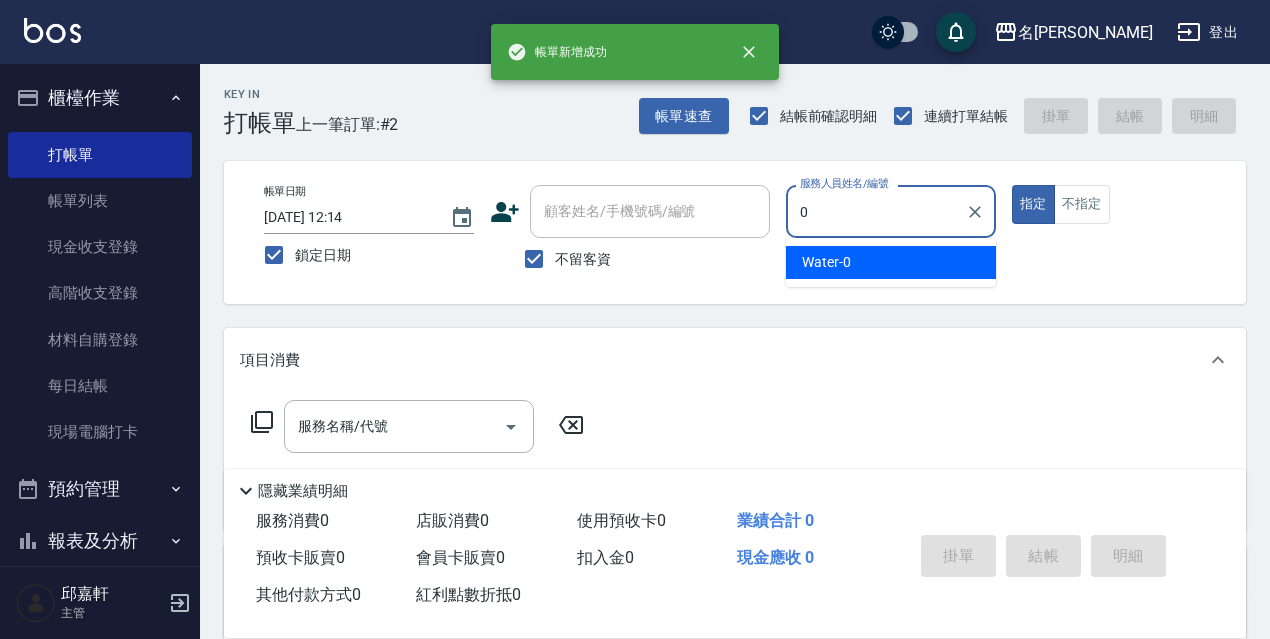 type on "Water-0" 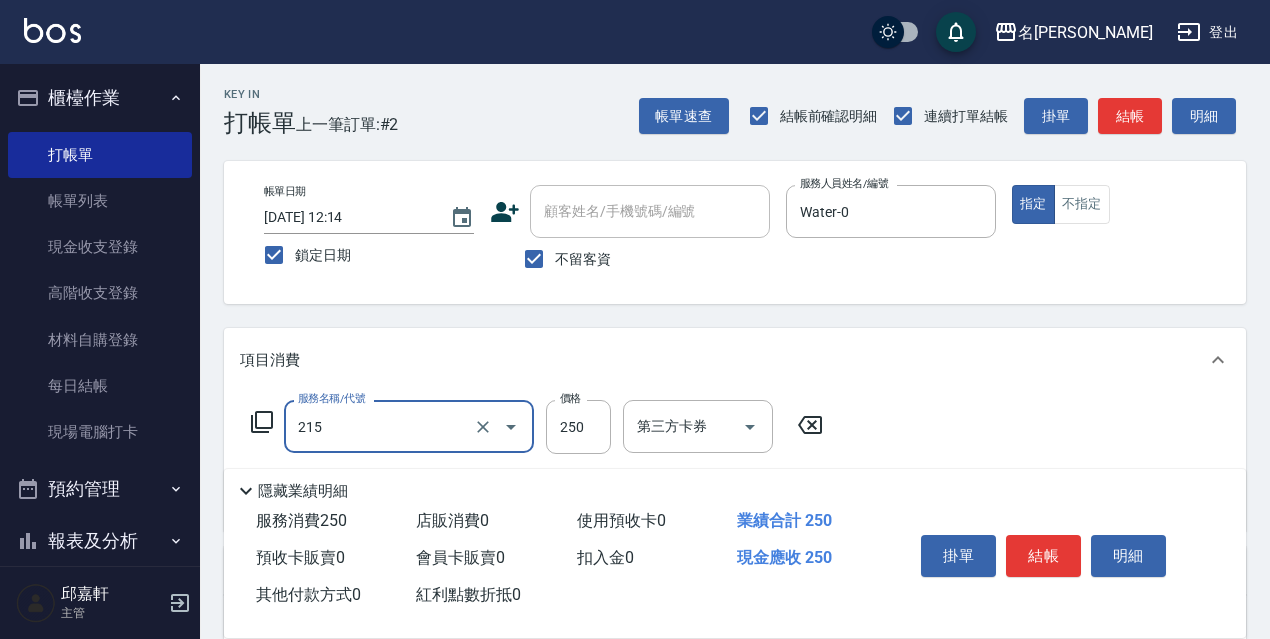 type on "洗髮卷<抵>250(215)" 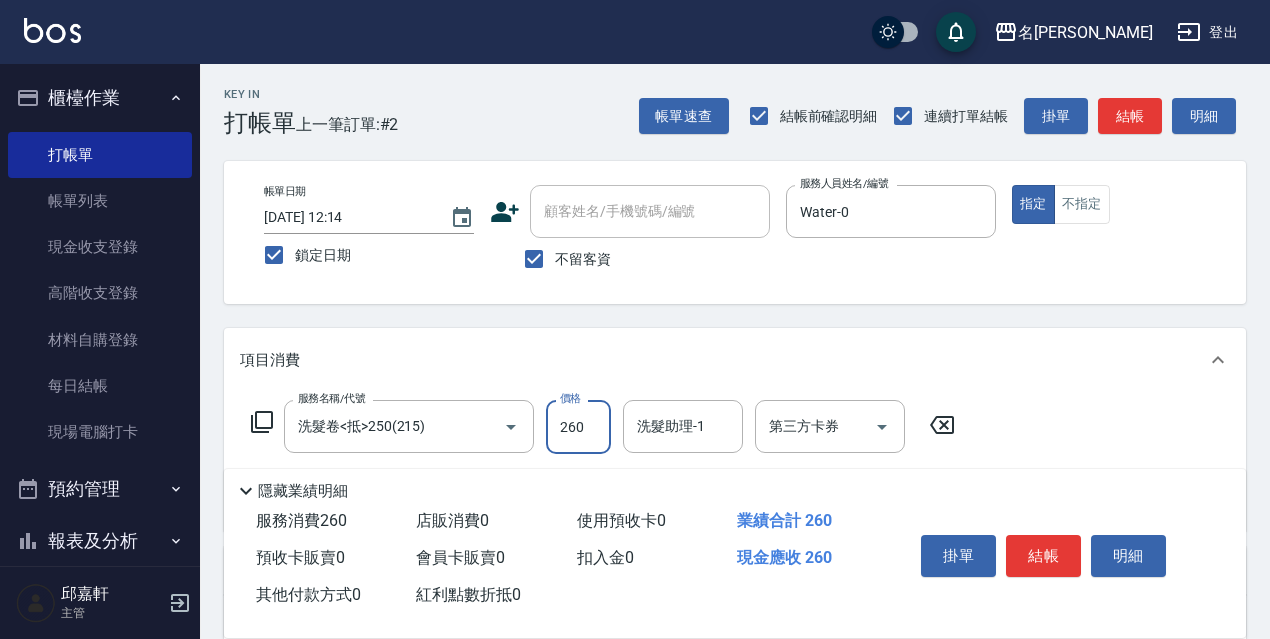 type on "260" 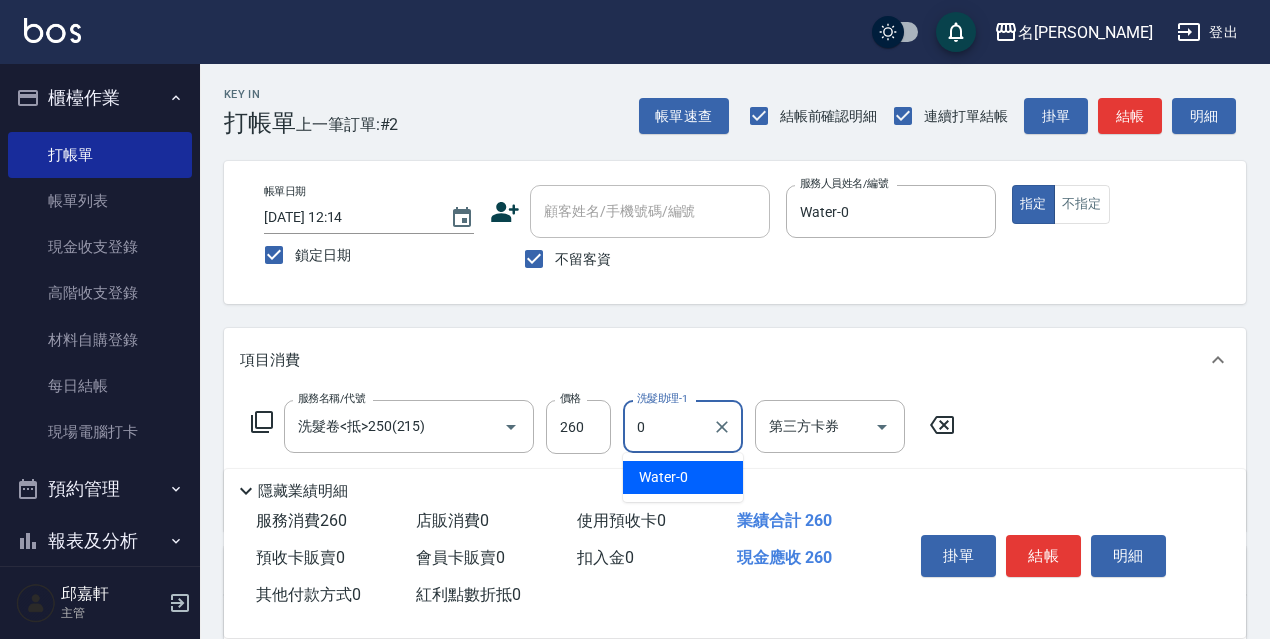 type on "Water-0" 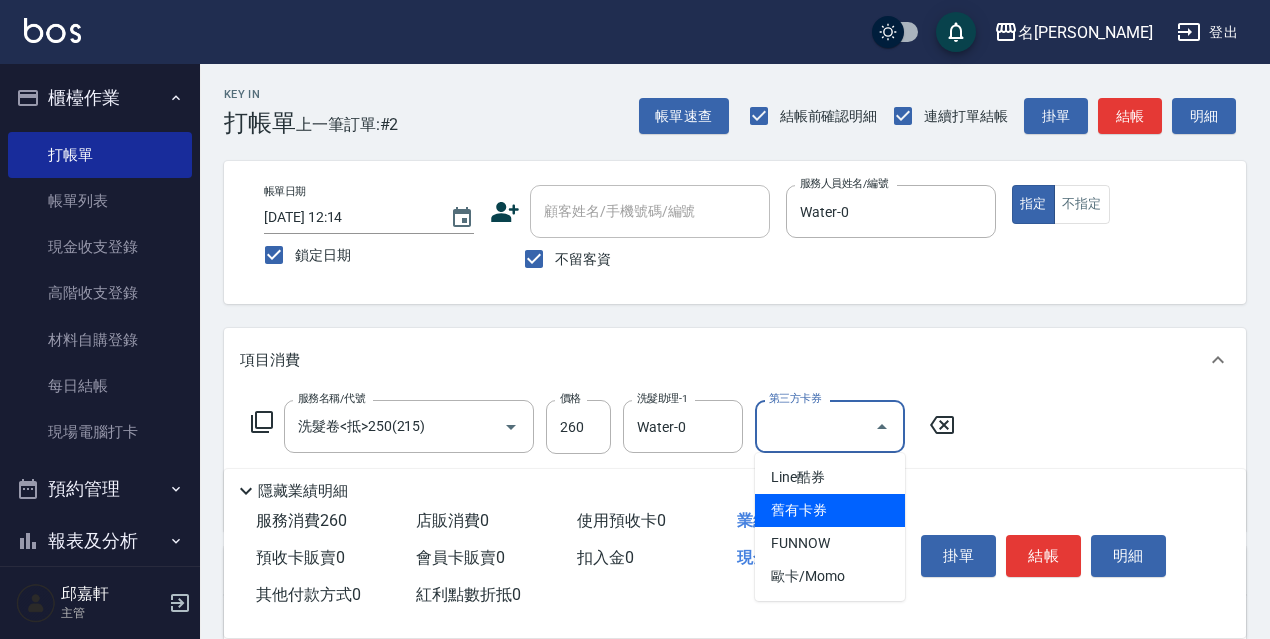 type on "舊有卡券" 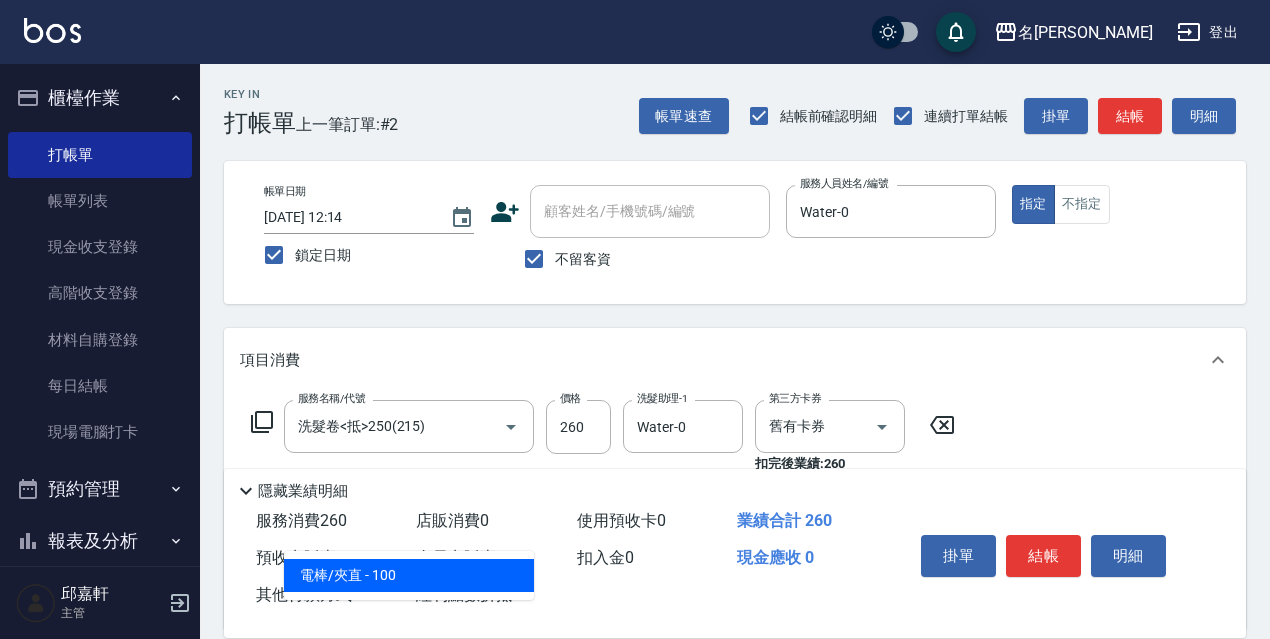 type on "電棒/夾直(803)" 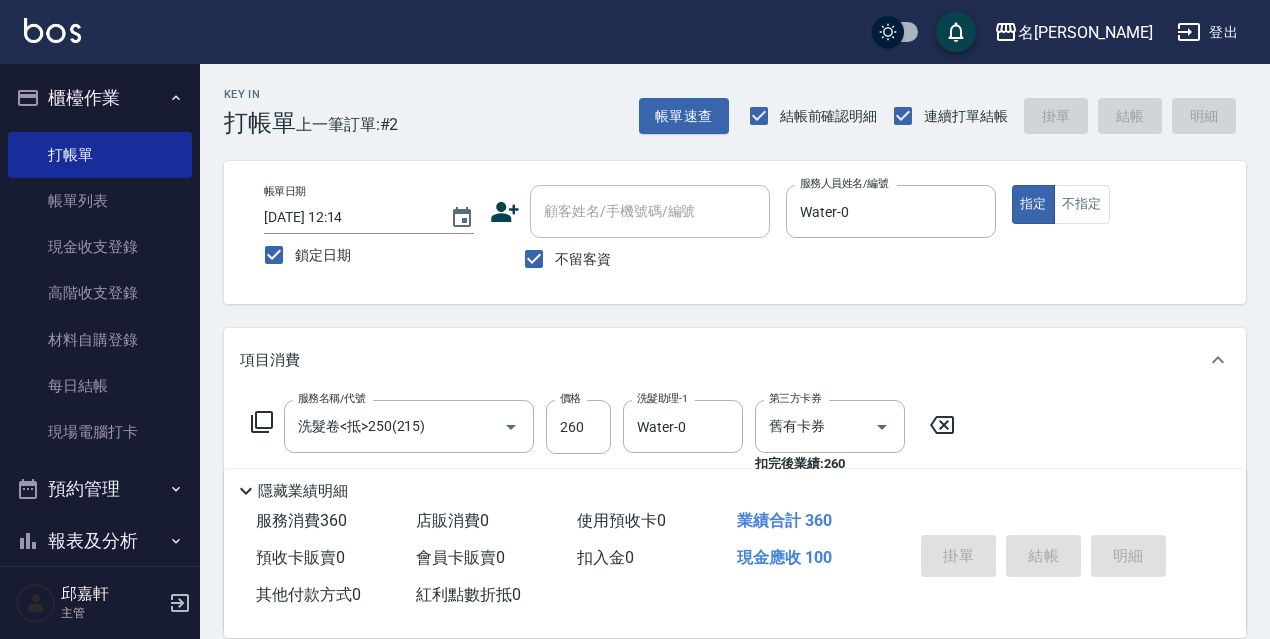 type 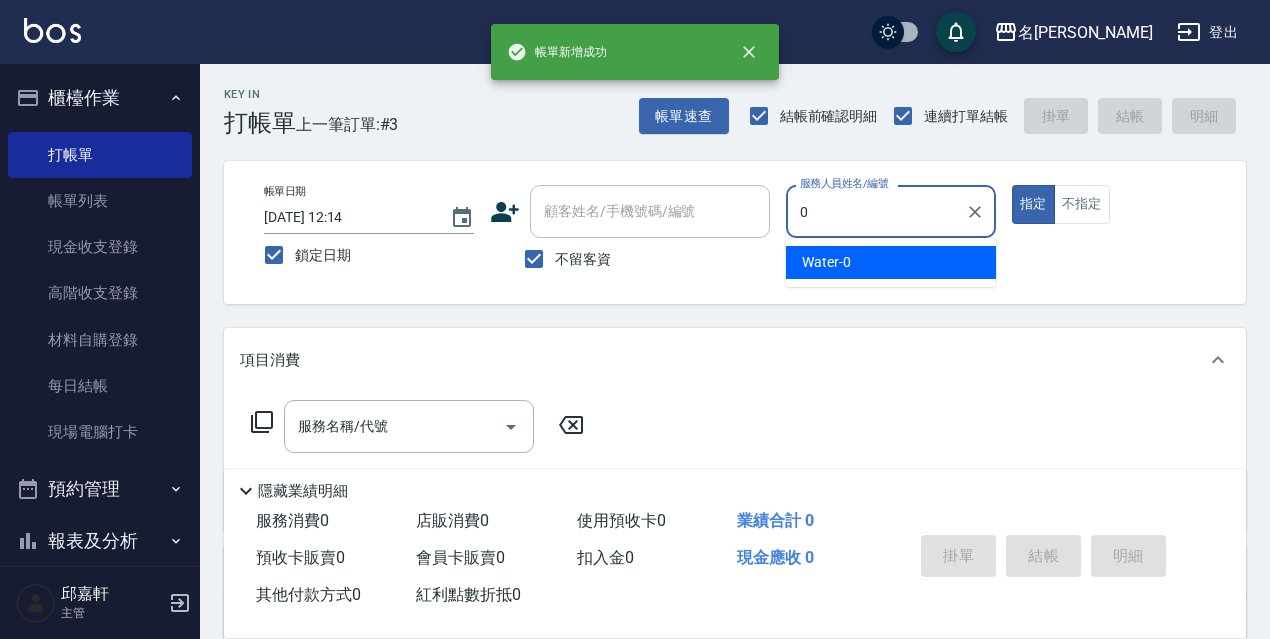 type on "Water-0" 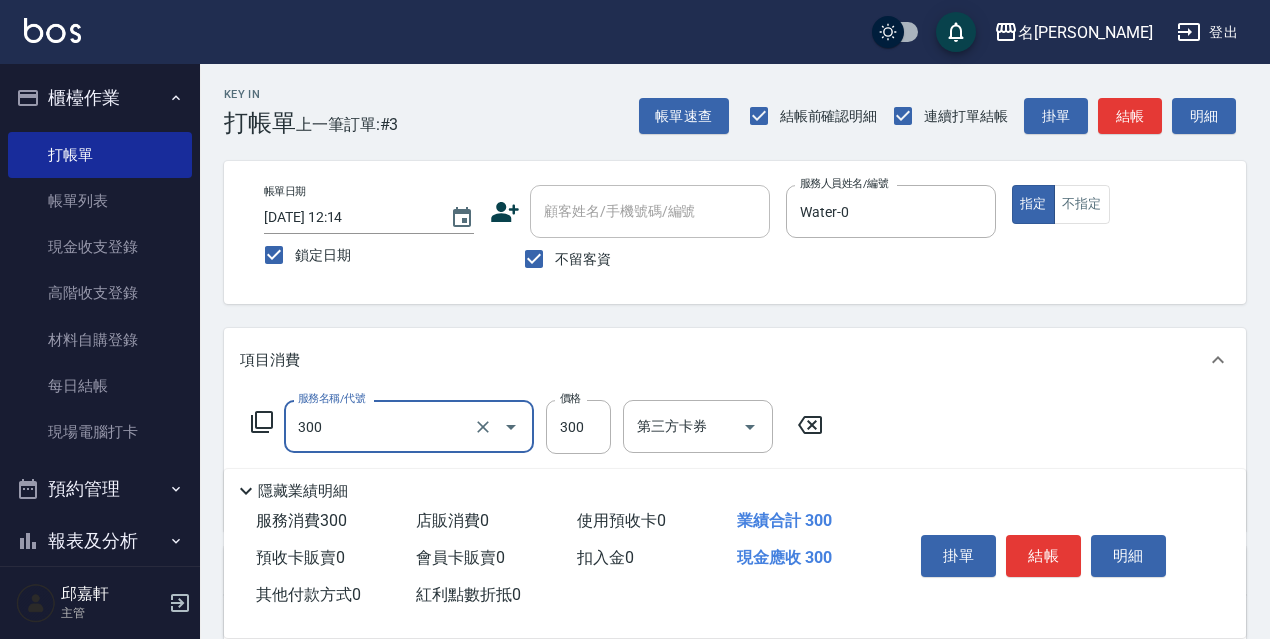 type on "洗髮300(300)" 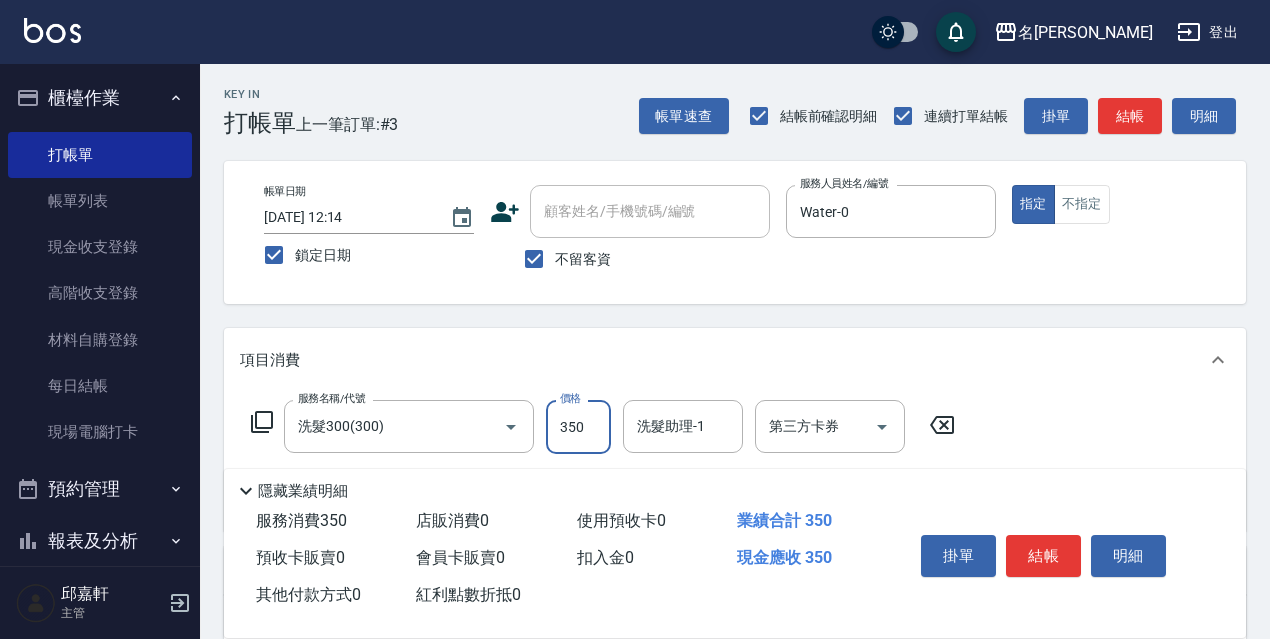 type on "350" 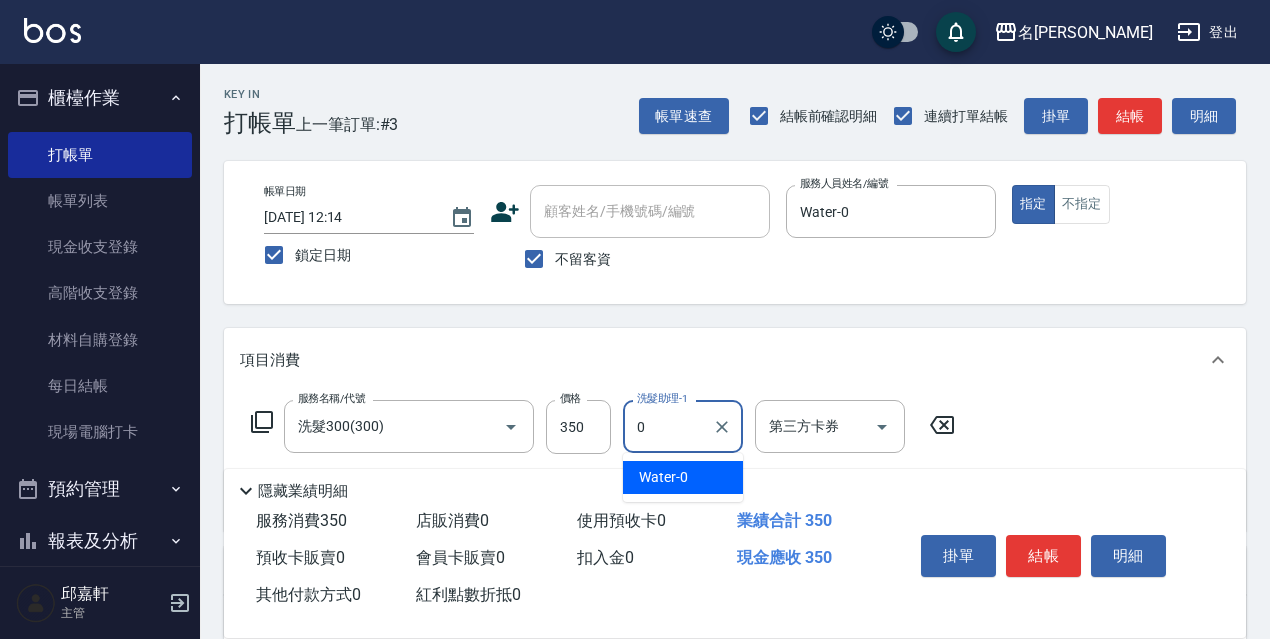 type on "Water-0" 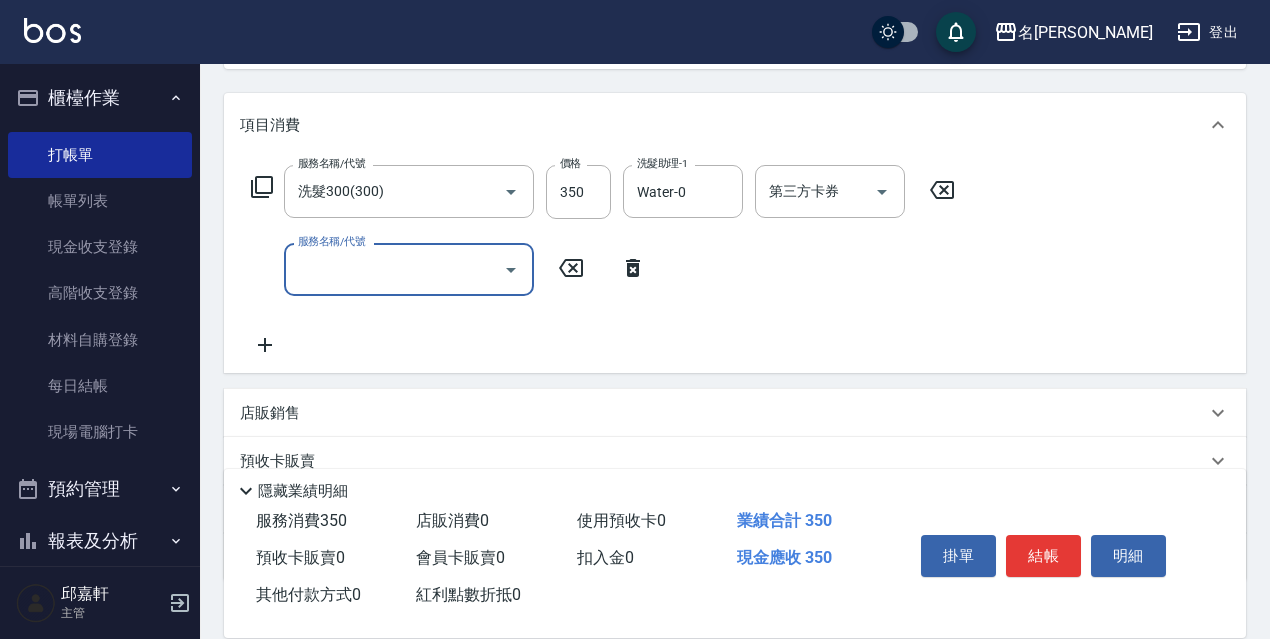scroll, scrollTop: 222, scrollLeft: 0, axis: vertical 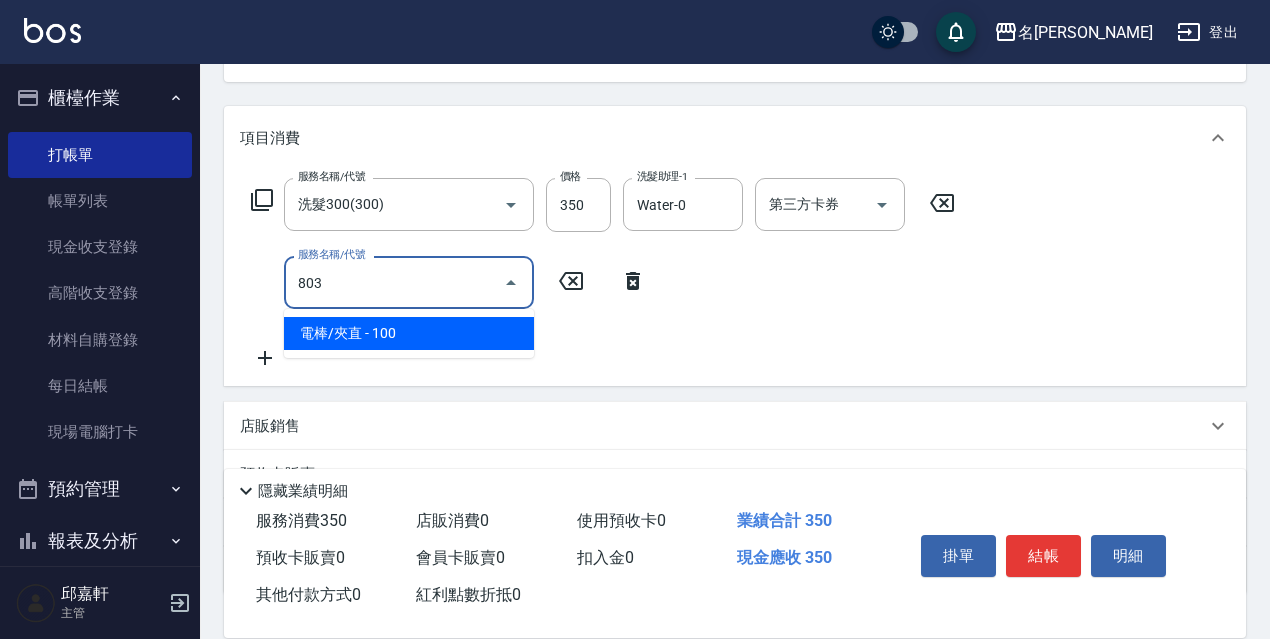type on "電棒/夾直(803)" 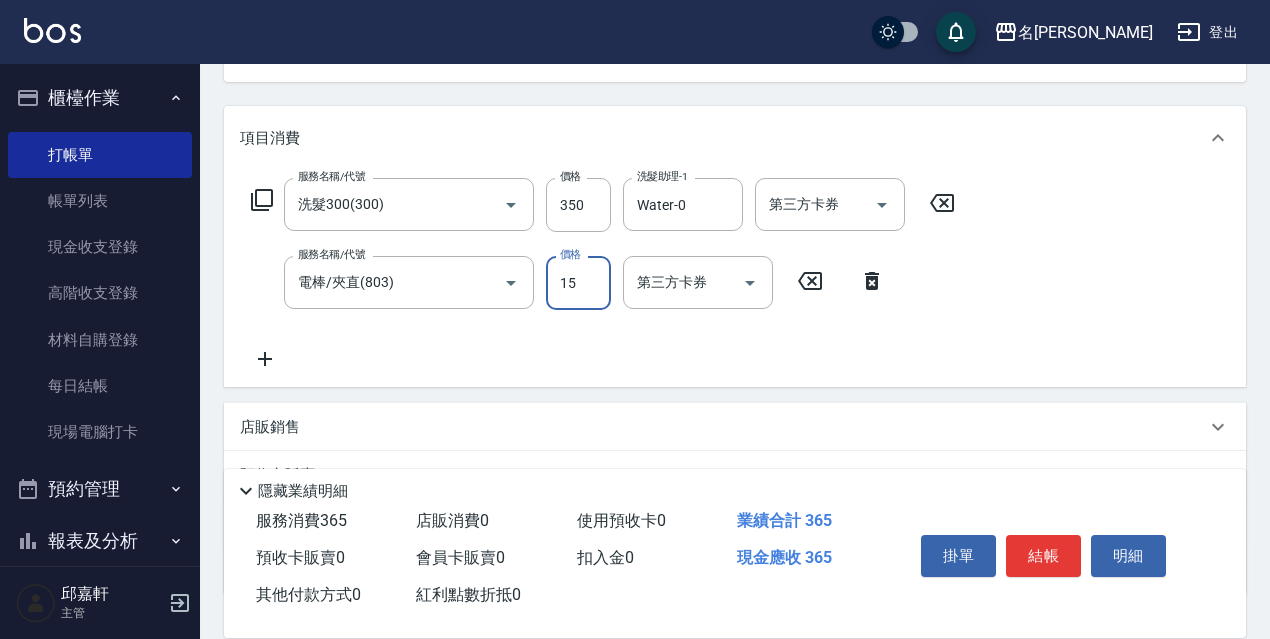 type on "150" 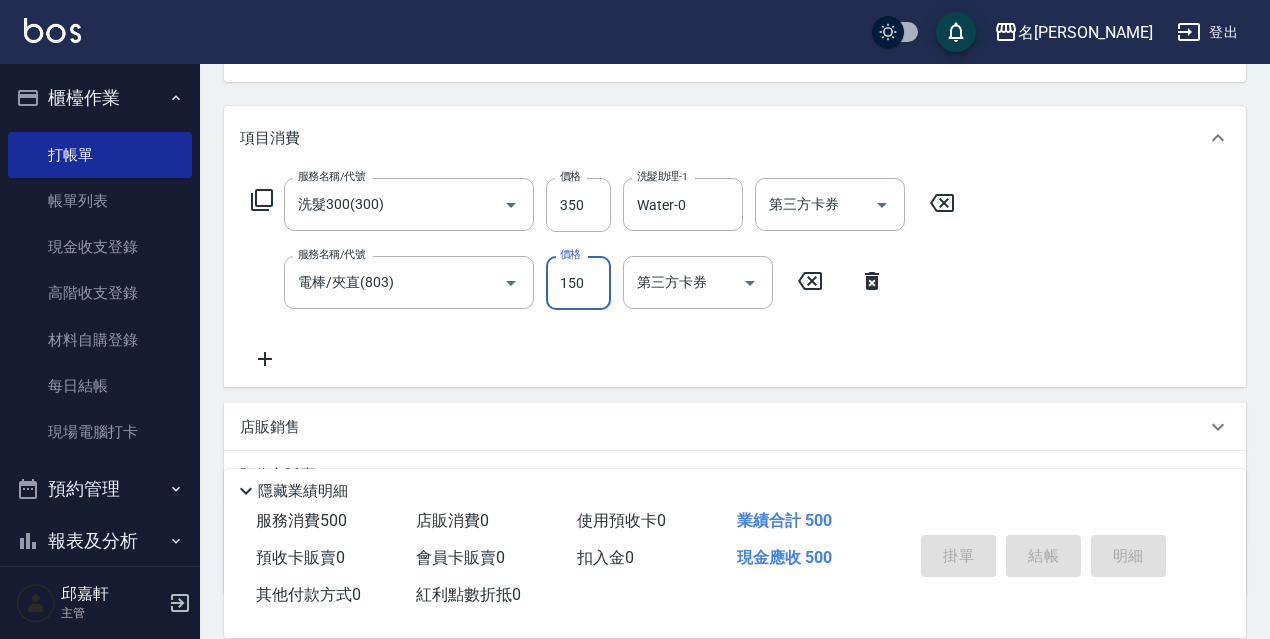 type 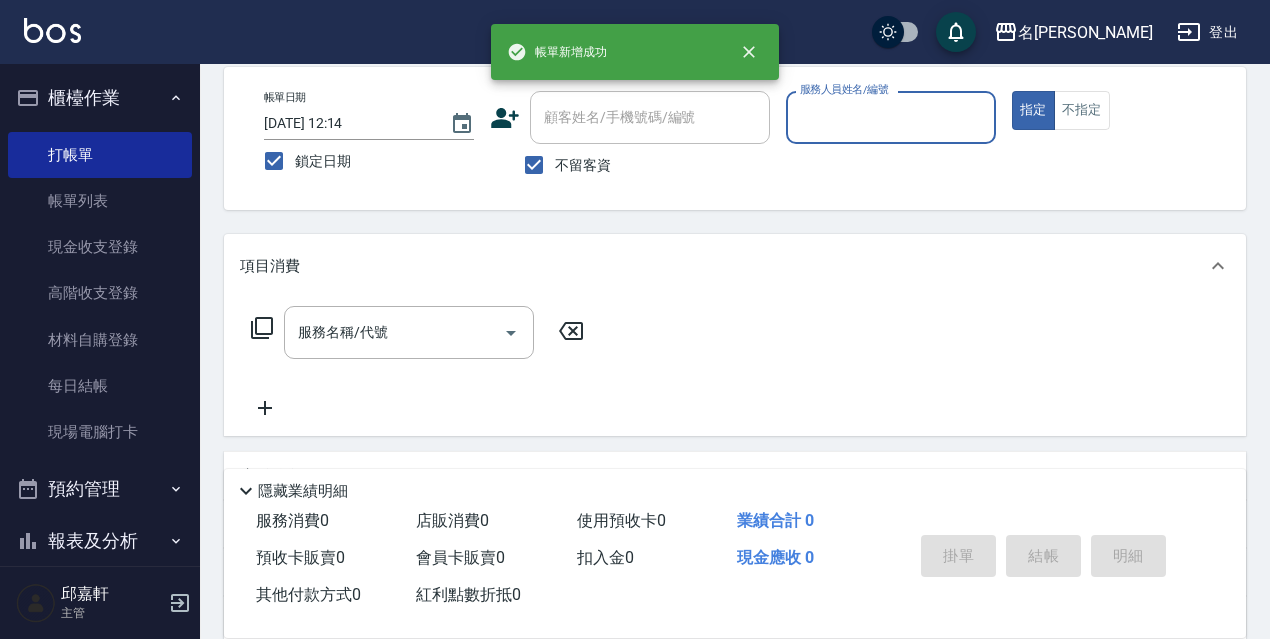 scroll, scrollTop: 0, scrollLeft: 0, axis: both 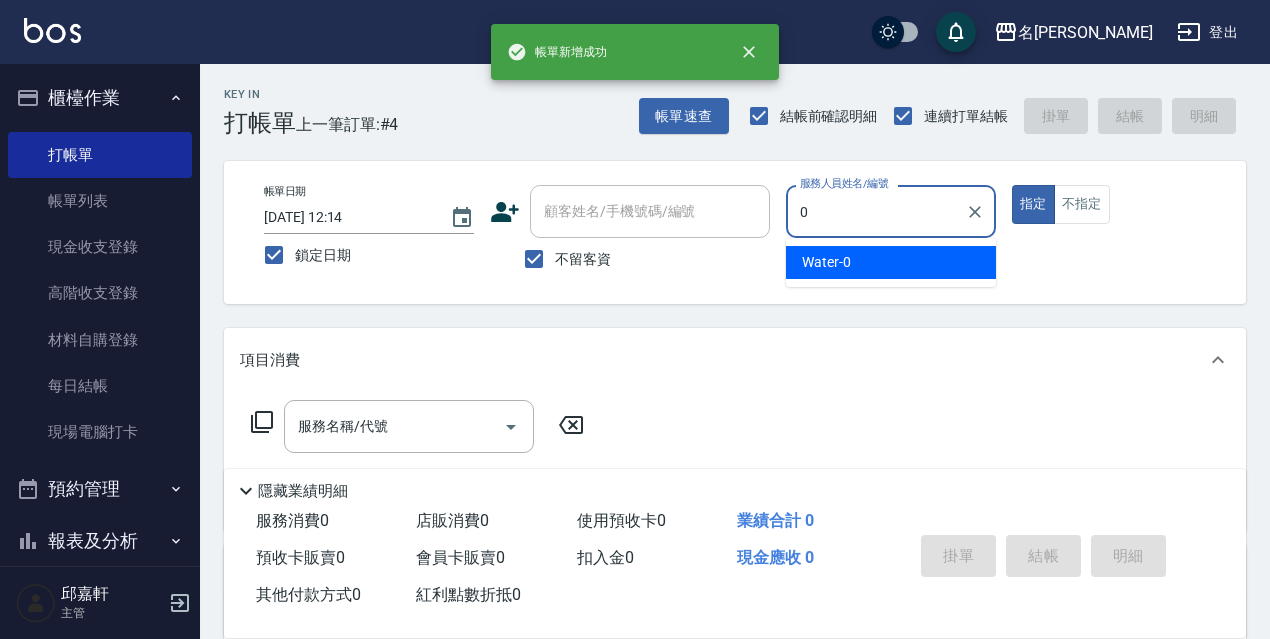 type on "Water-0" 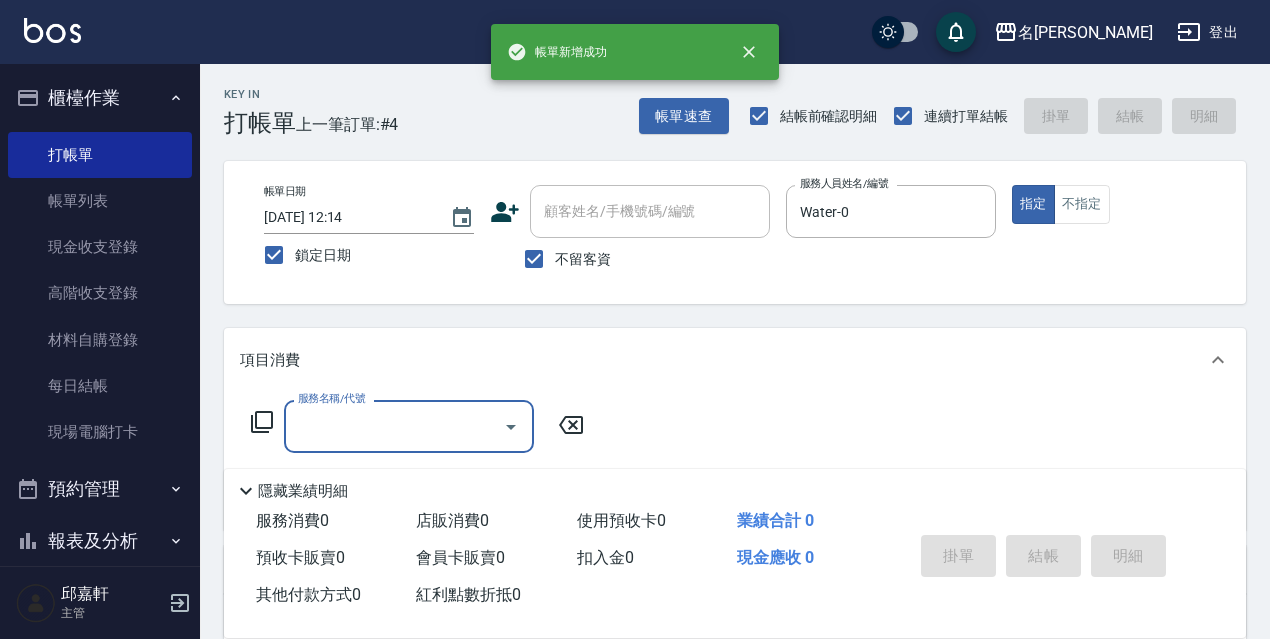 type on "3" 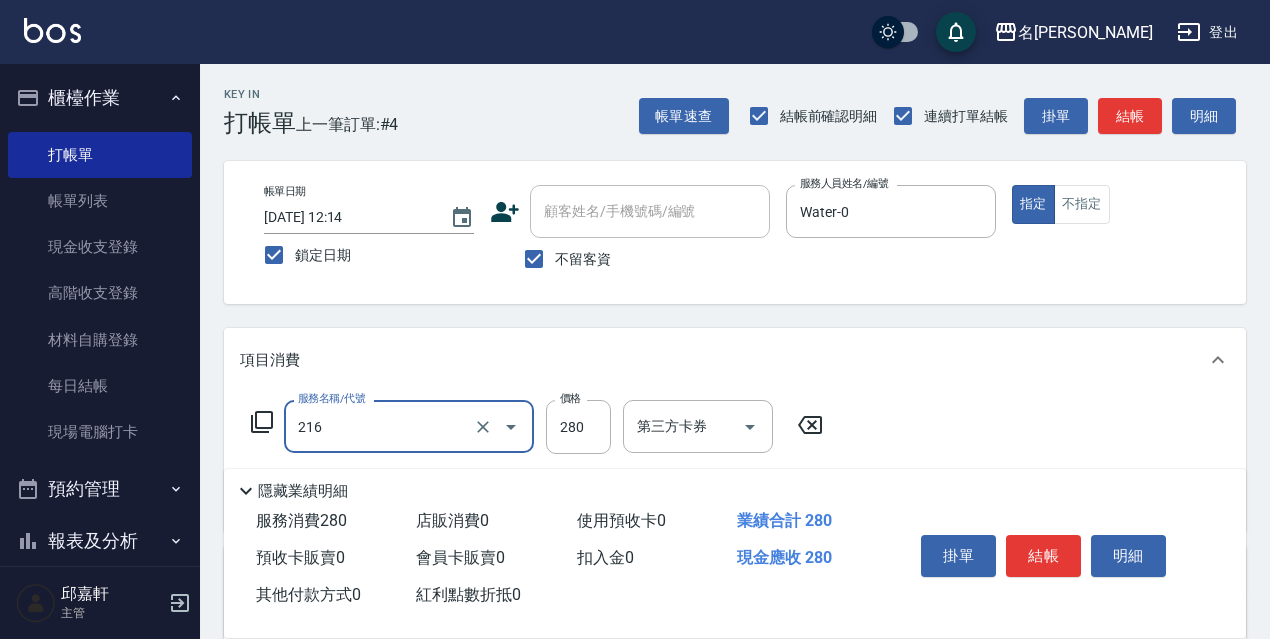type on "洗髮卷<抵>280(216)" 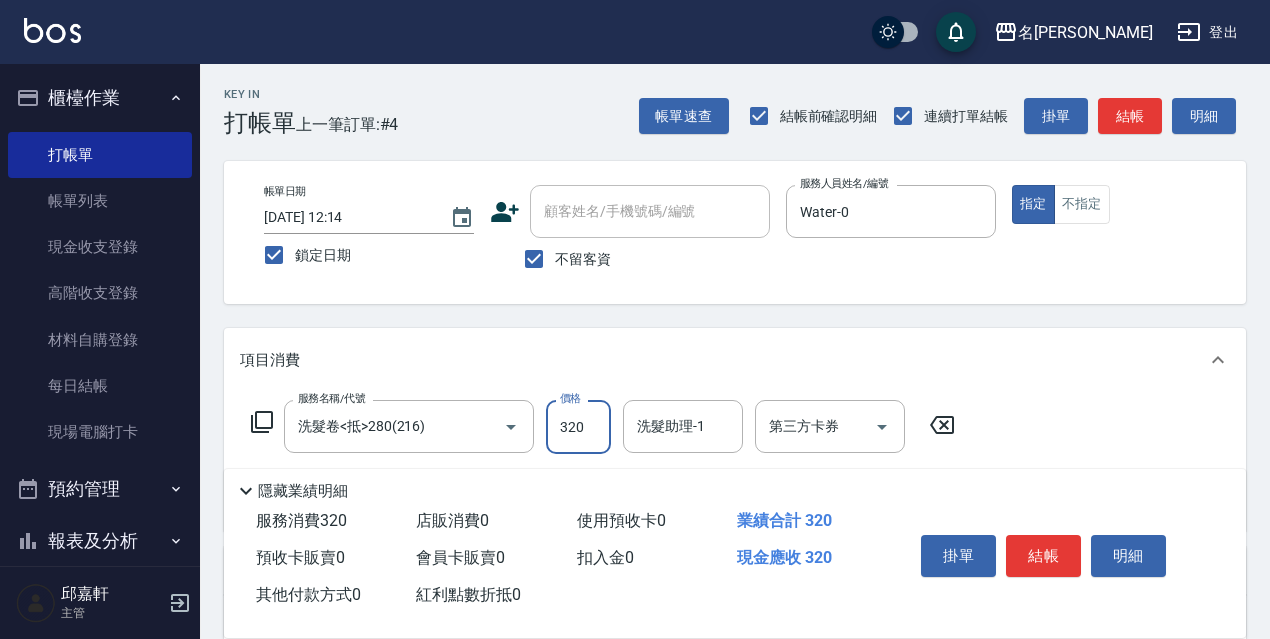 type on "320" 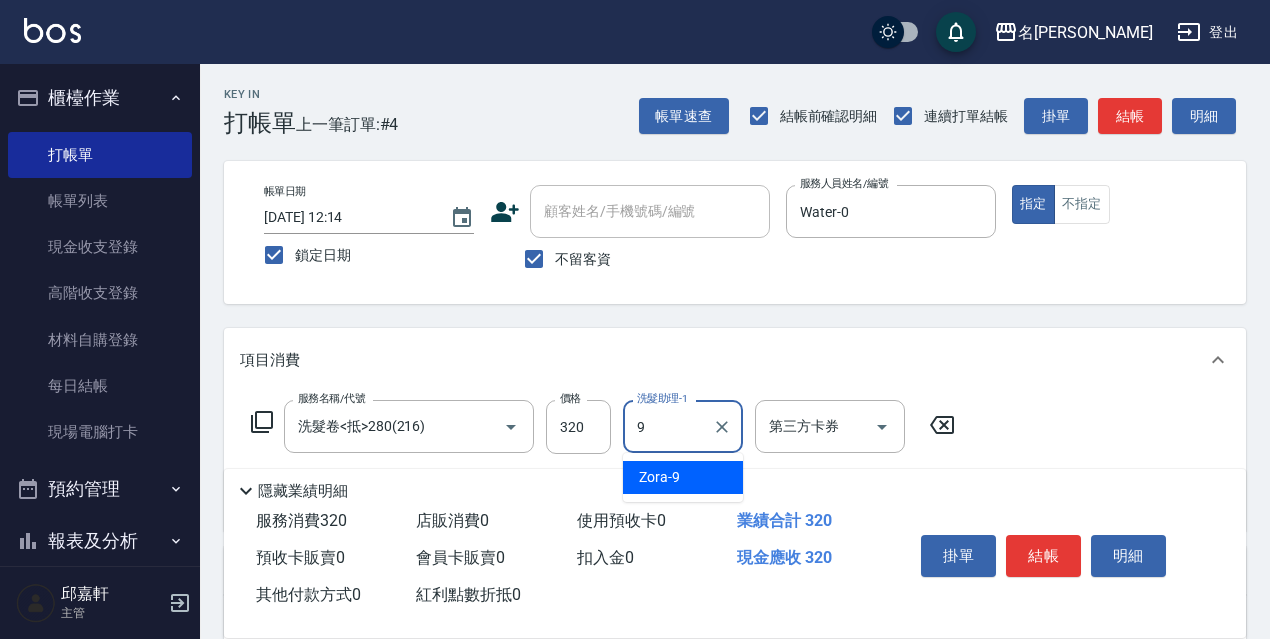 type on "Zora-9" 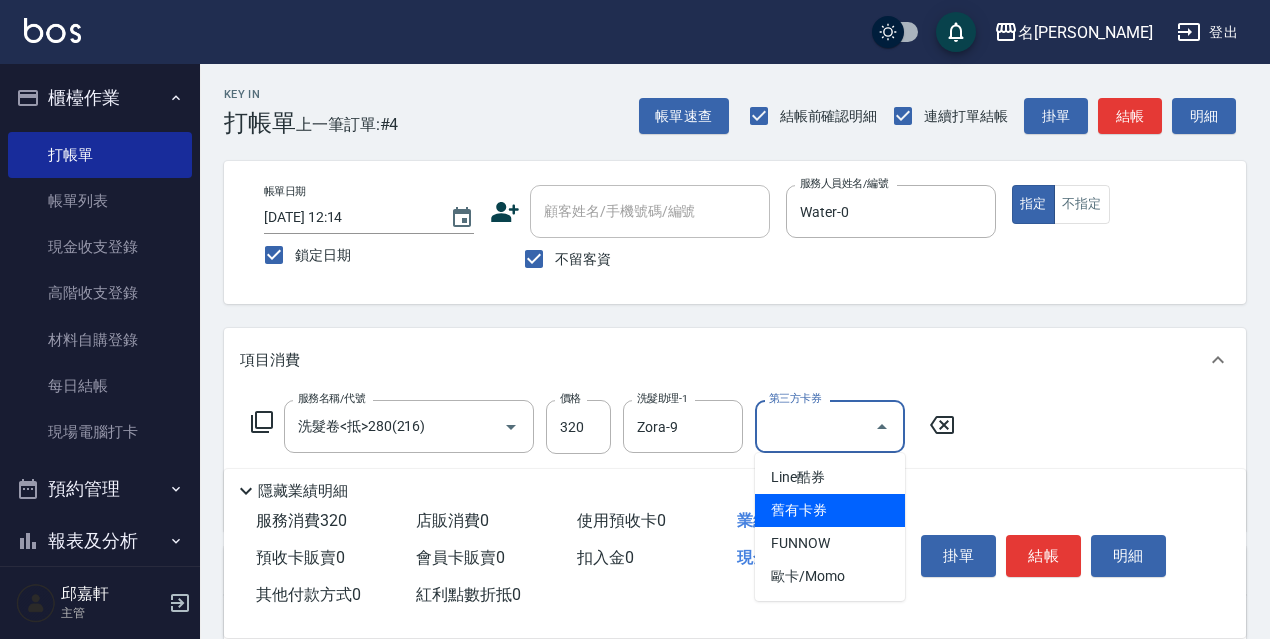 type on "舊有卡券" 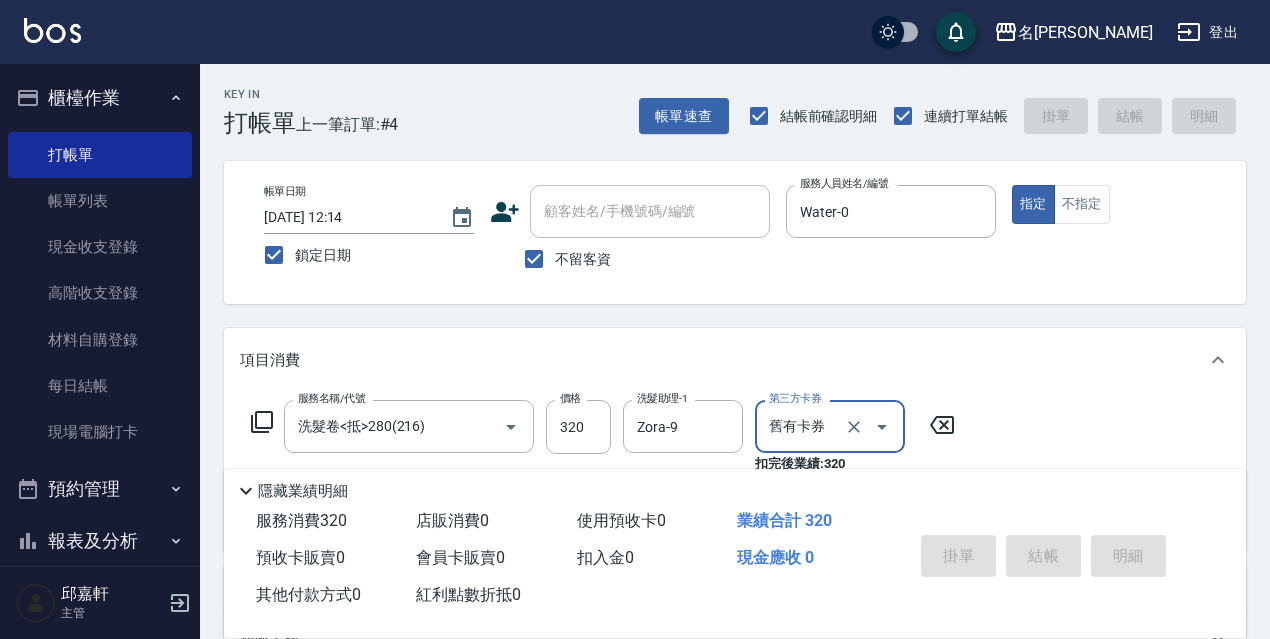 type 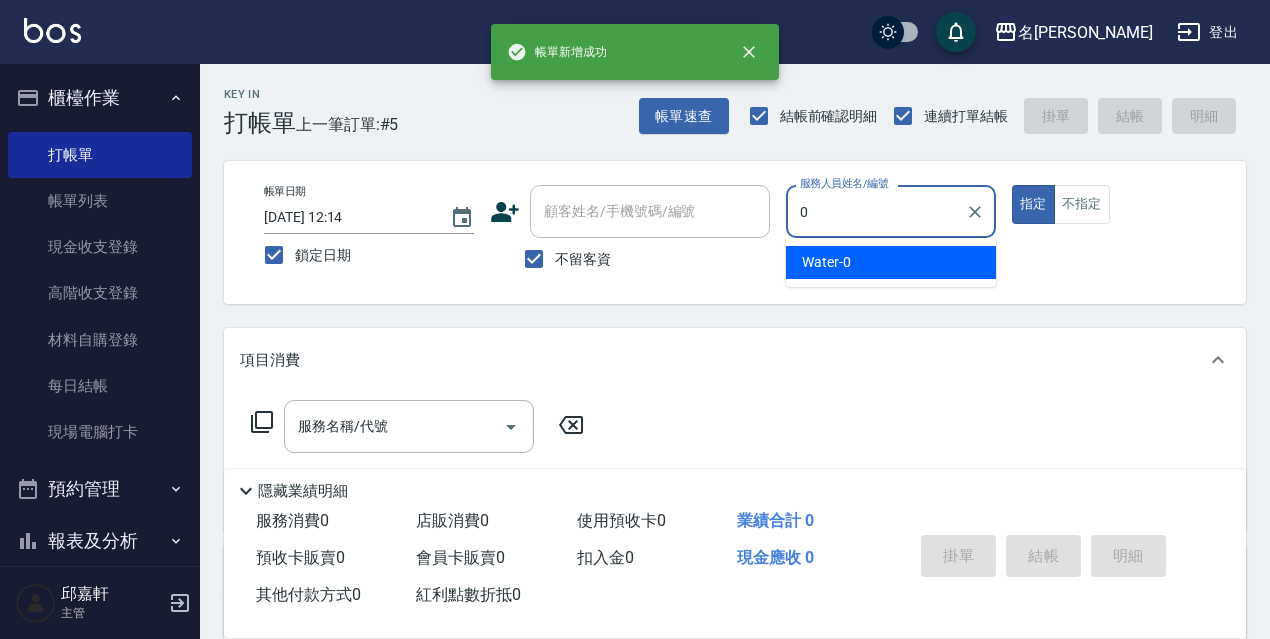 type on "Water-0" 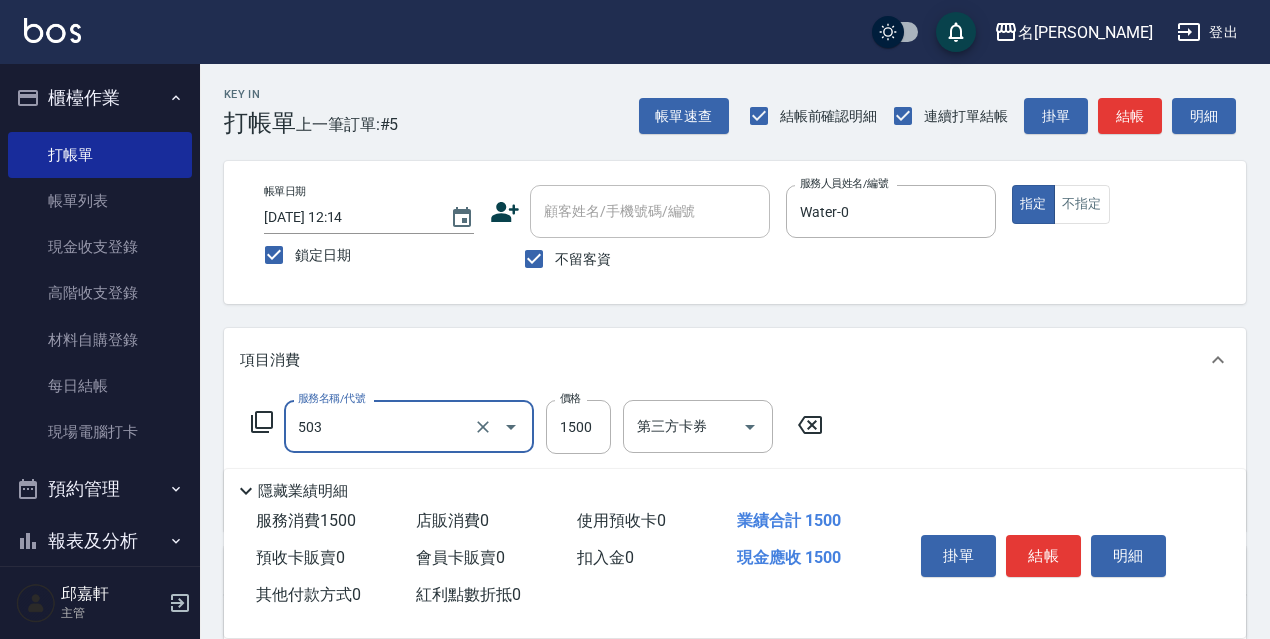 type on "染髮(1500)(503)" 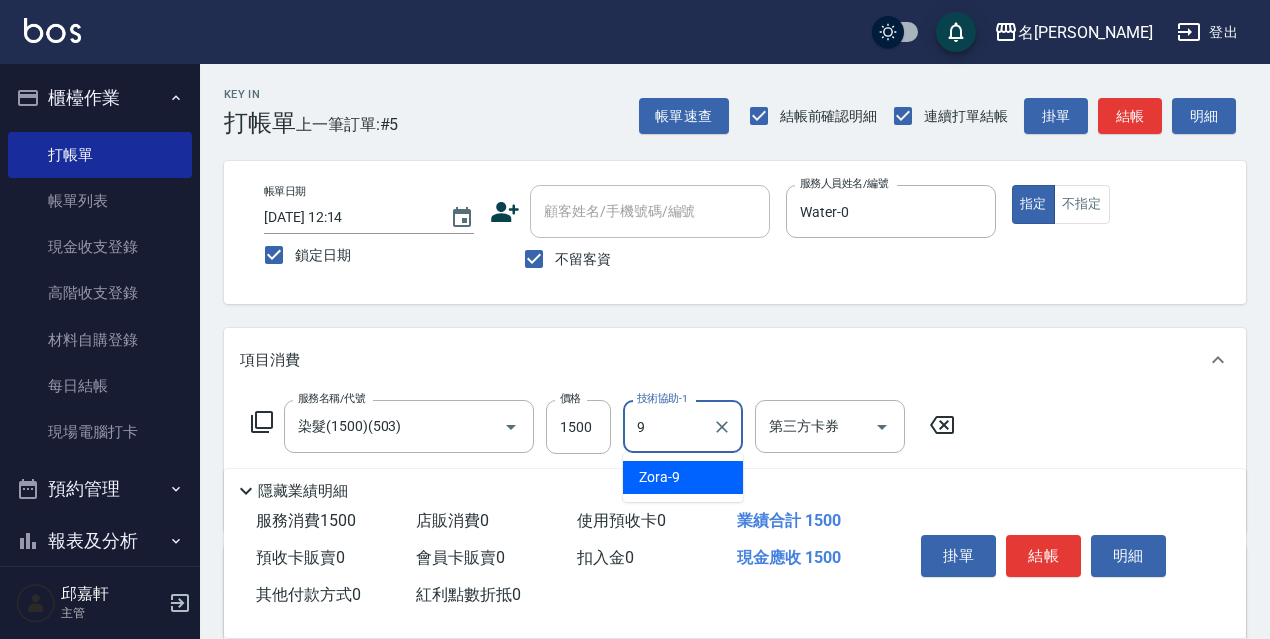 type on "Zora-9" 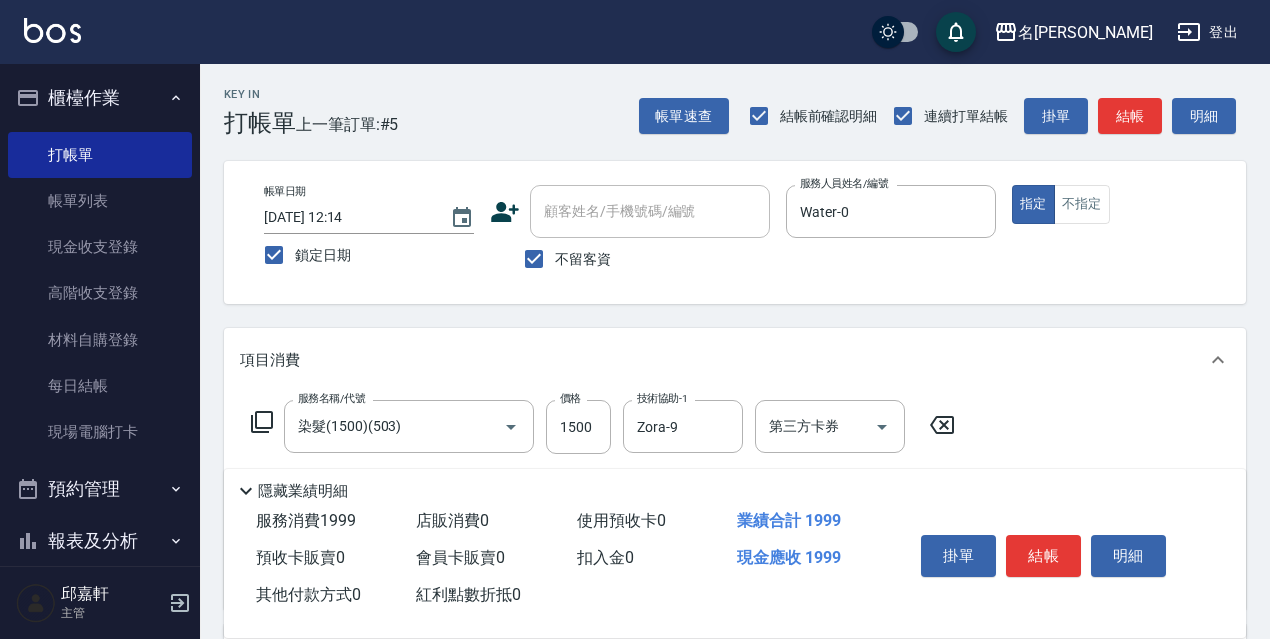 type on "頭皮隔離(700)" 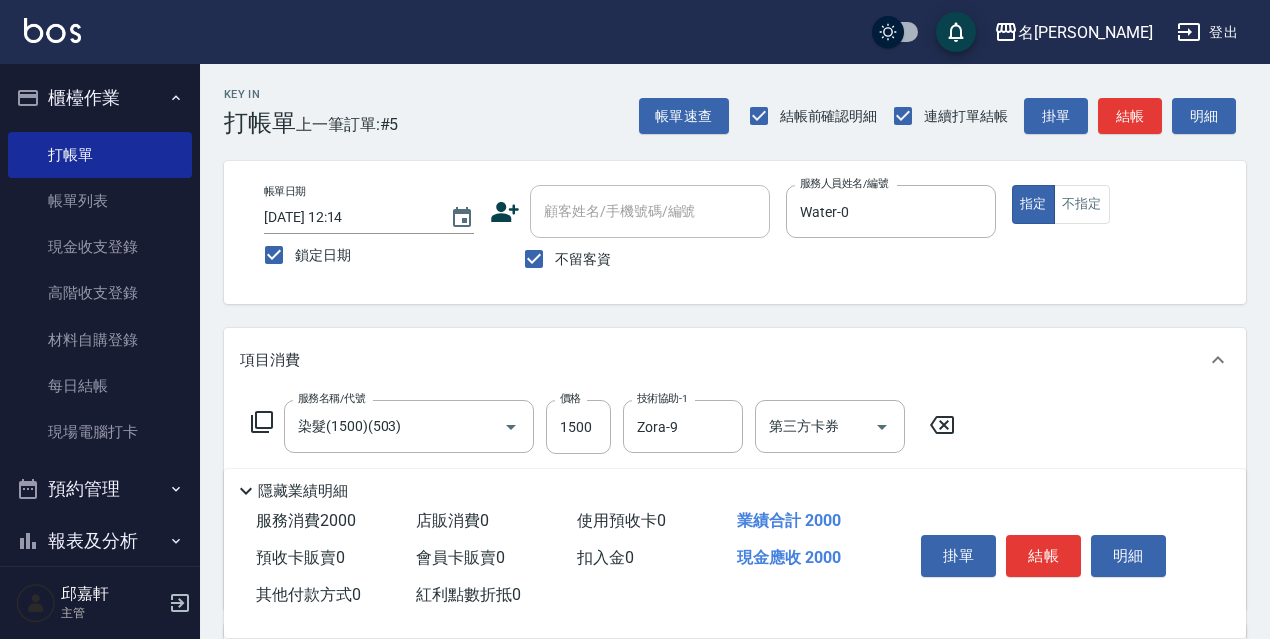 type on "500" 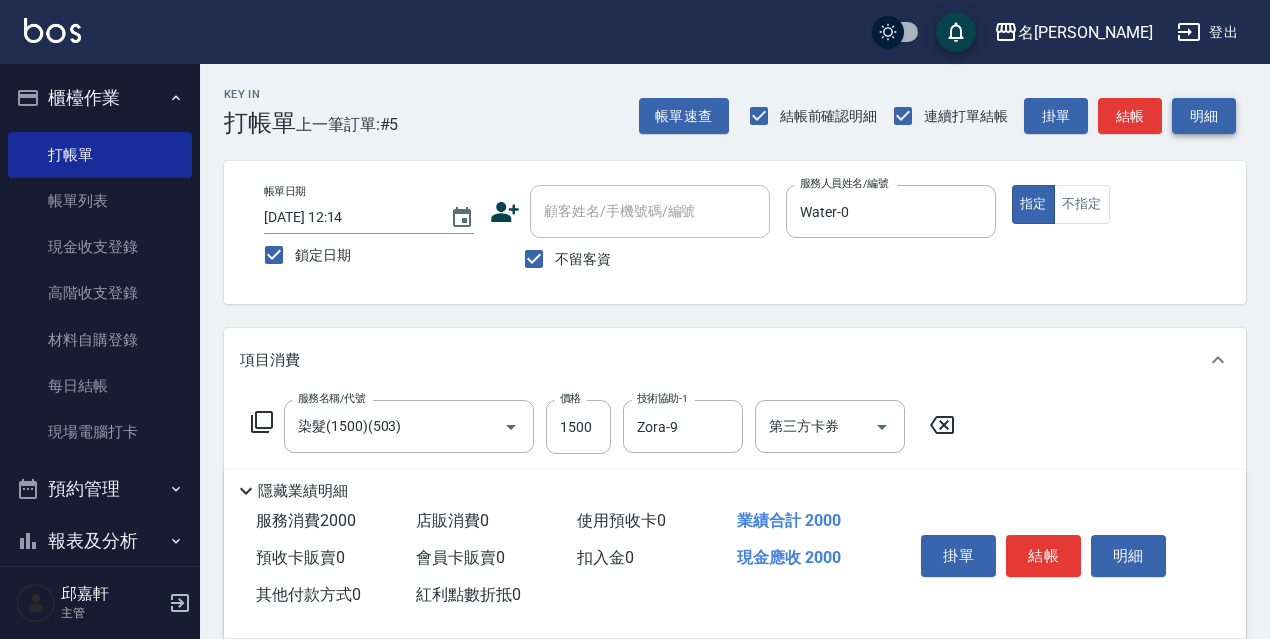 scroll, scrollTop: 300, scrollLeft: 0, axis: vertical 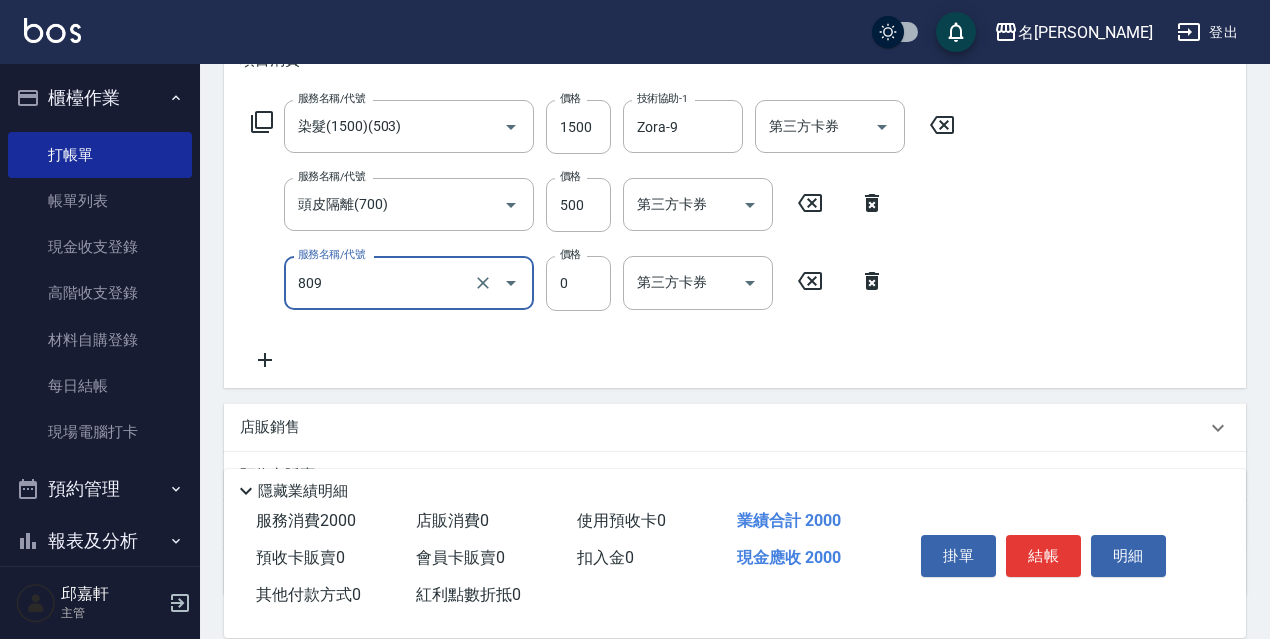 type on "保濕護髮(809)" 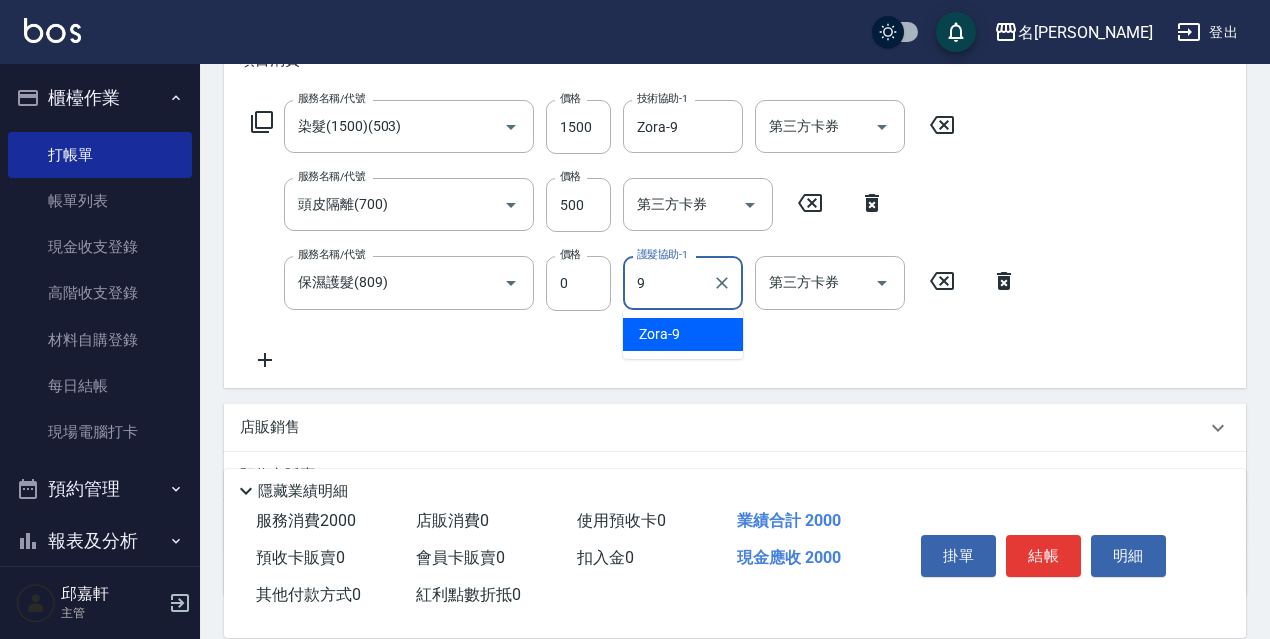 type on "Zora-9" 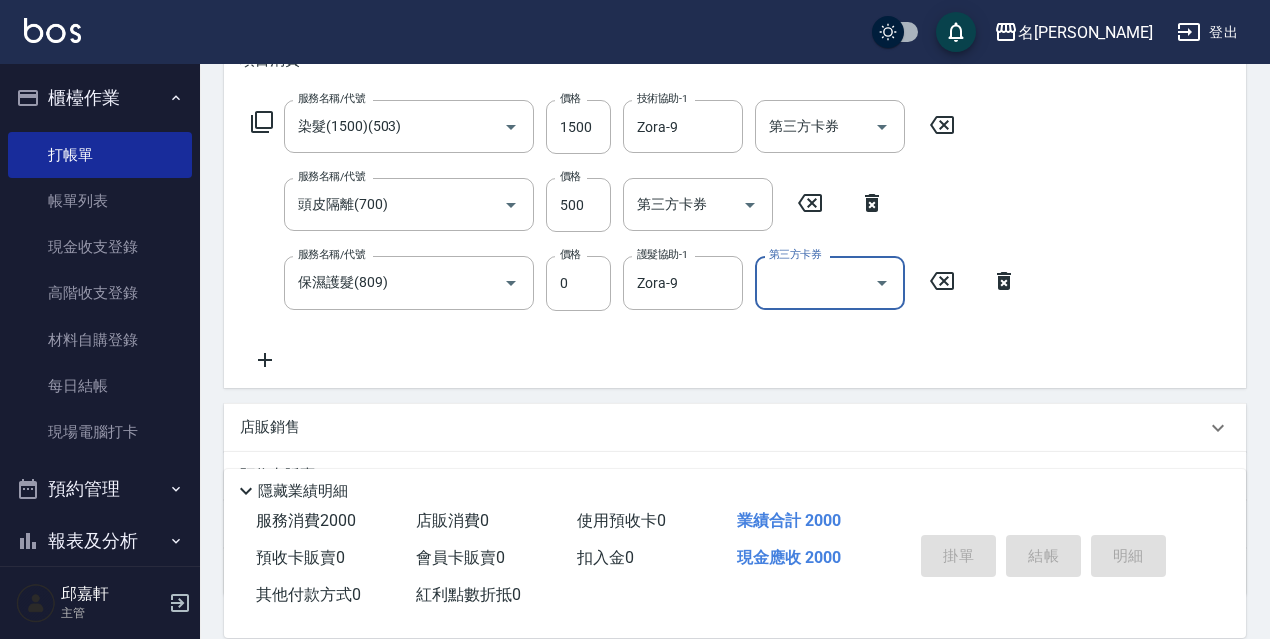 type 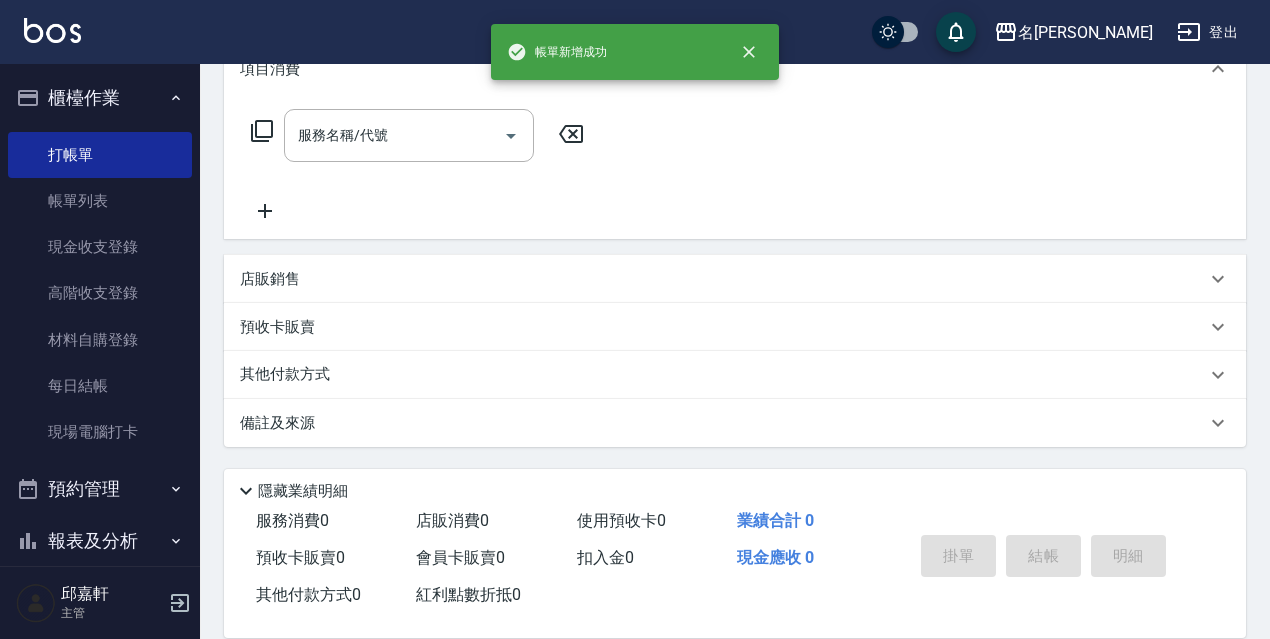 scroll, scrollTop: 0, scrollLeft: 0, axis: both 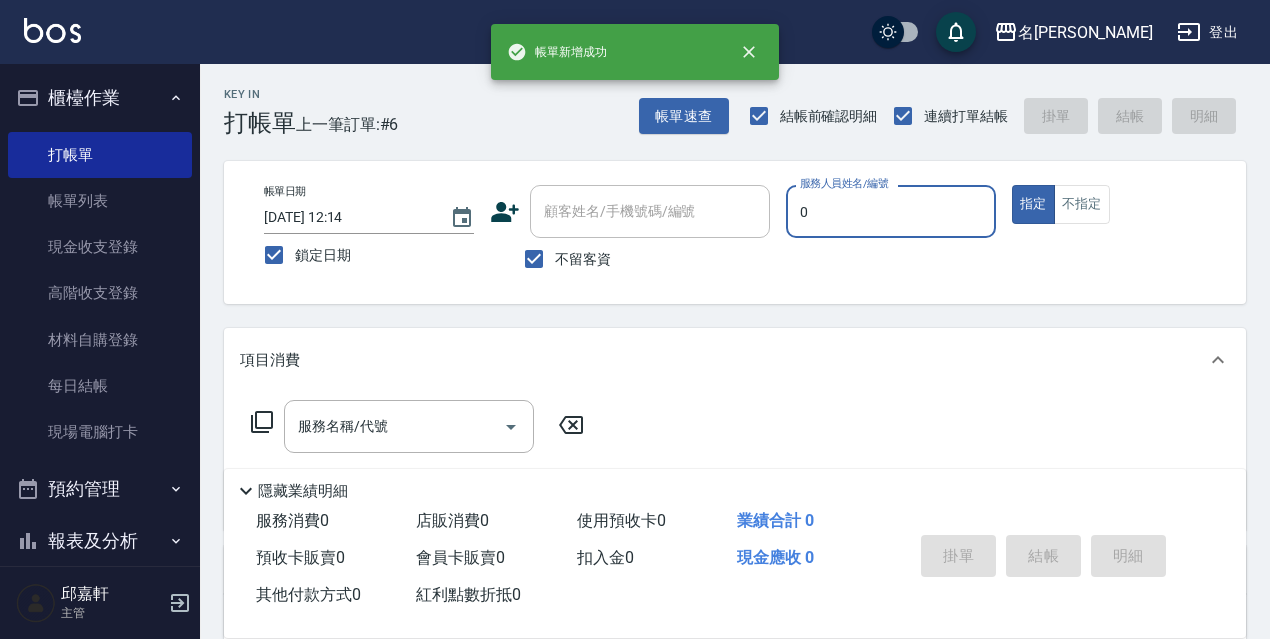 type on "Water-0" 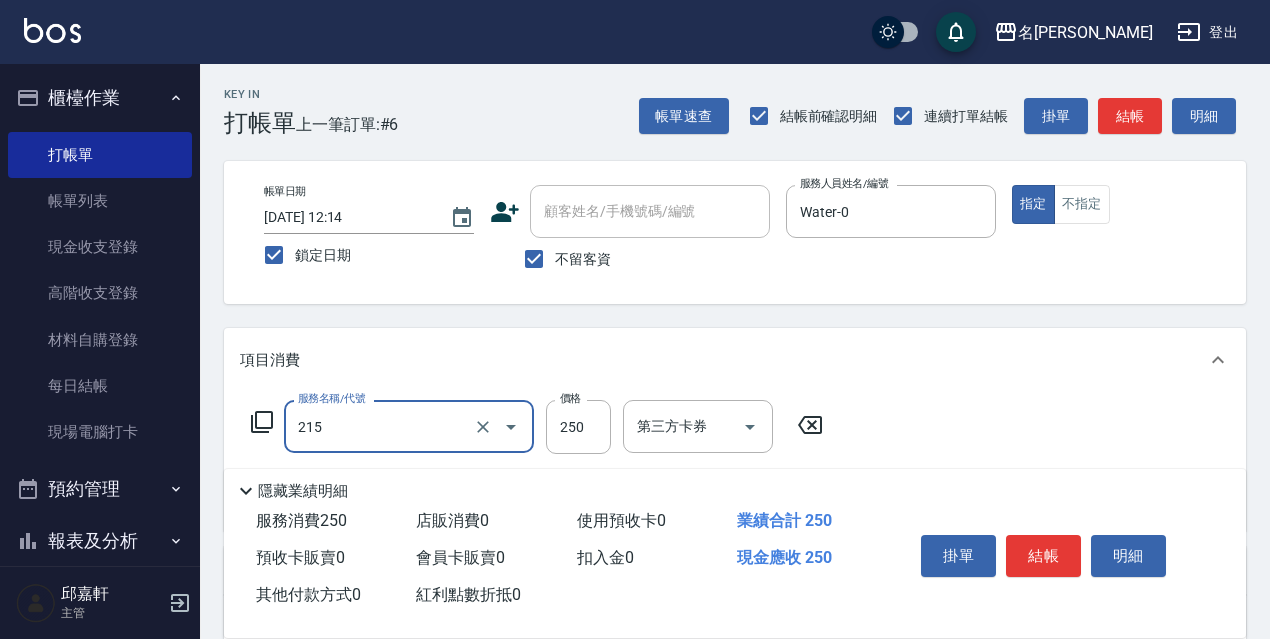type on "洗髮卷<抵>250(215)" 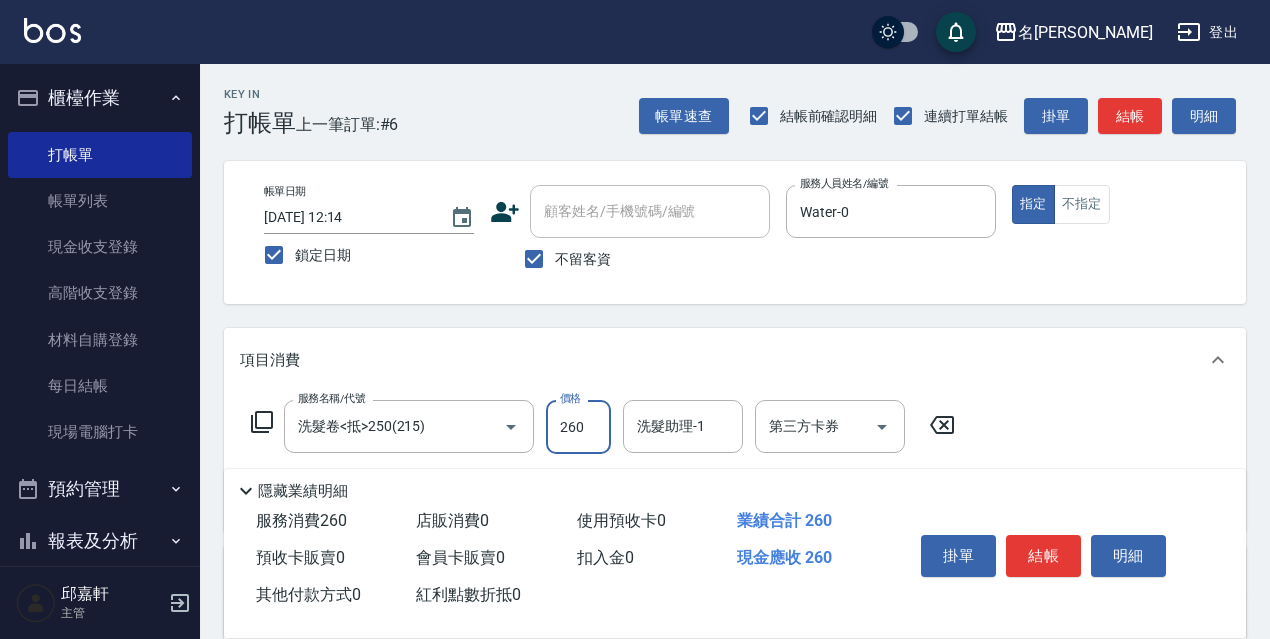 type on "260" 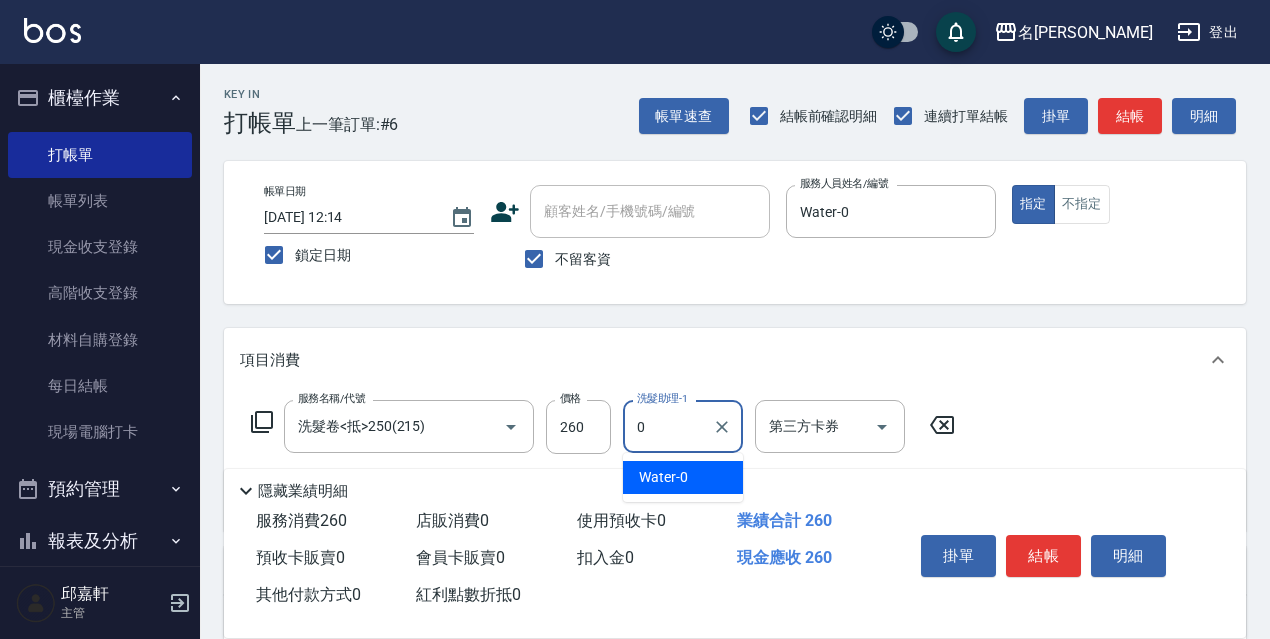 type on "Water-0" 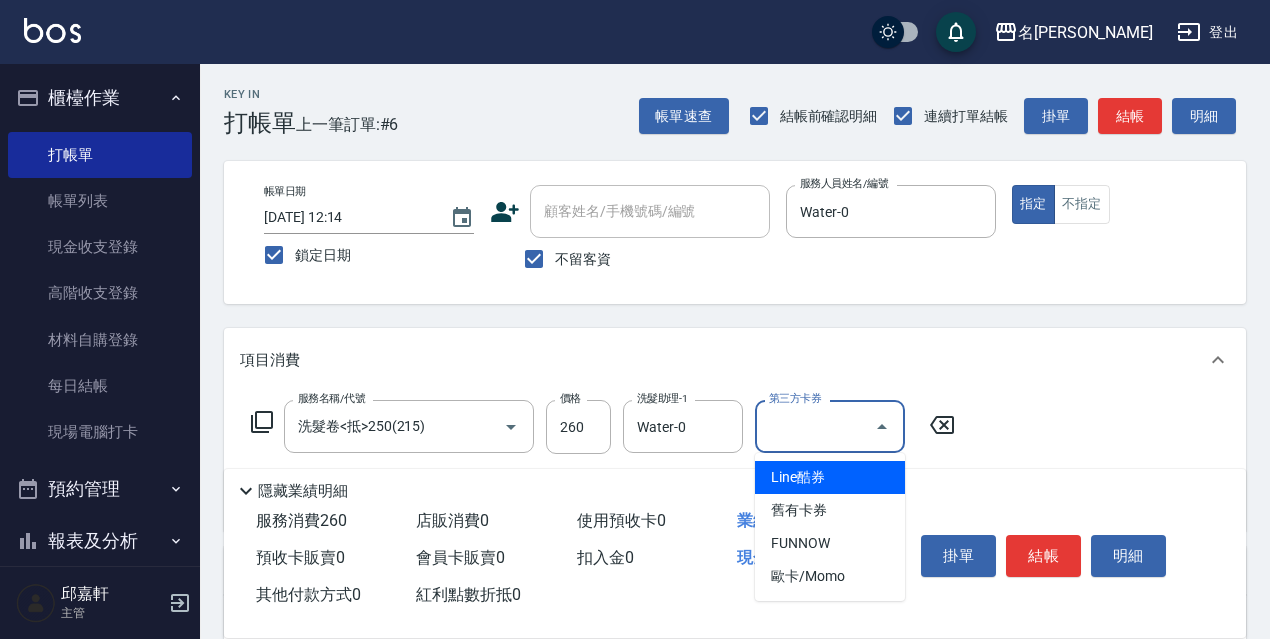 type on "舊有卡券" 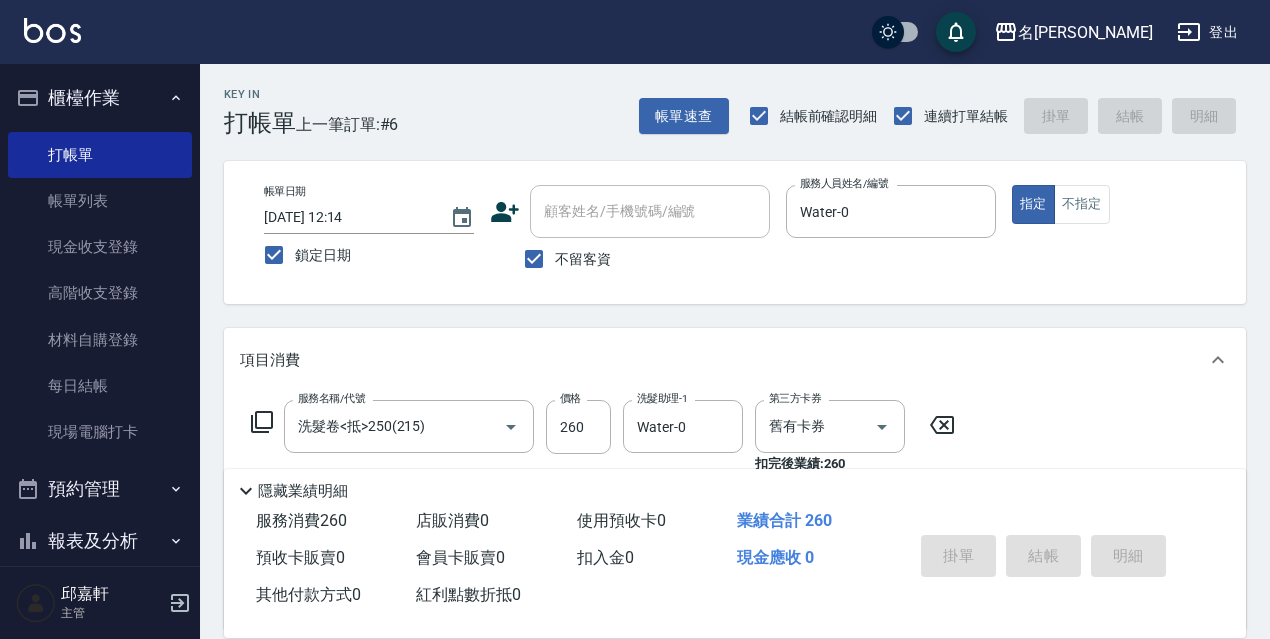 type 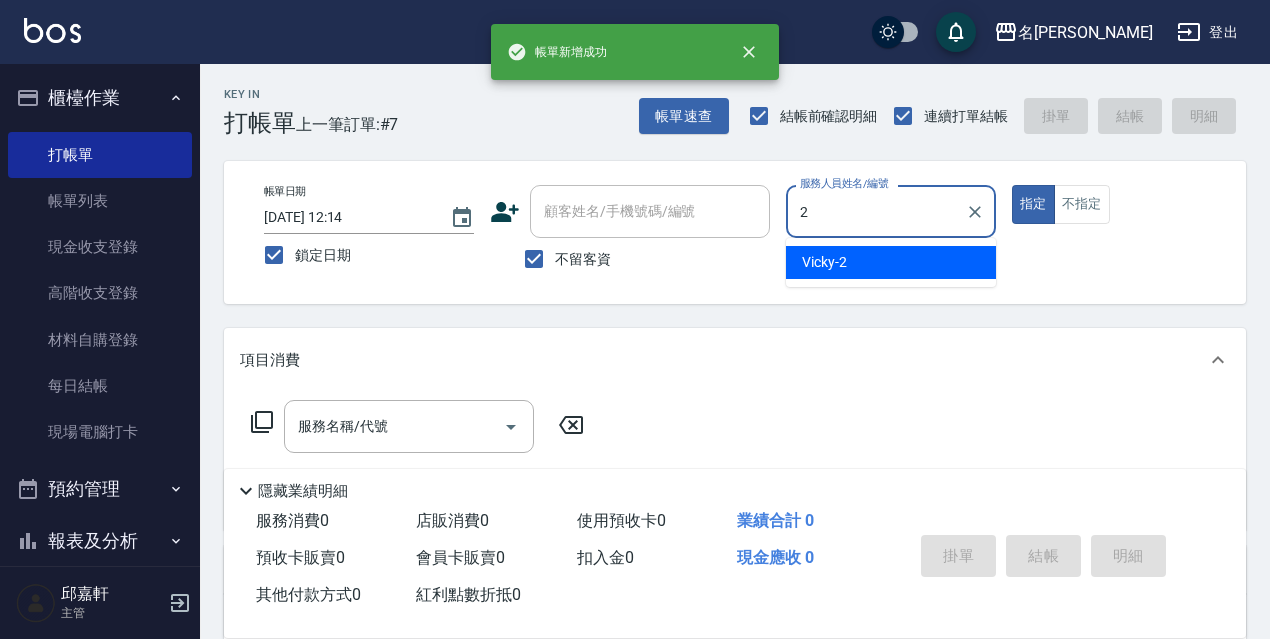 type on "Vicky-2" 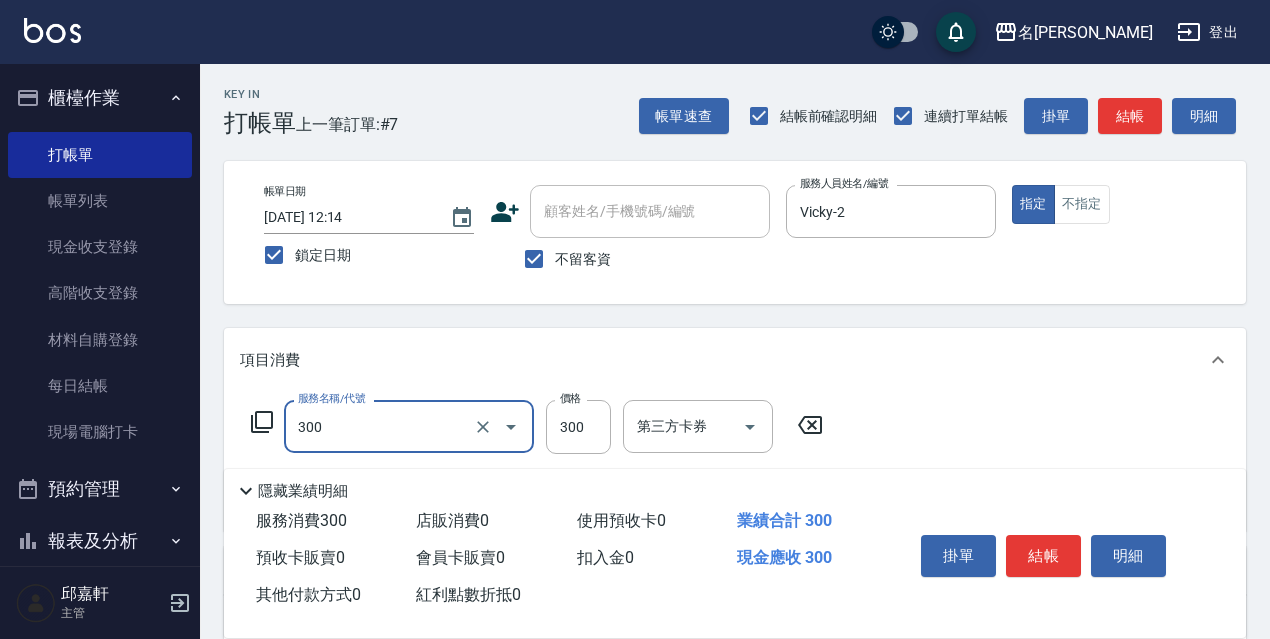 type on "洗髮300(300)" 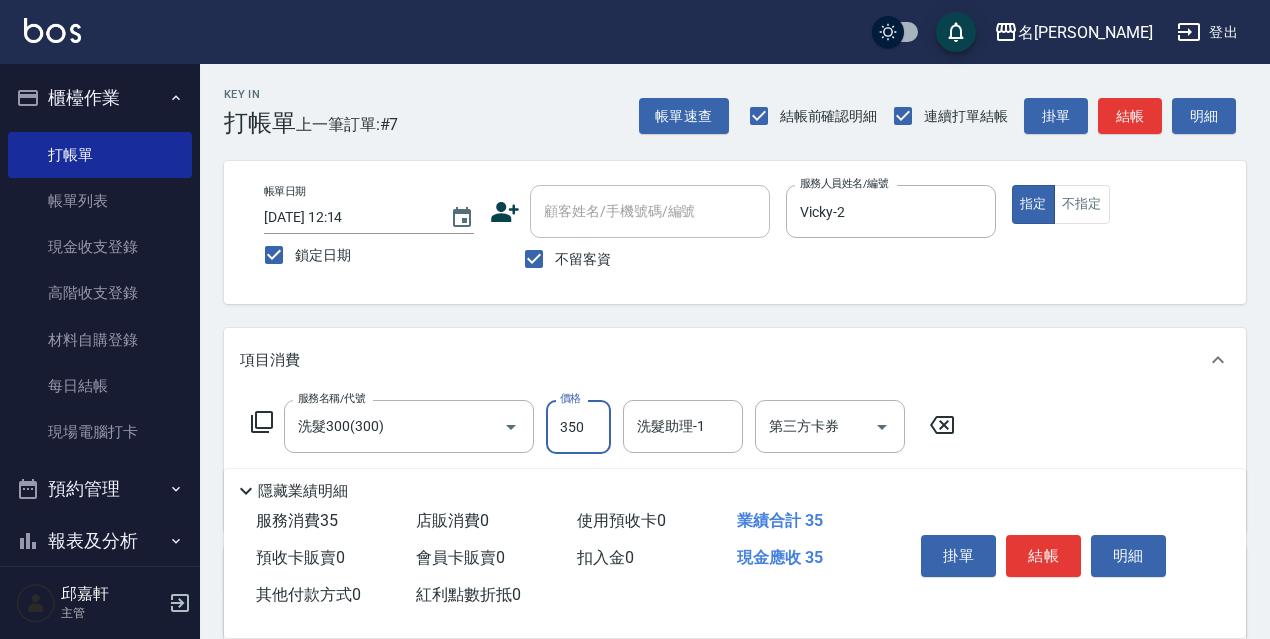 type on "350" 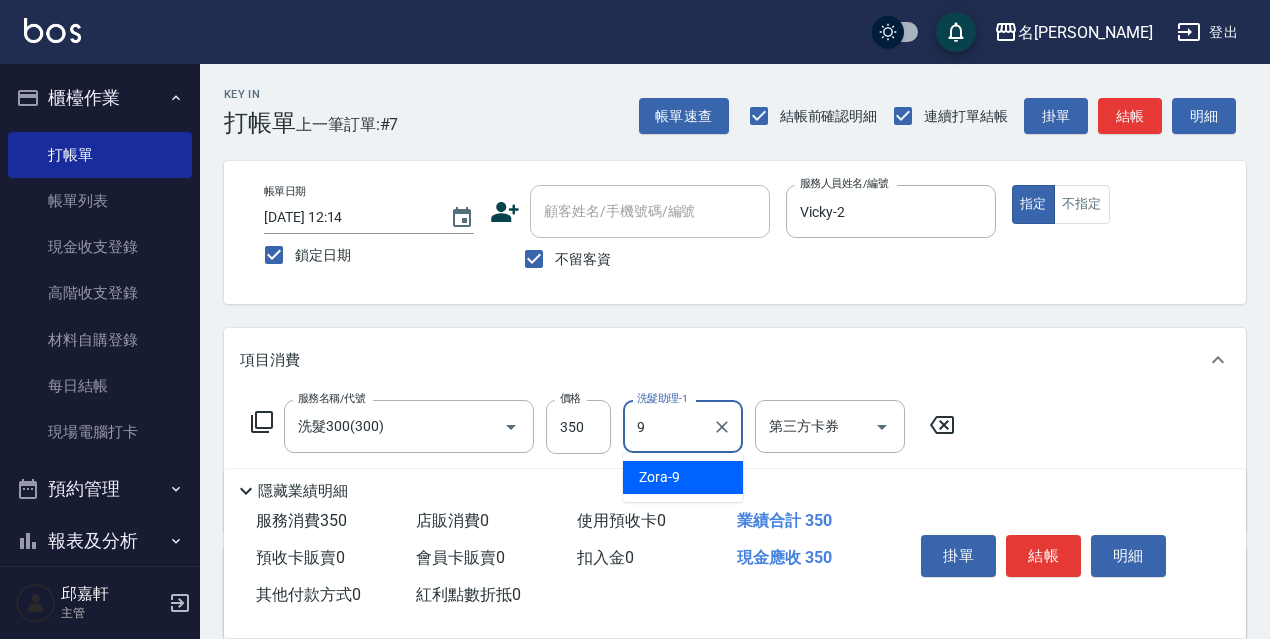 type on "Zora-9" 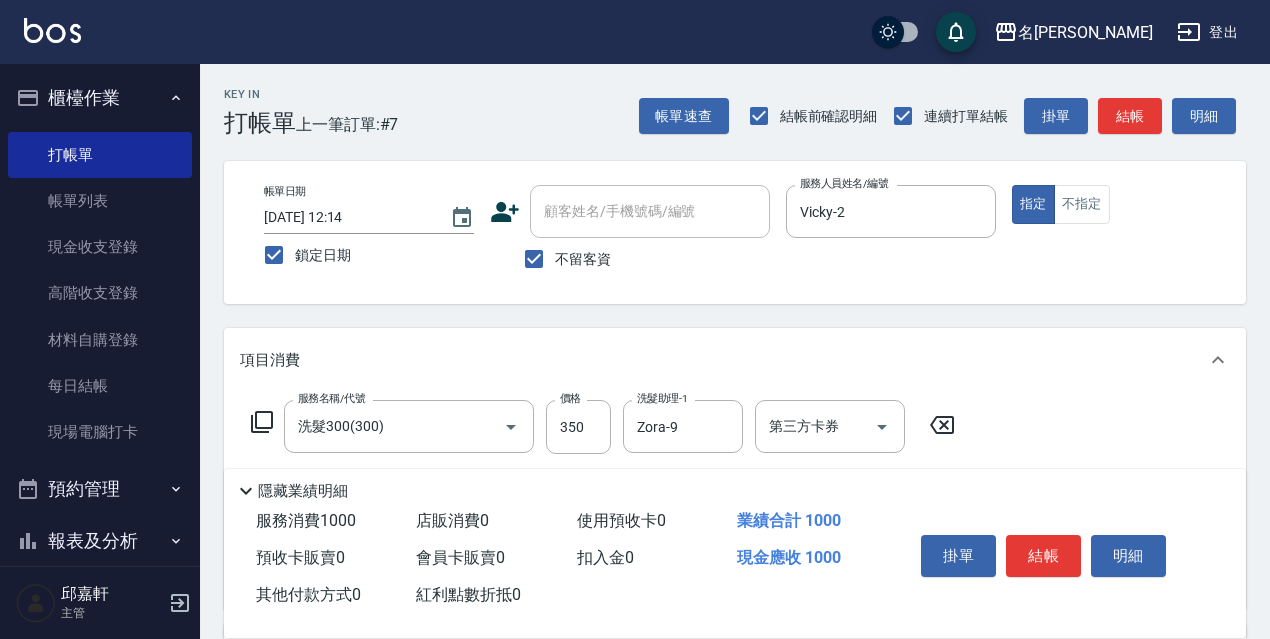 type on "剪髮650(309)" 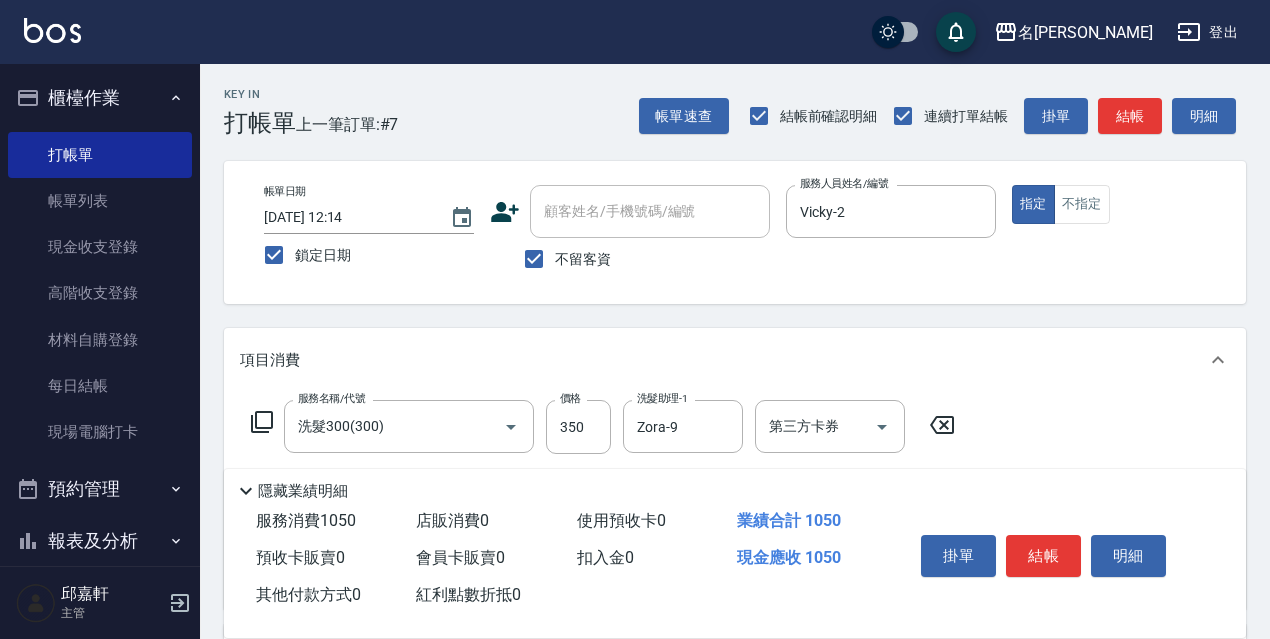 type on "700" 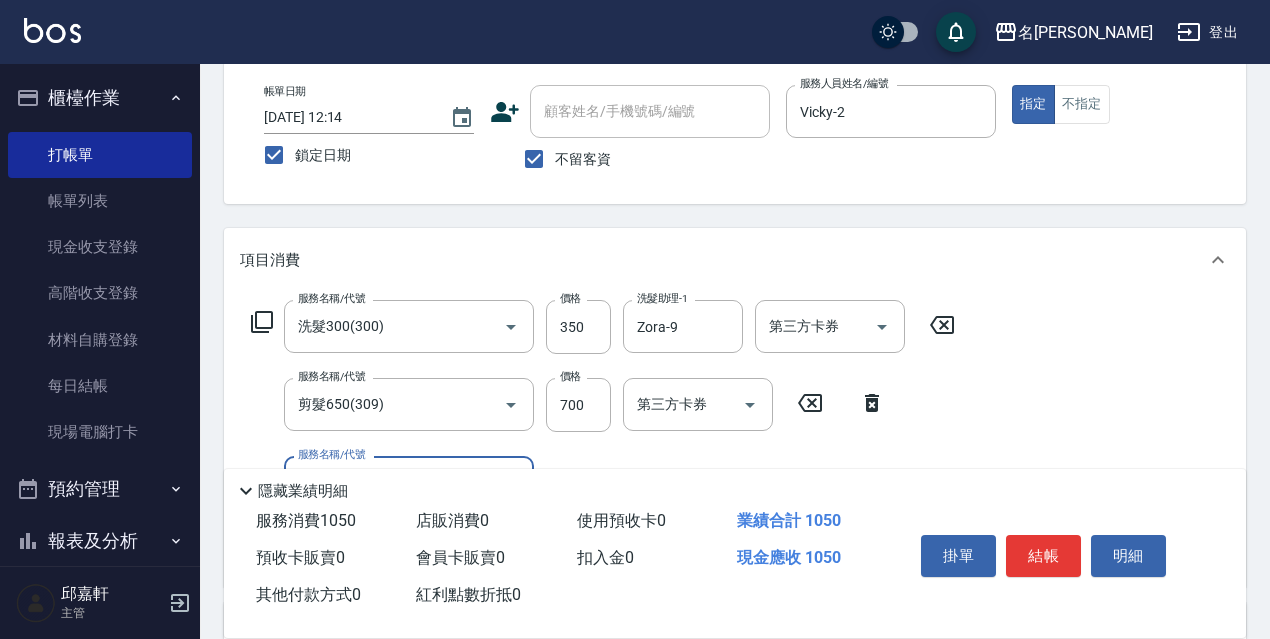 scroll, scrollTop: 200, scrollLeft: 0, axis: vertical 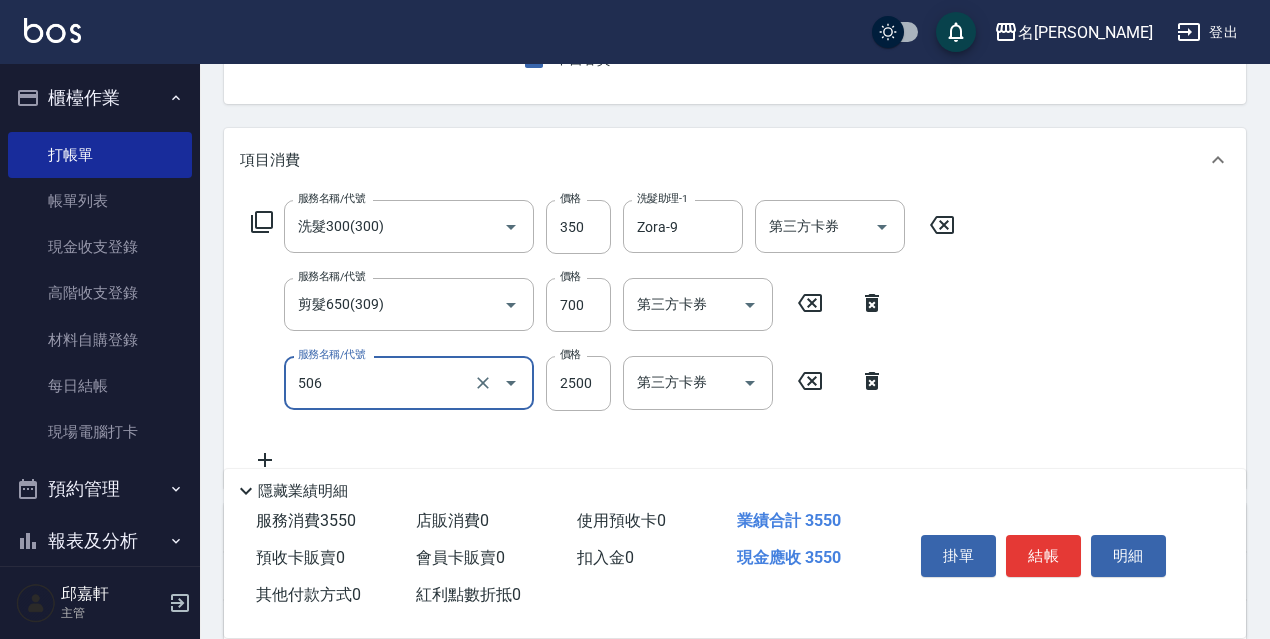 type on "染髮(2500)(506)" 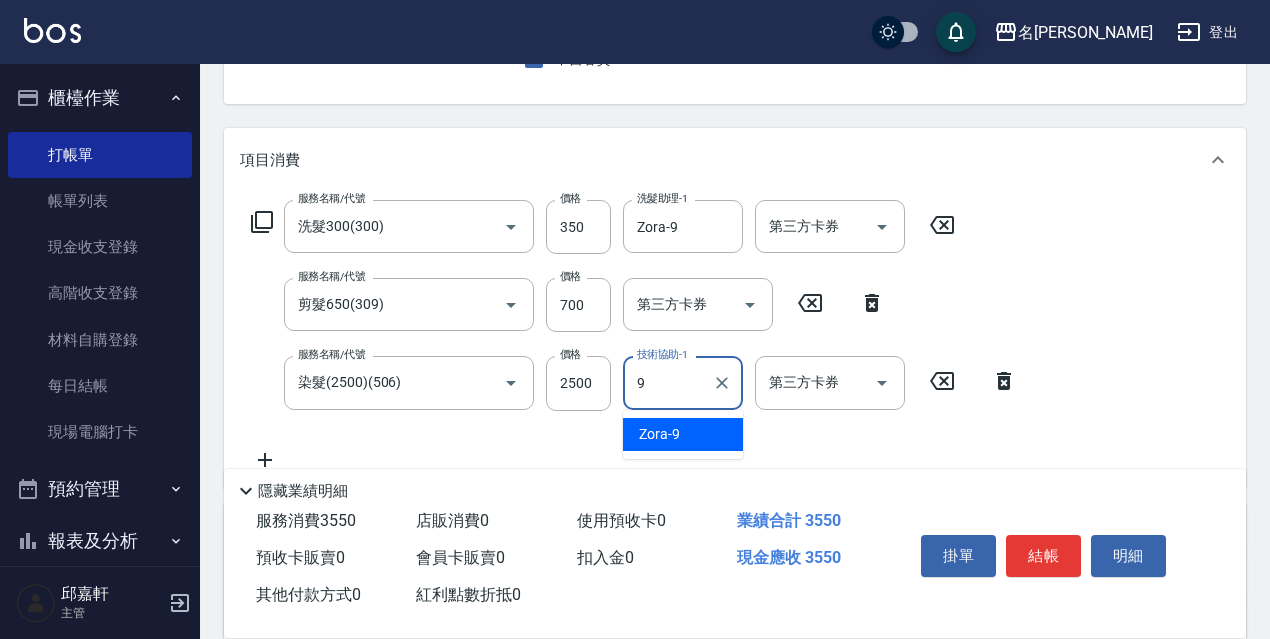 type on "Zora-9" 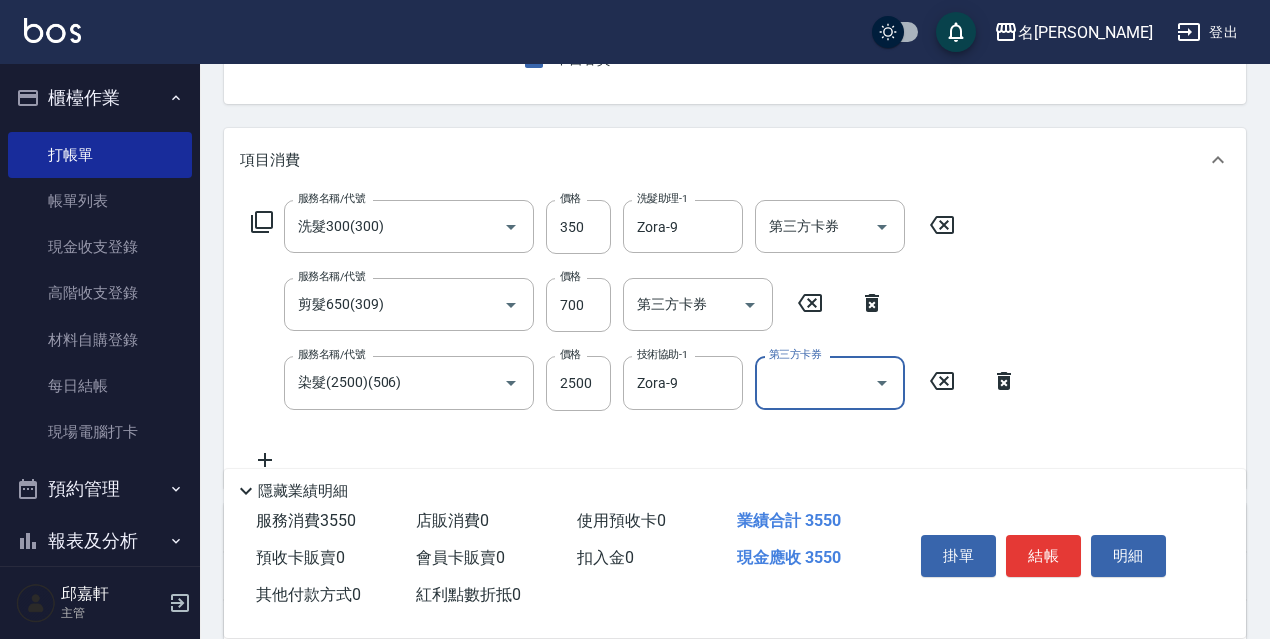 scroll, scrollTop: 449, scrollLeft: 0, axis: vertical 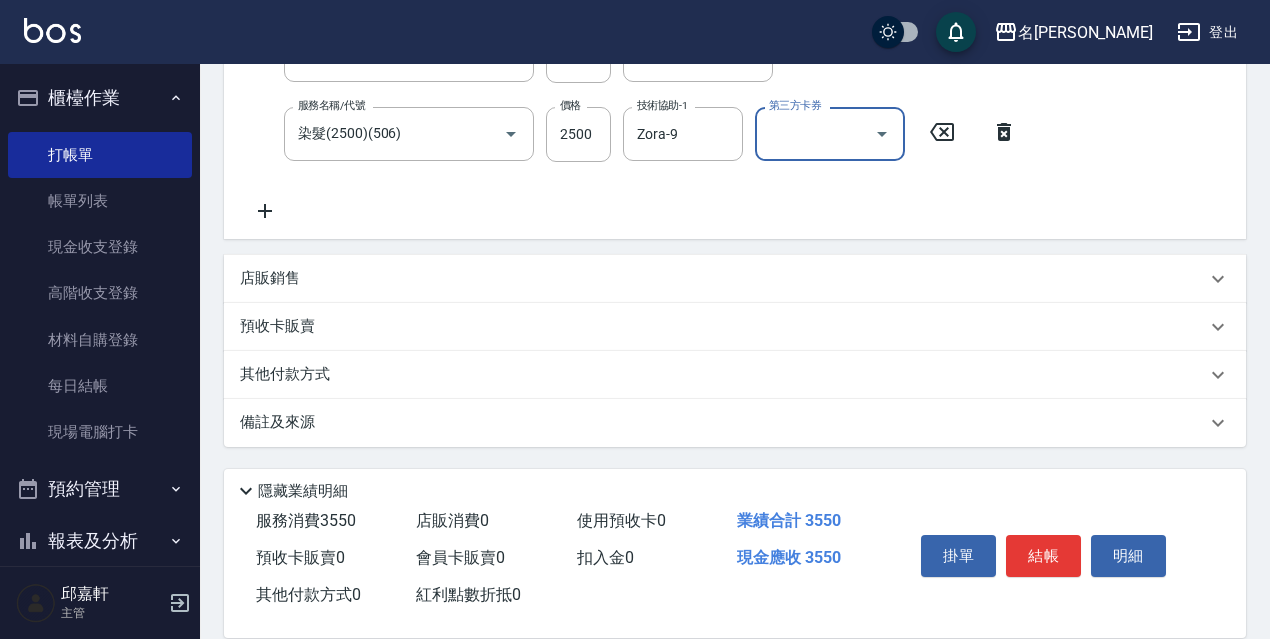 click on "其他付款方式" at bounding box center (735, 375) 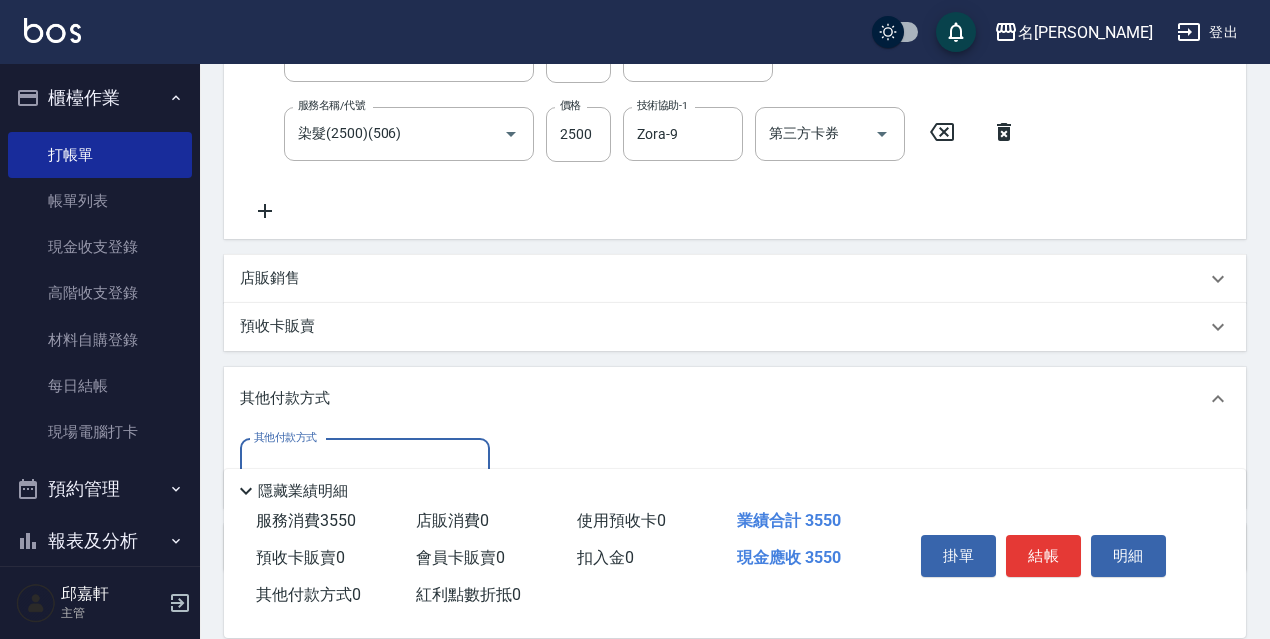 scroll, scrollTop: 1, scrollLeft: 0, axis: vertical 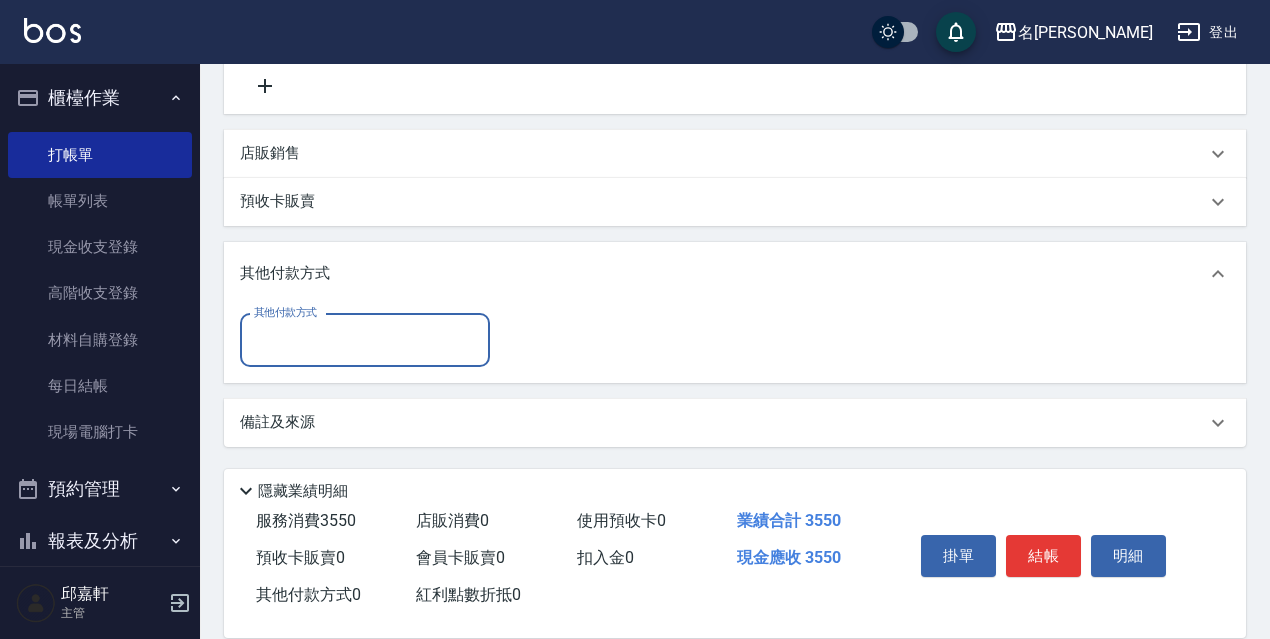 click on "其他付款方式" at bounding box center [365, 340] 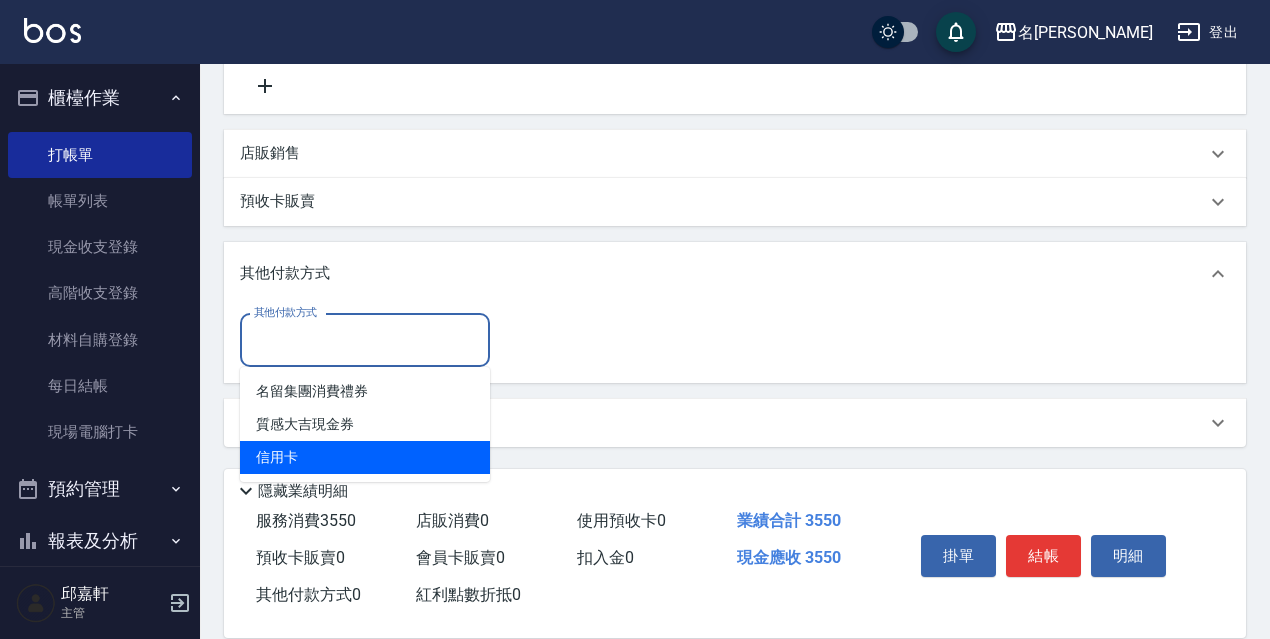 click on "信用卡" at bounding box center [365, 457] 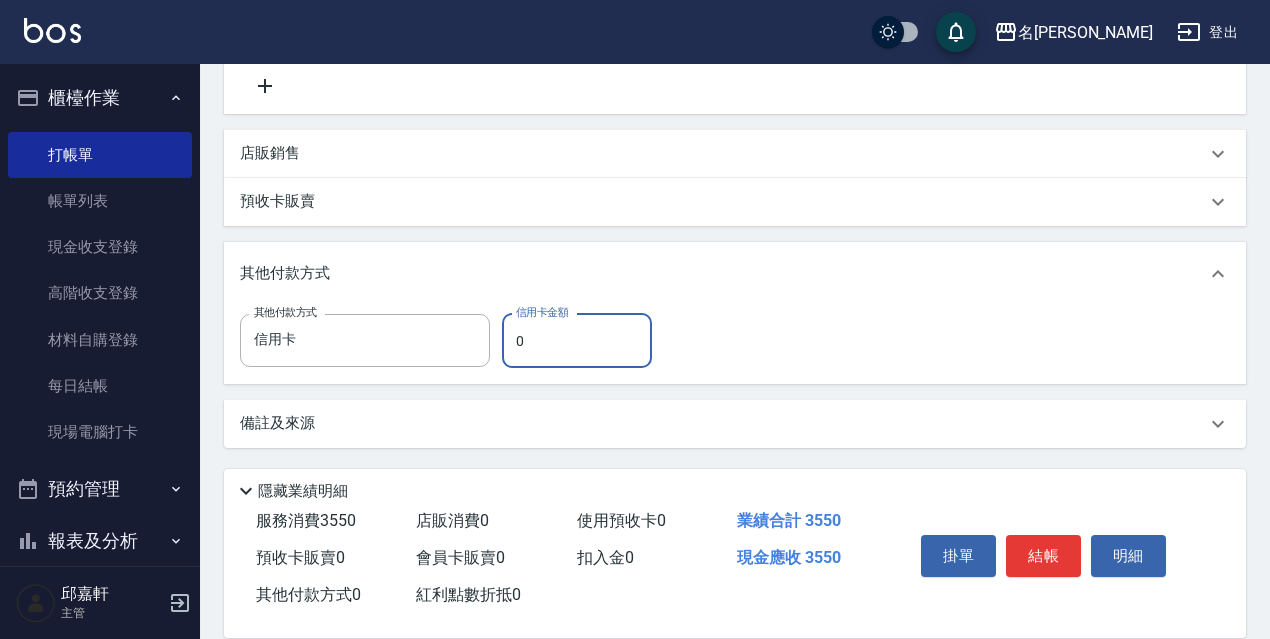 type on "信用卡" 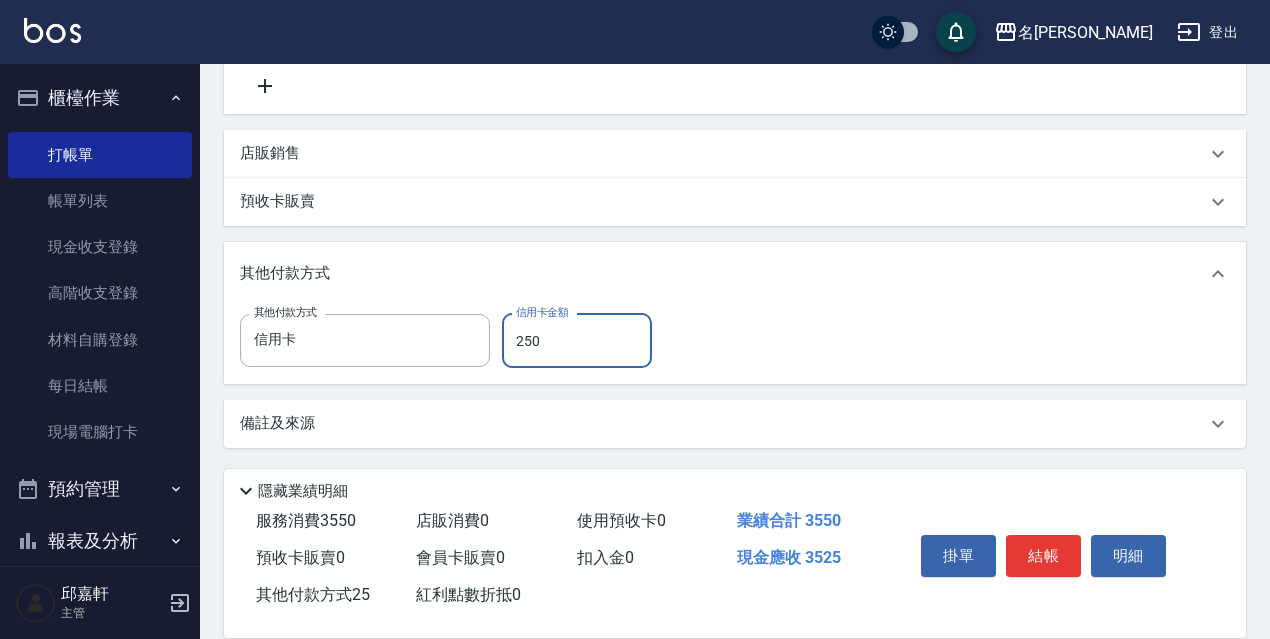 type on "2500" 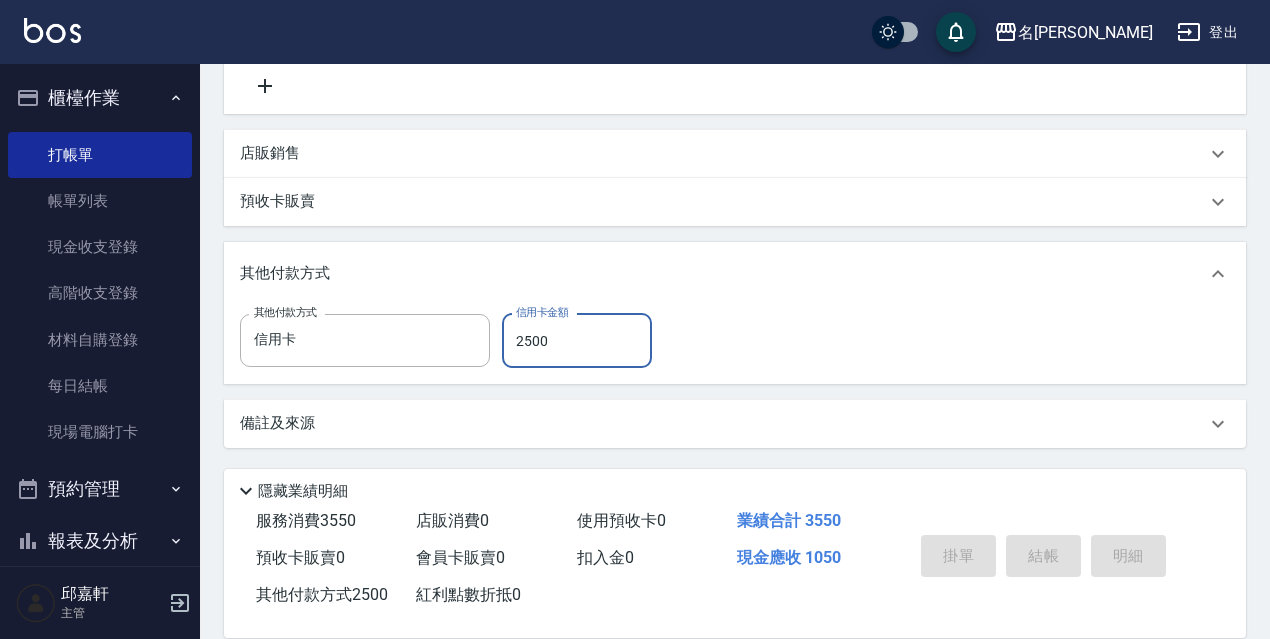 type 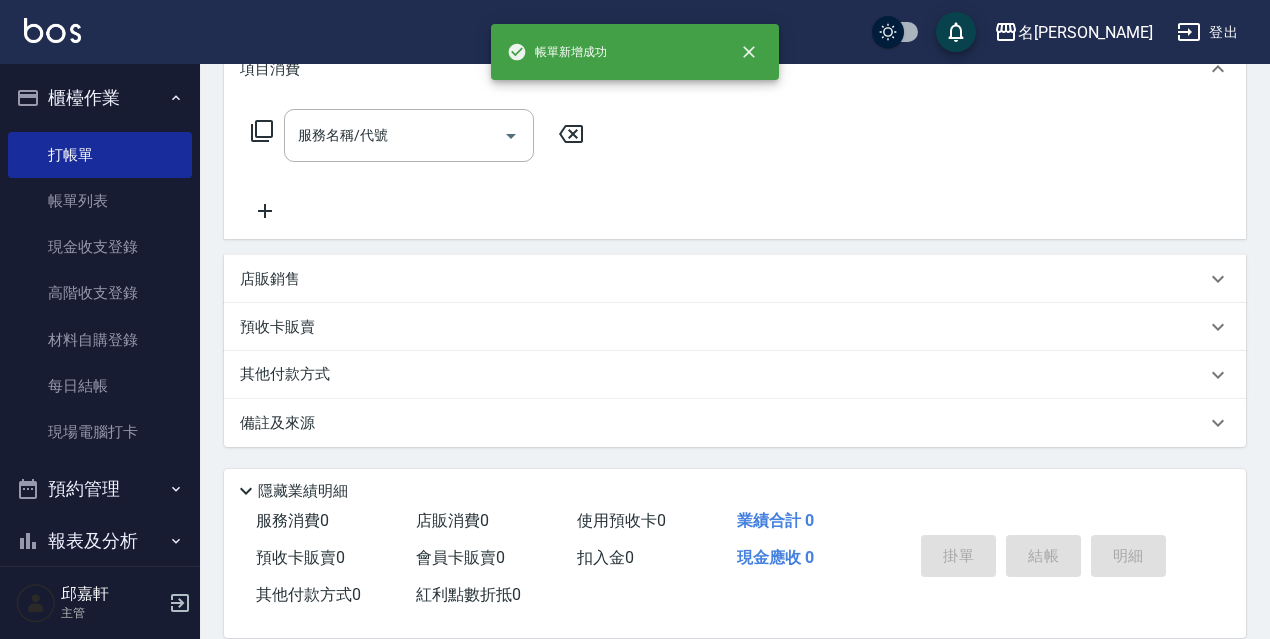 scroll, scrollTop: 0, scrollLeft: 0, axis: both 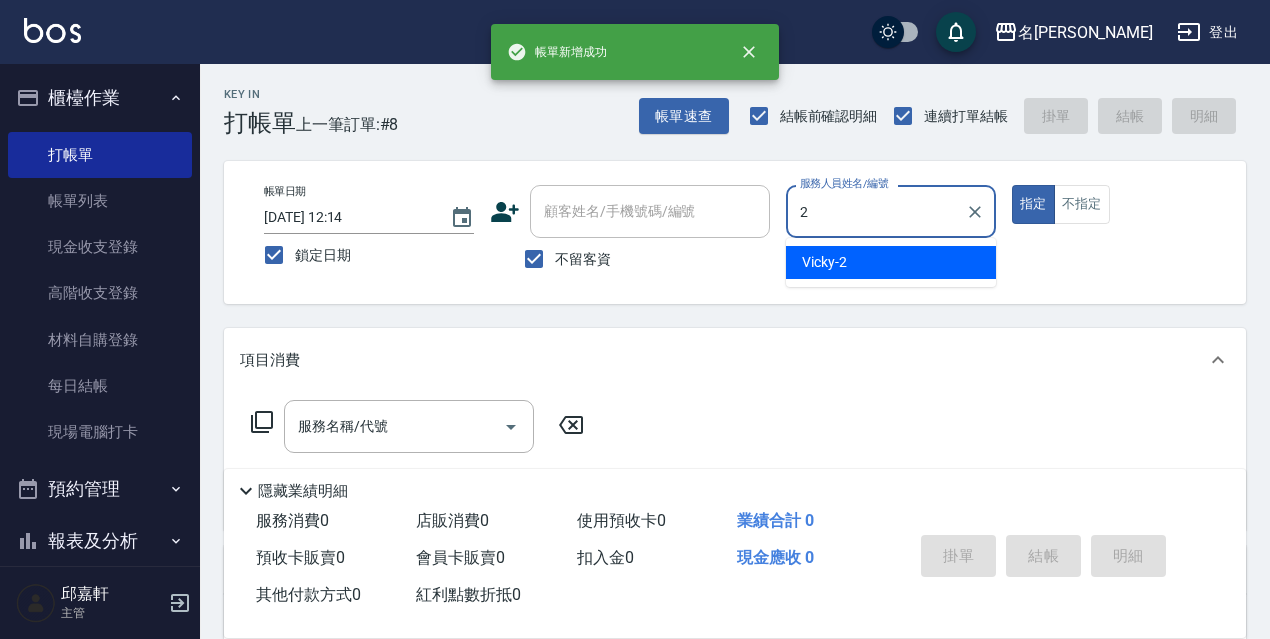 type on "Vicky-2" 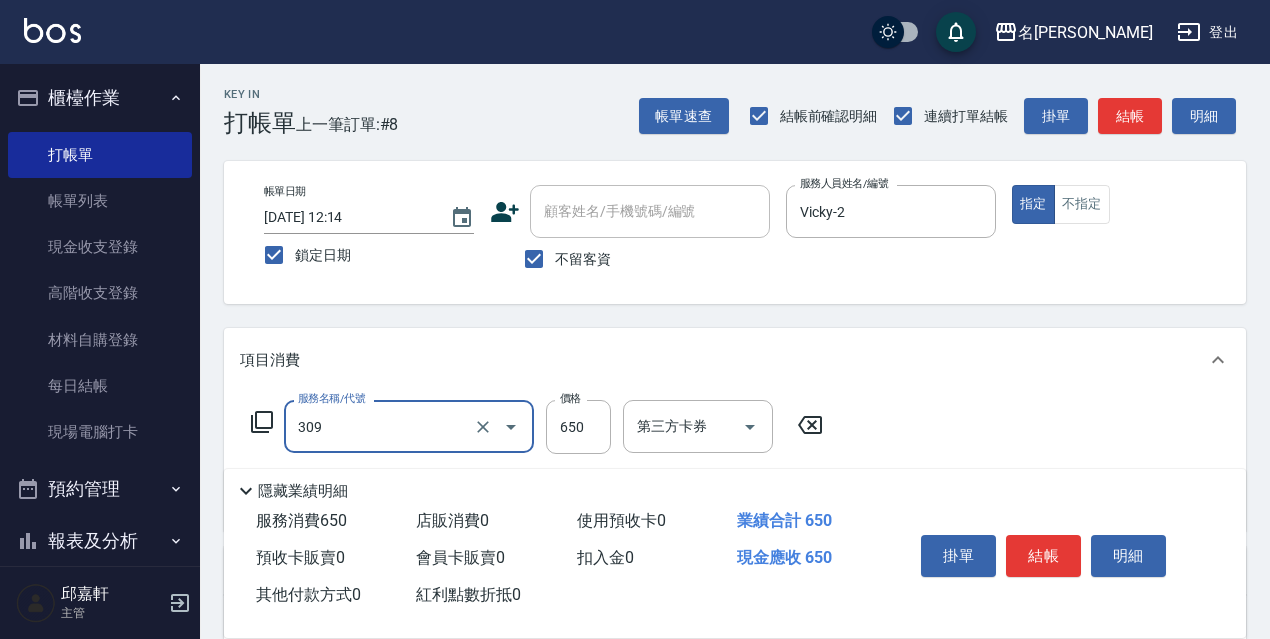 type on "剪髮650(309)" 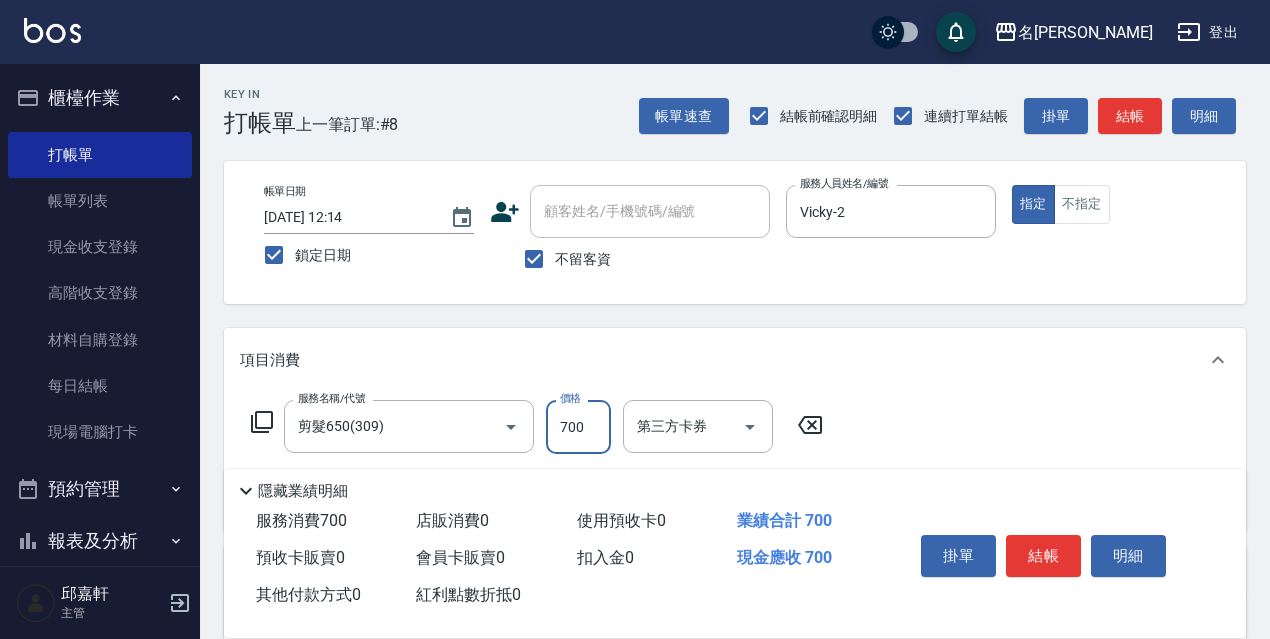type on "700" 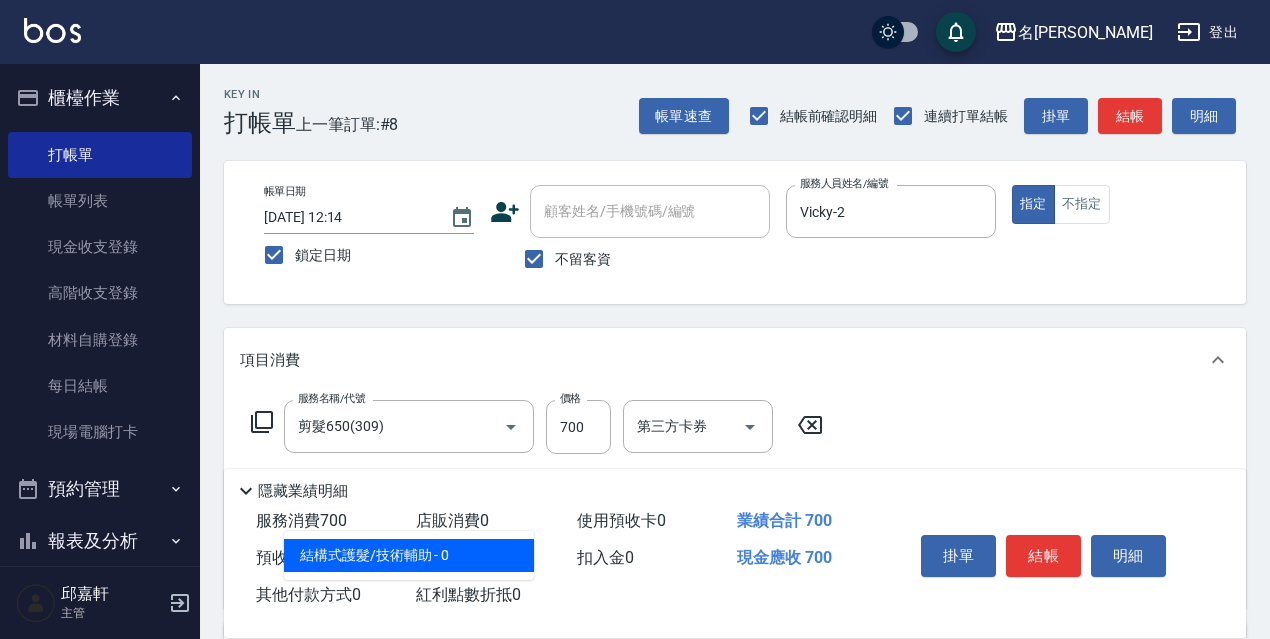 type on "結構式護髮/技術輔助(810)" 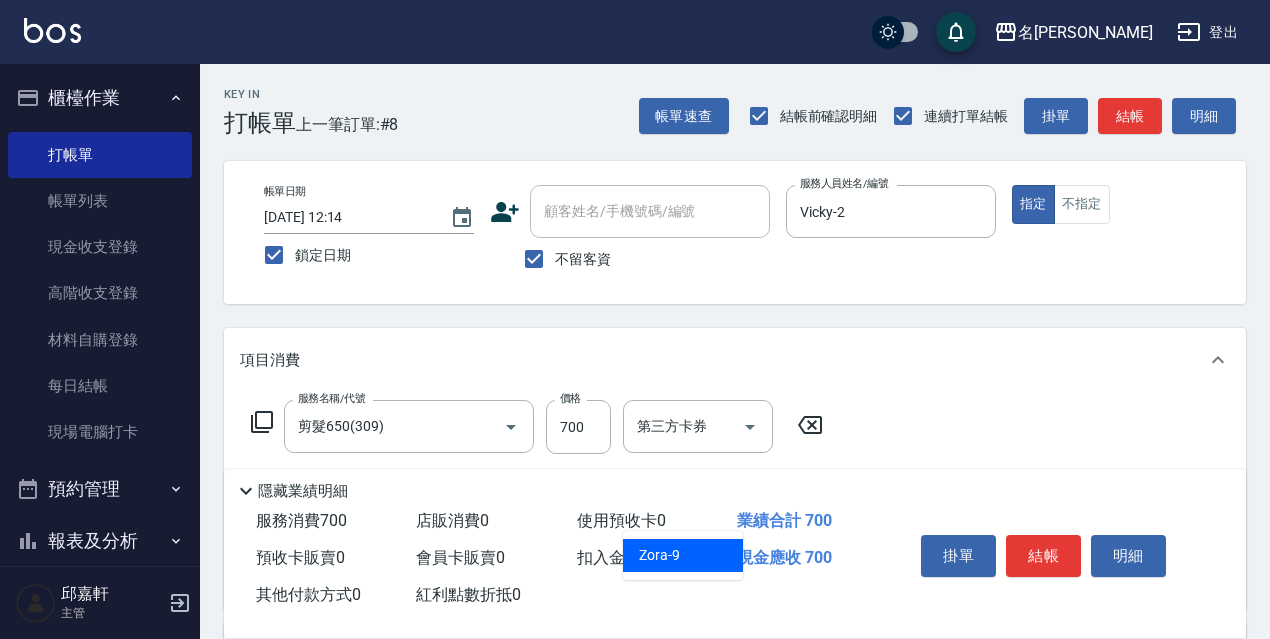 type on "Zora-9" 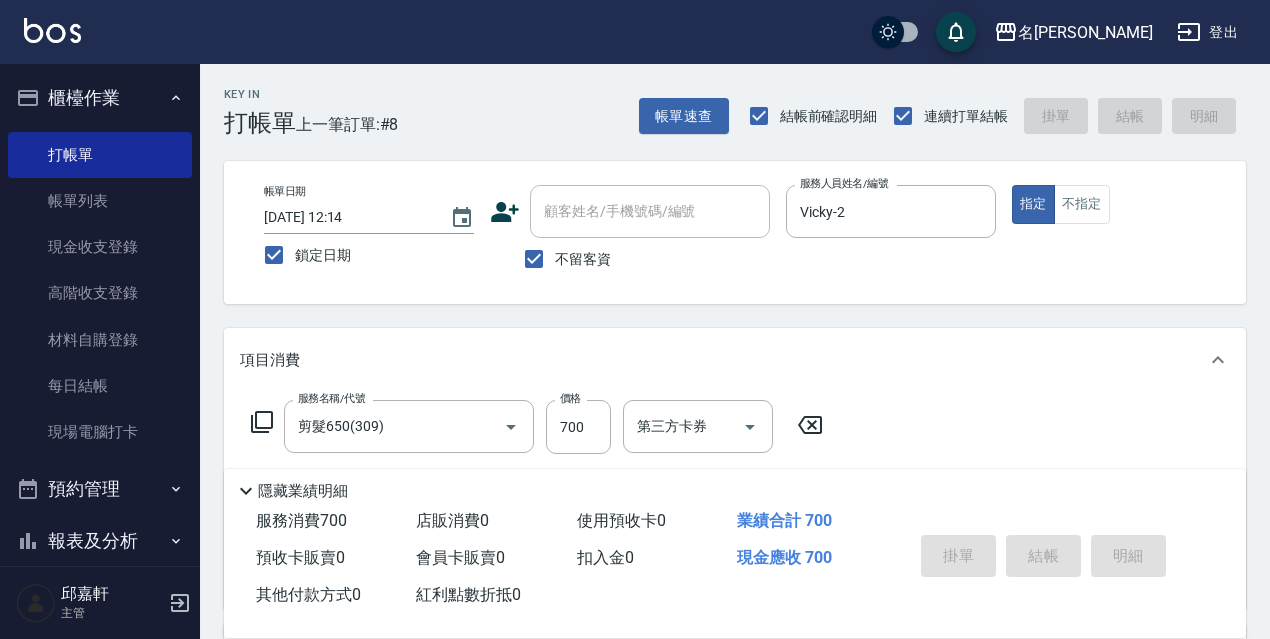 type 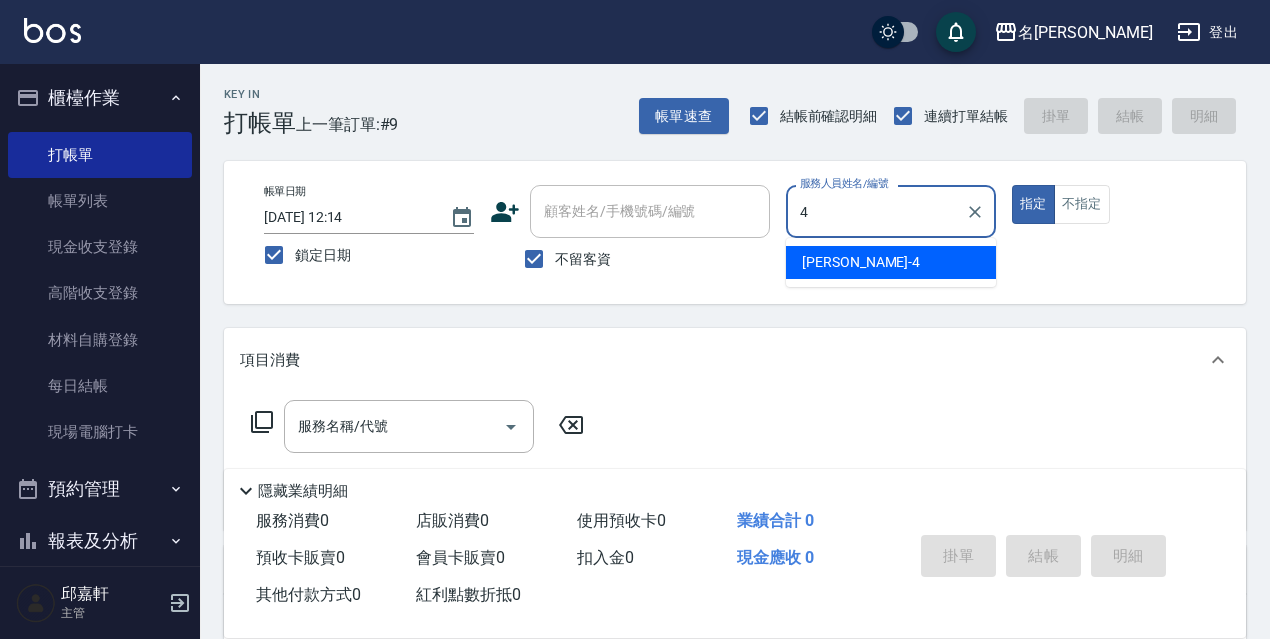 type on "小禎-4" 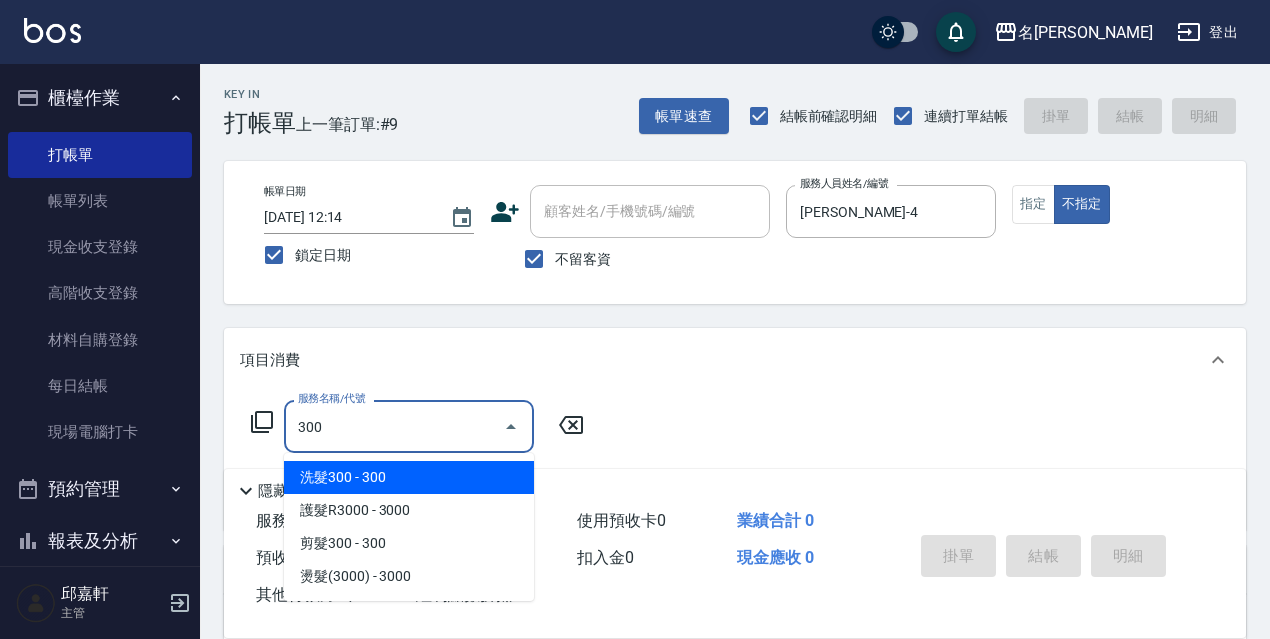 type on "洗髮300(300)" 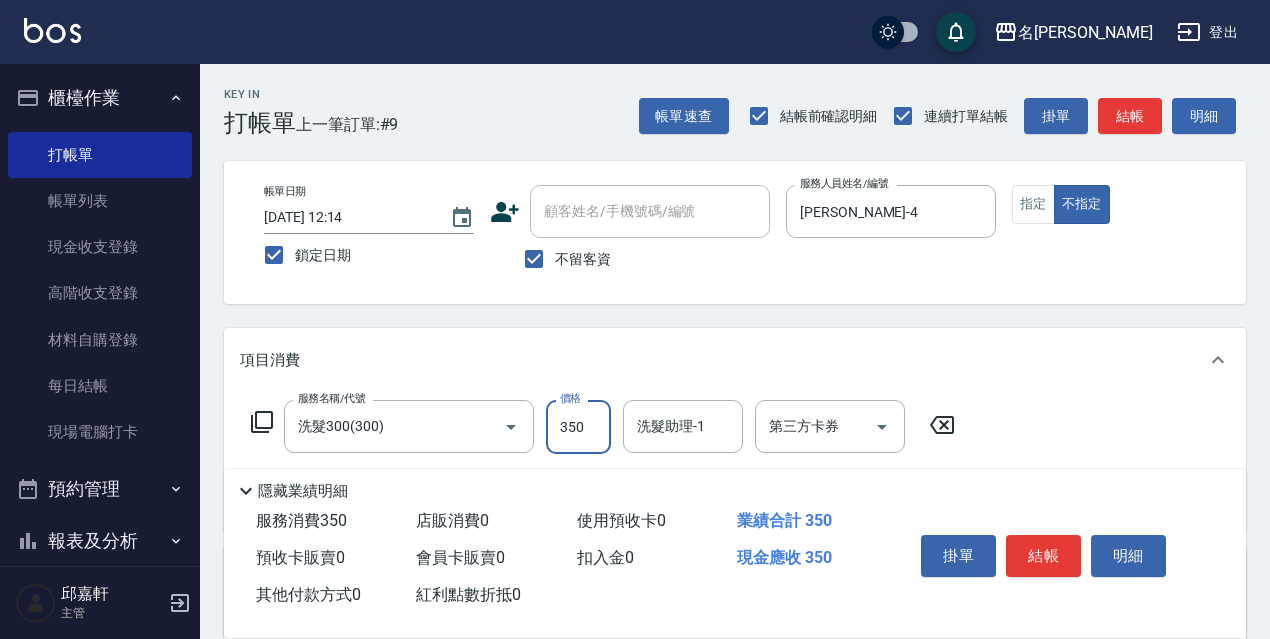 type on "350" 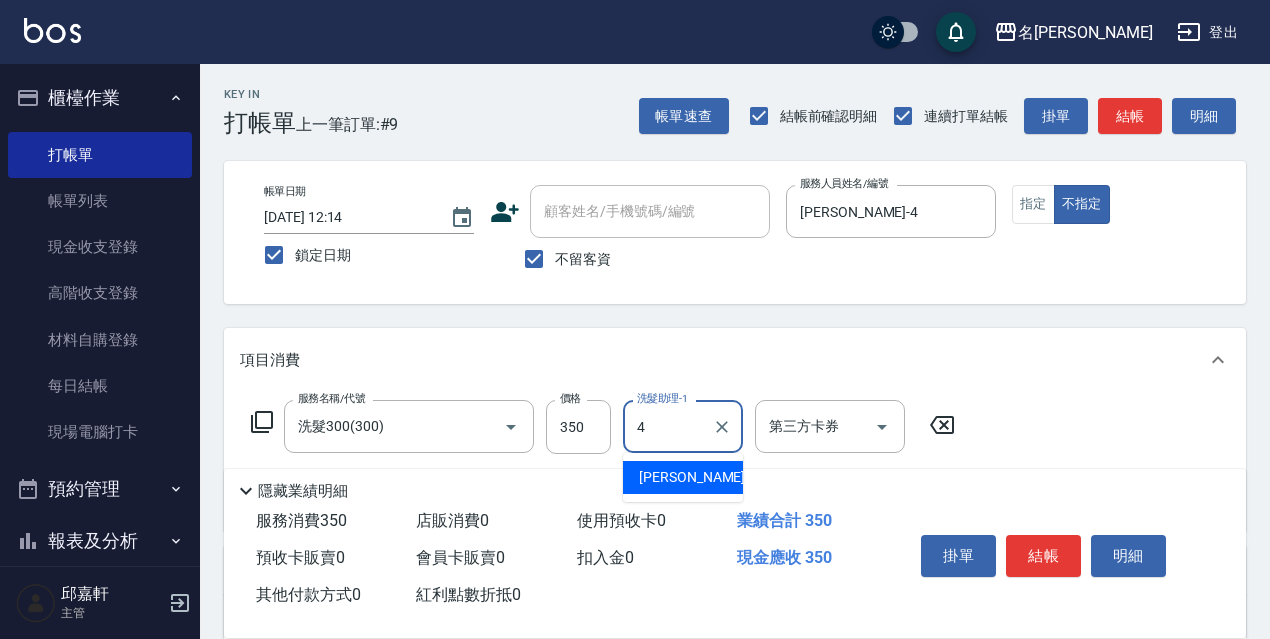 type on "小禎-4" 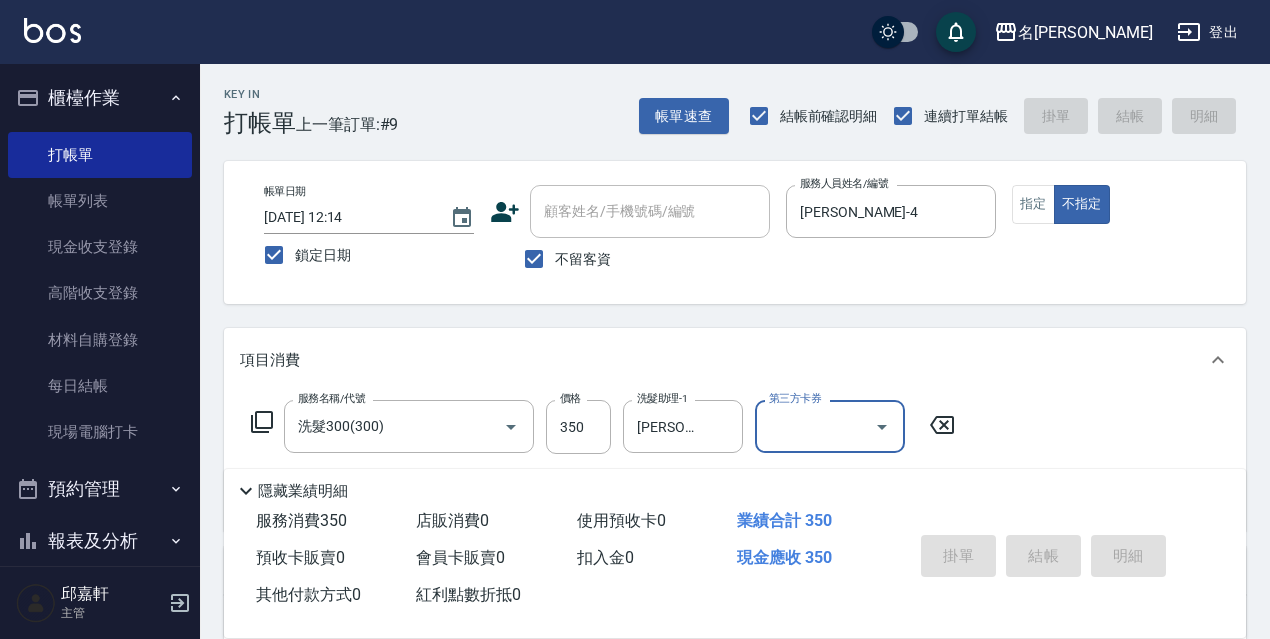 type 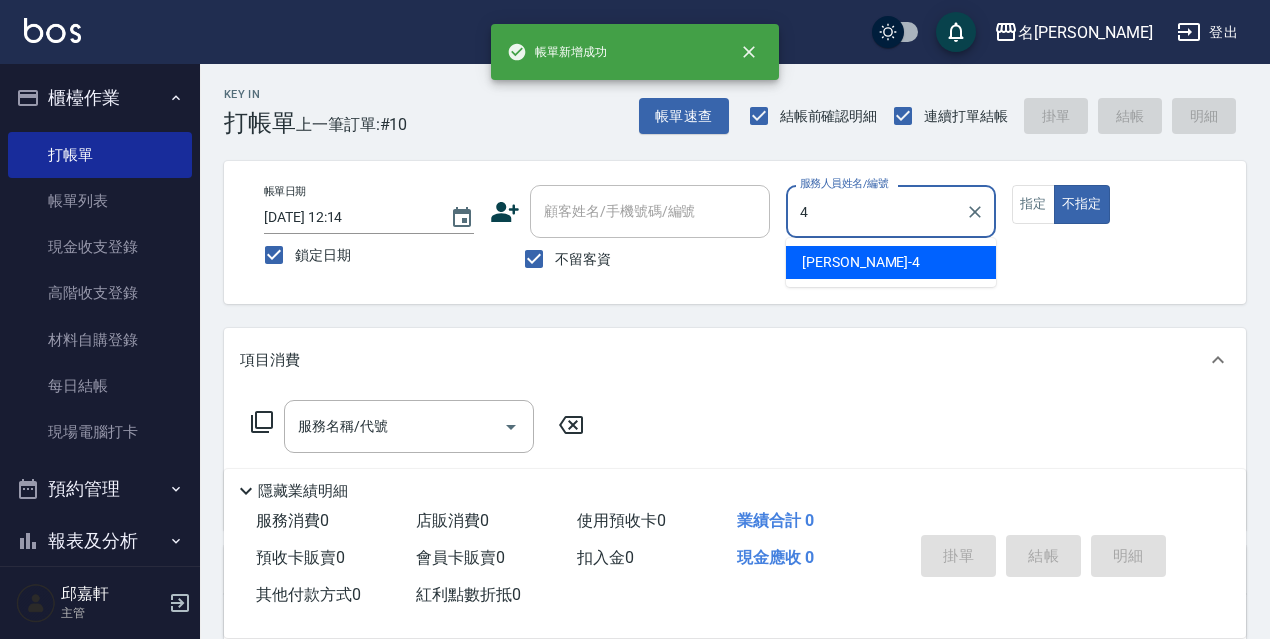 type on "小禎-4" 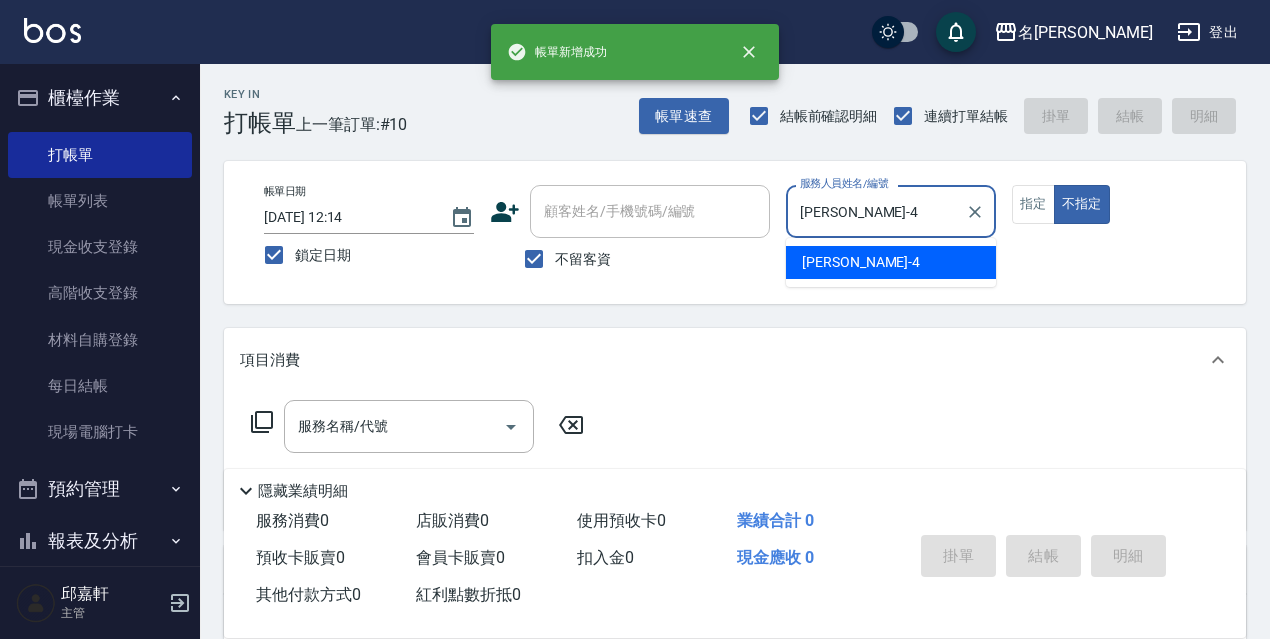 type on "false" 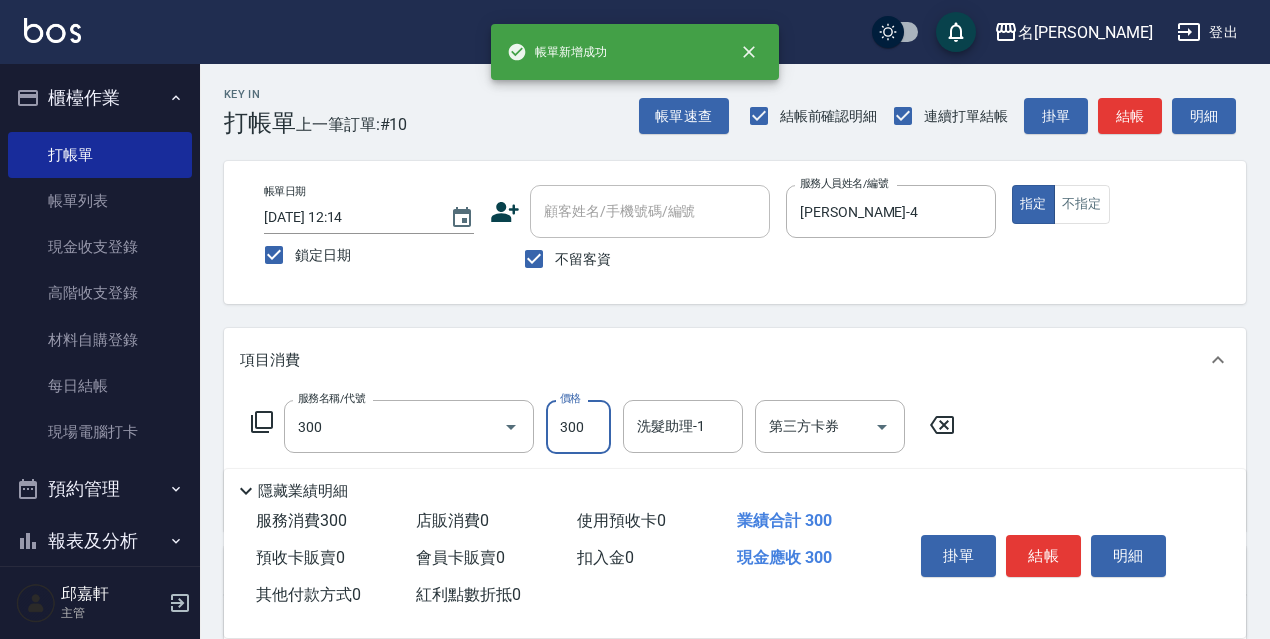 type on "洗髮300(300)" 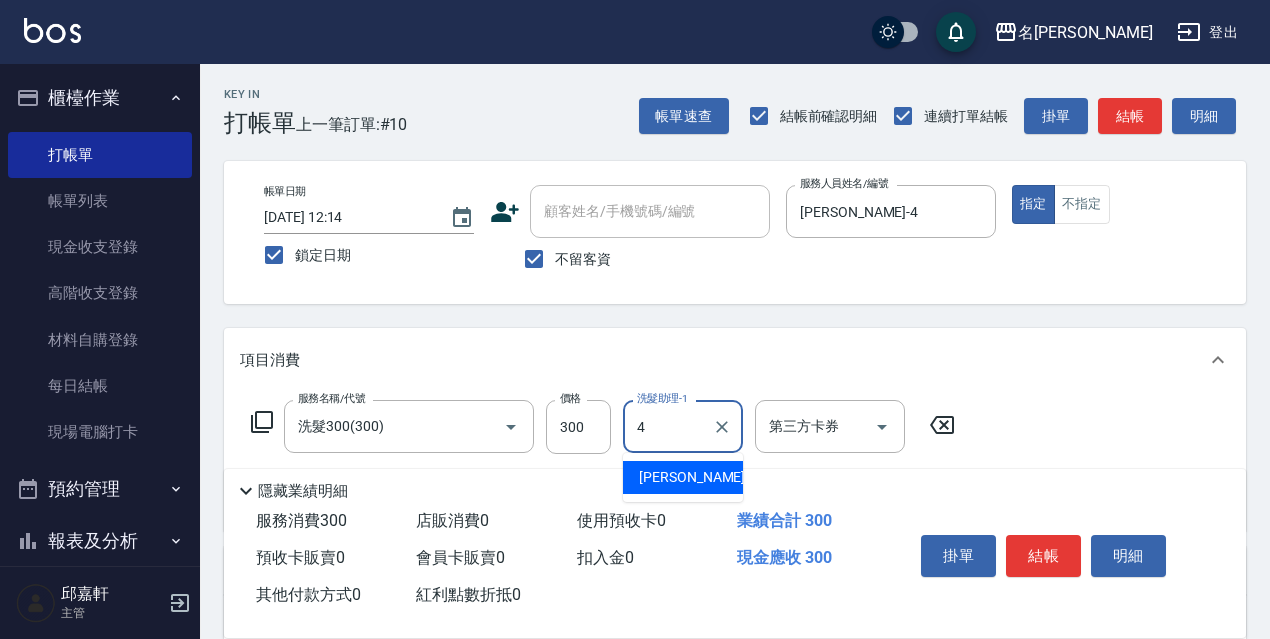 type on "小禎-4" 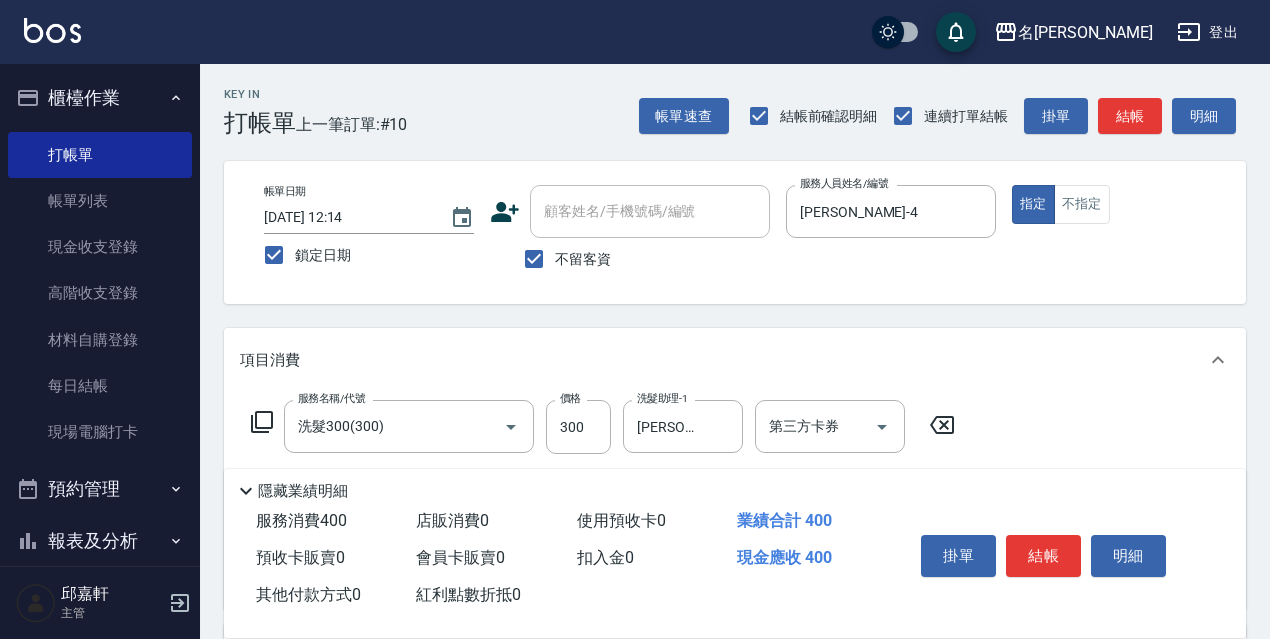 type on "電棒/夾直(803)" 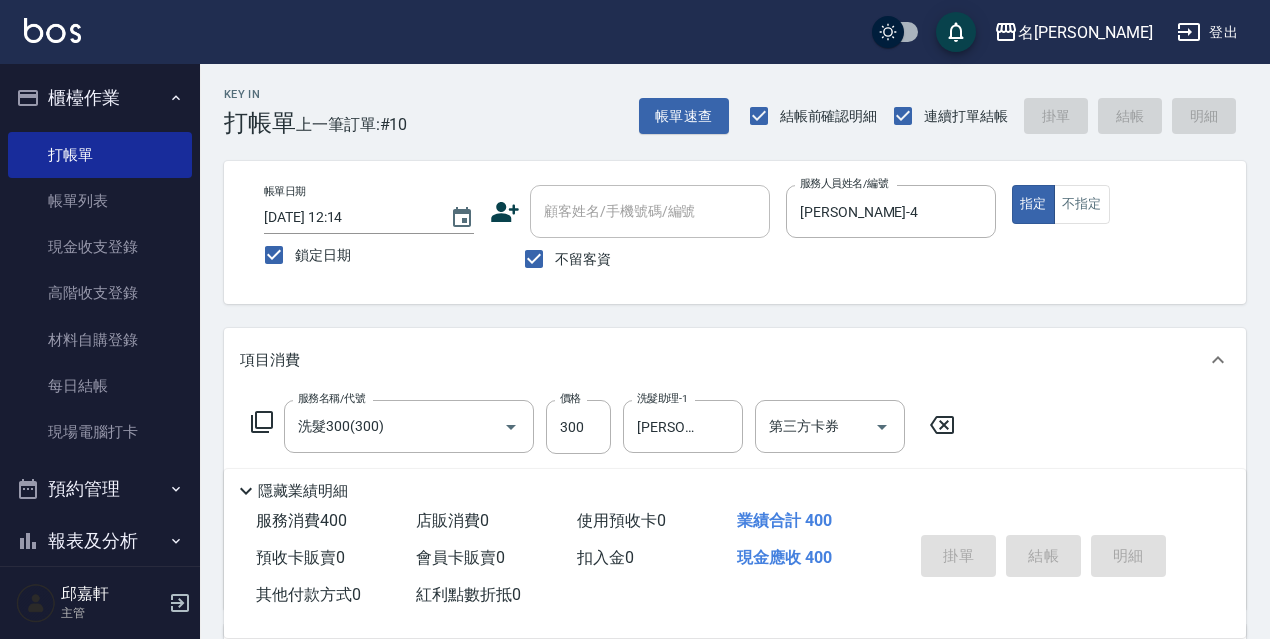 type 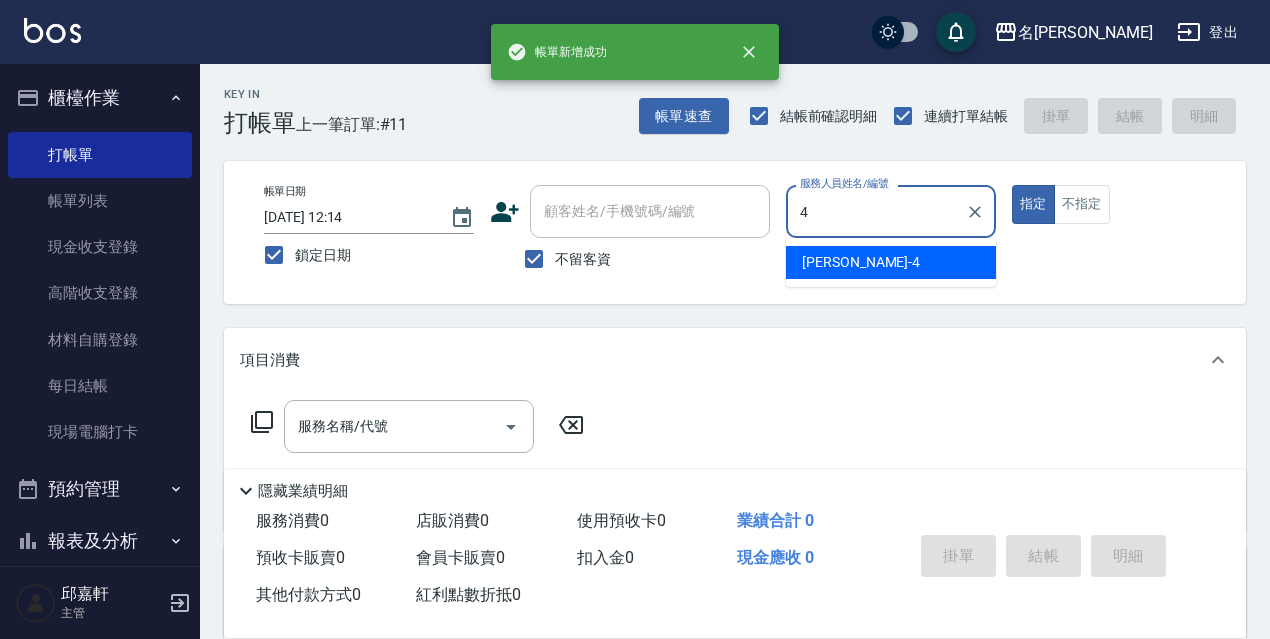 type on "小禎-4" 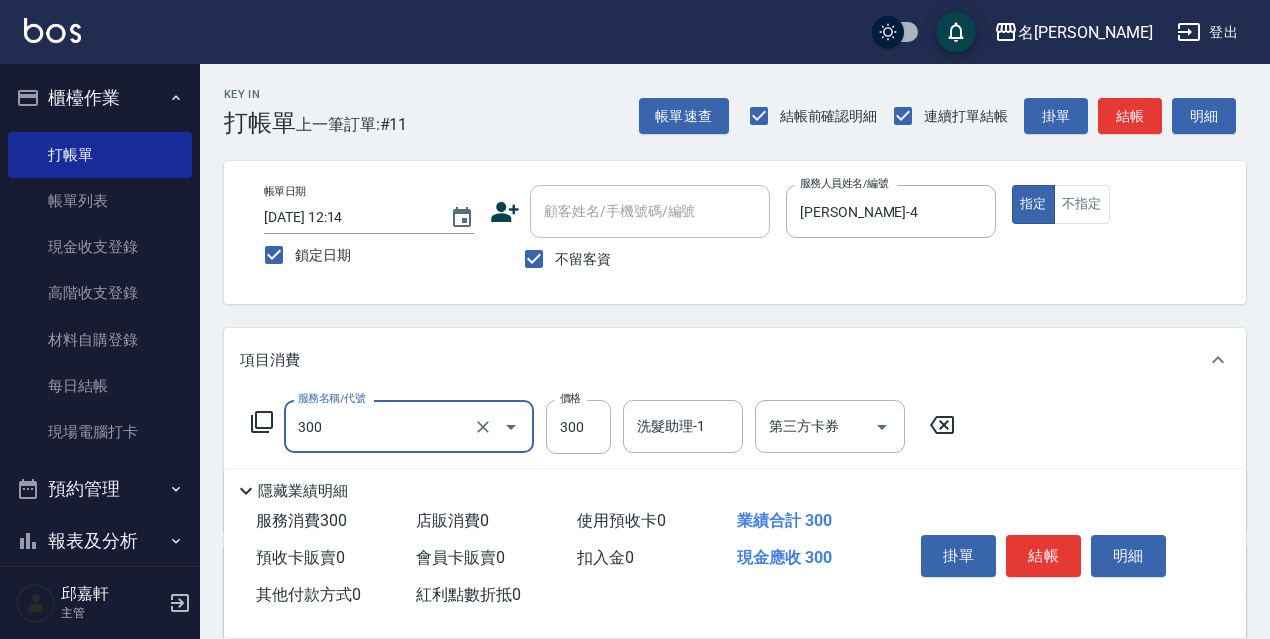 type on "洗髮300(300)" 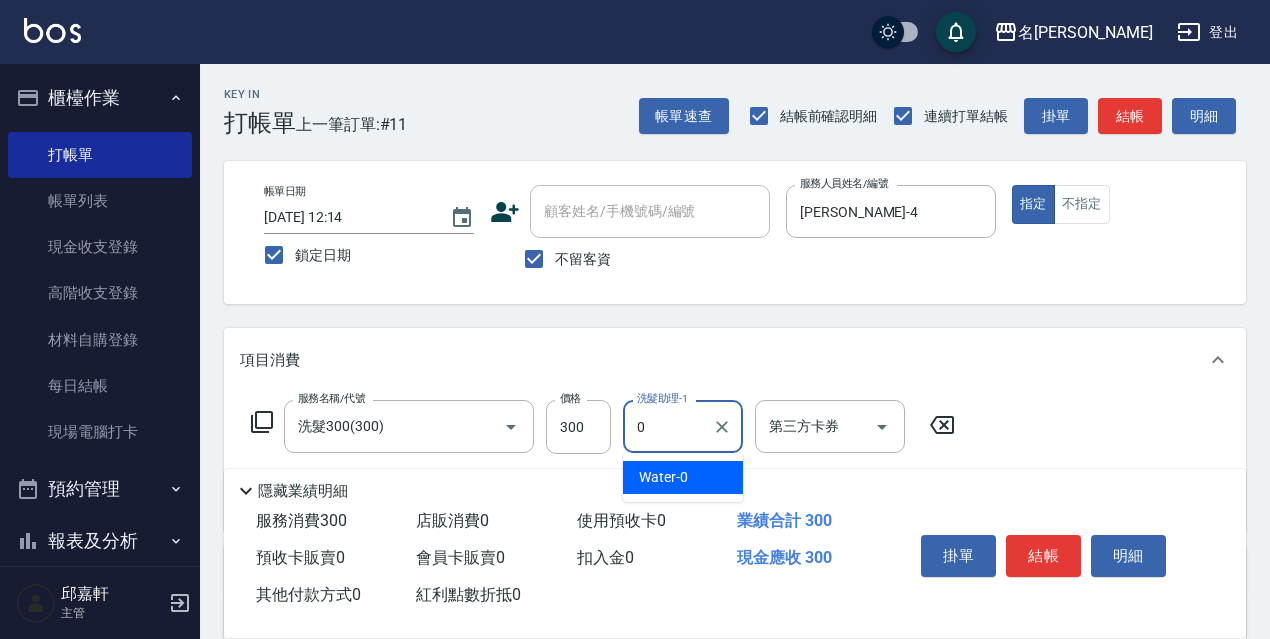 type on "Water-0" 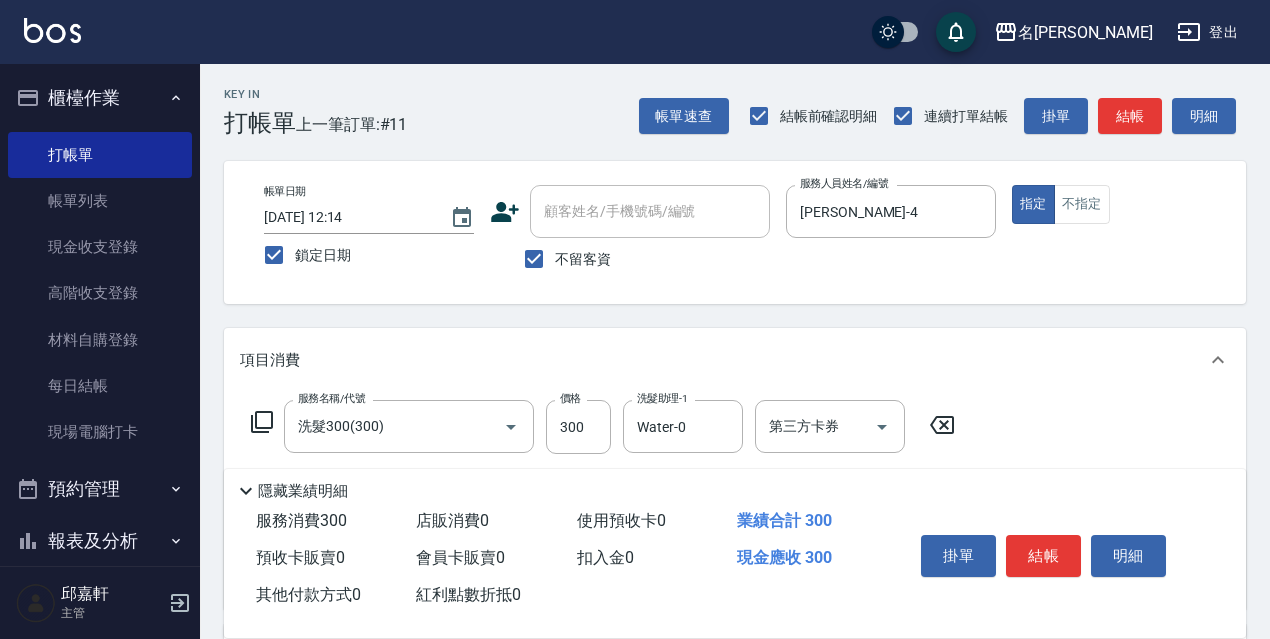 type on "結構式護髮/技術輔助(810)" 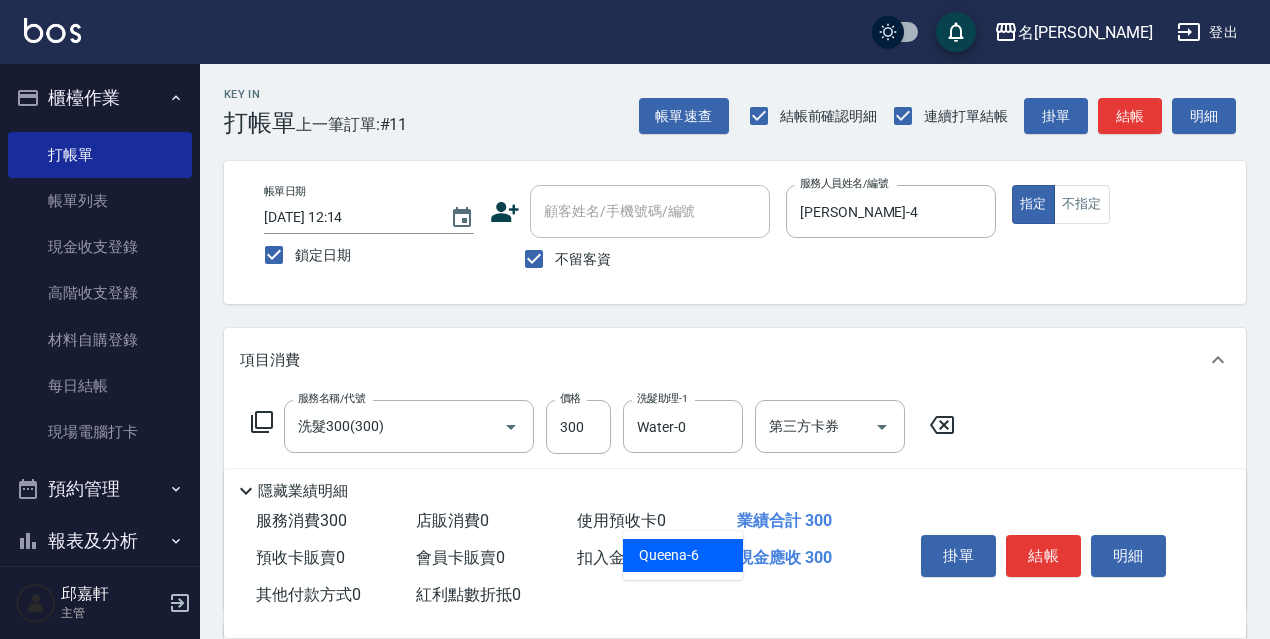 type on "Queena-6" 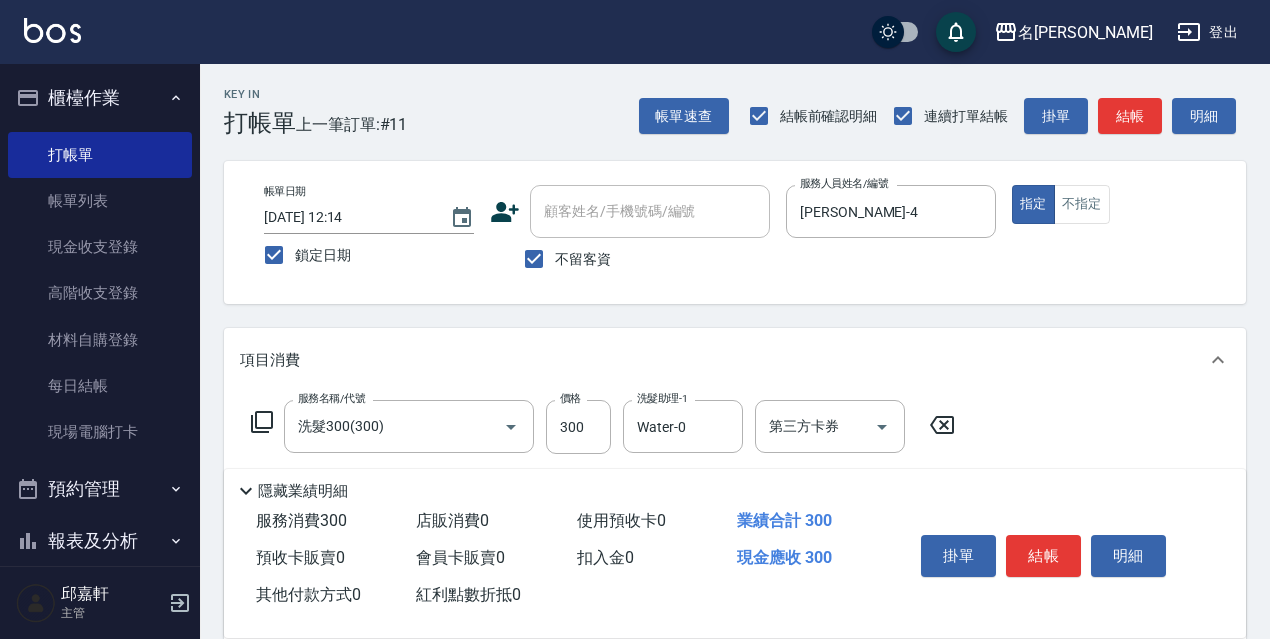 type on "結構式護髮/技術輔助(810)" 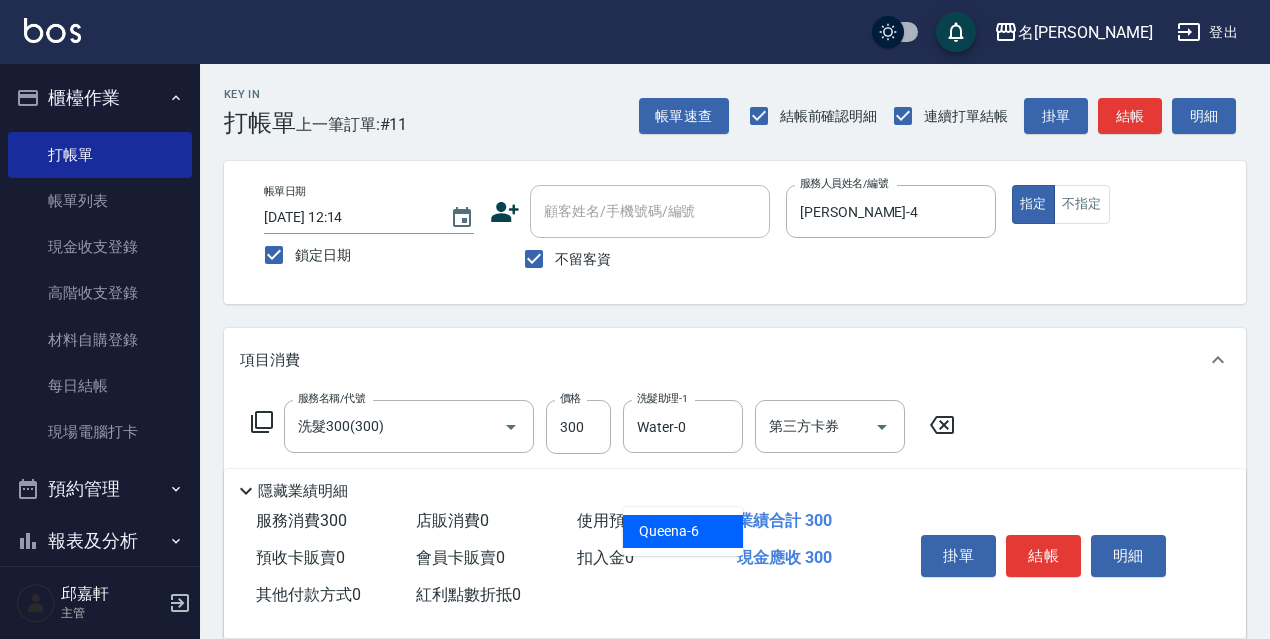 type on "Queena-6" 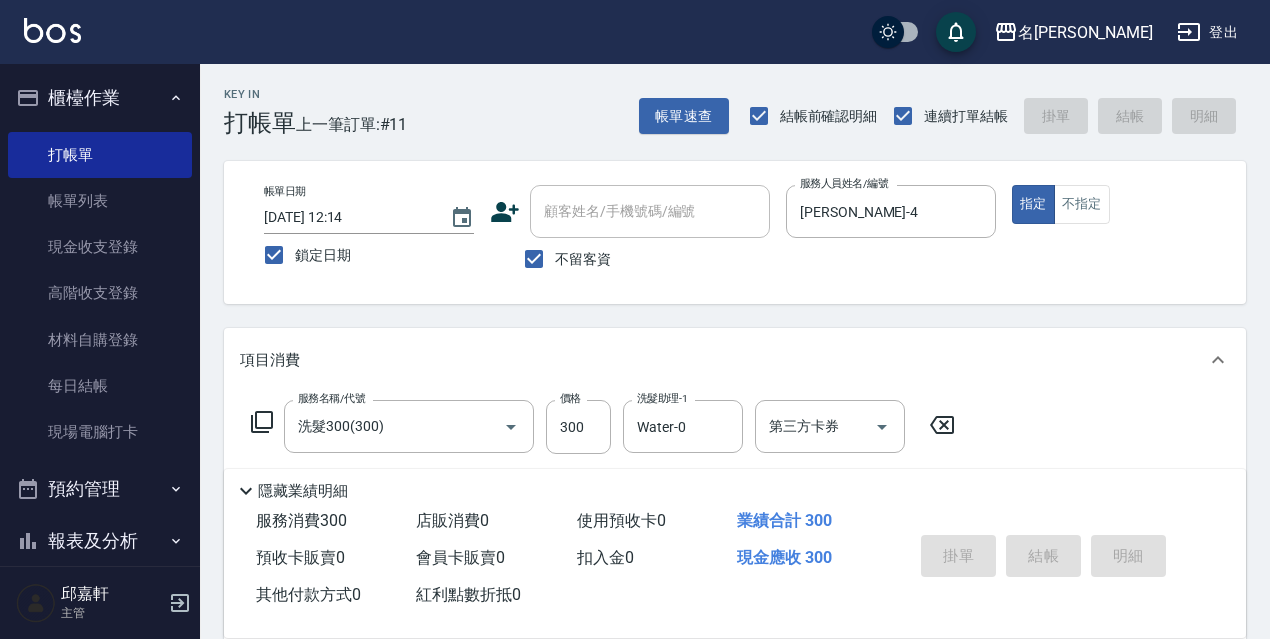type 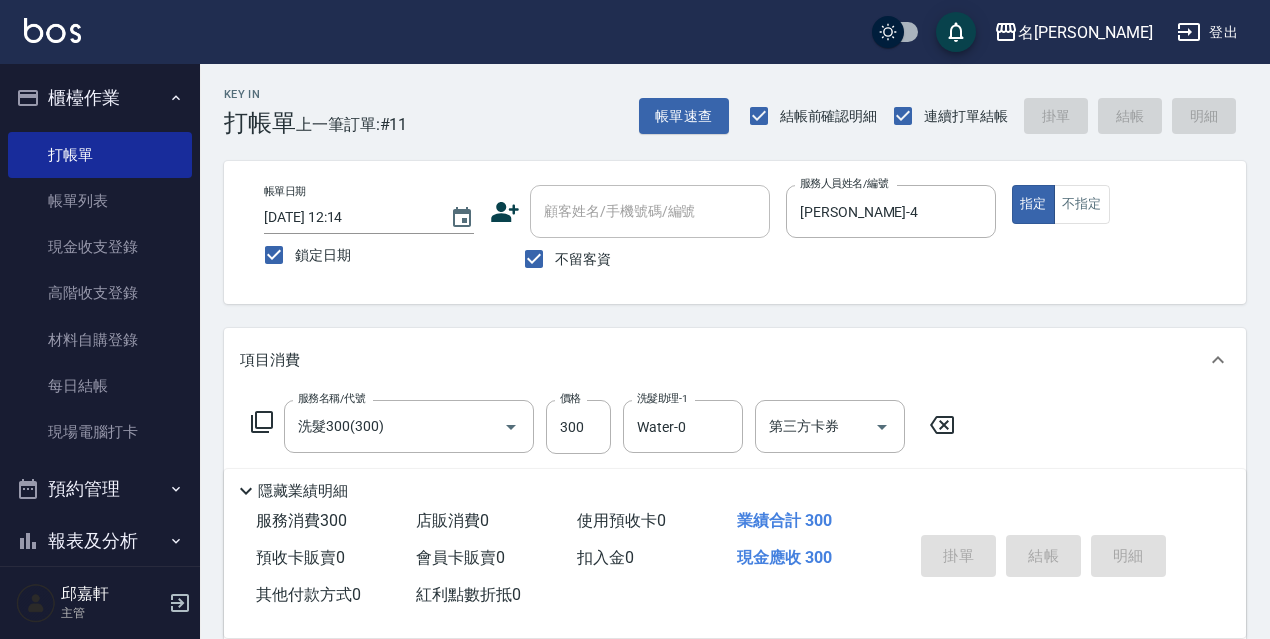 type 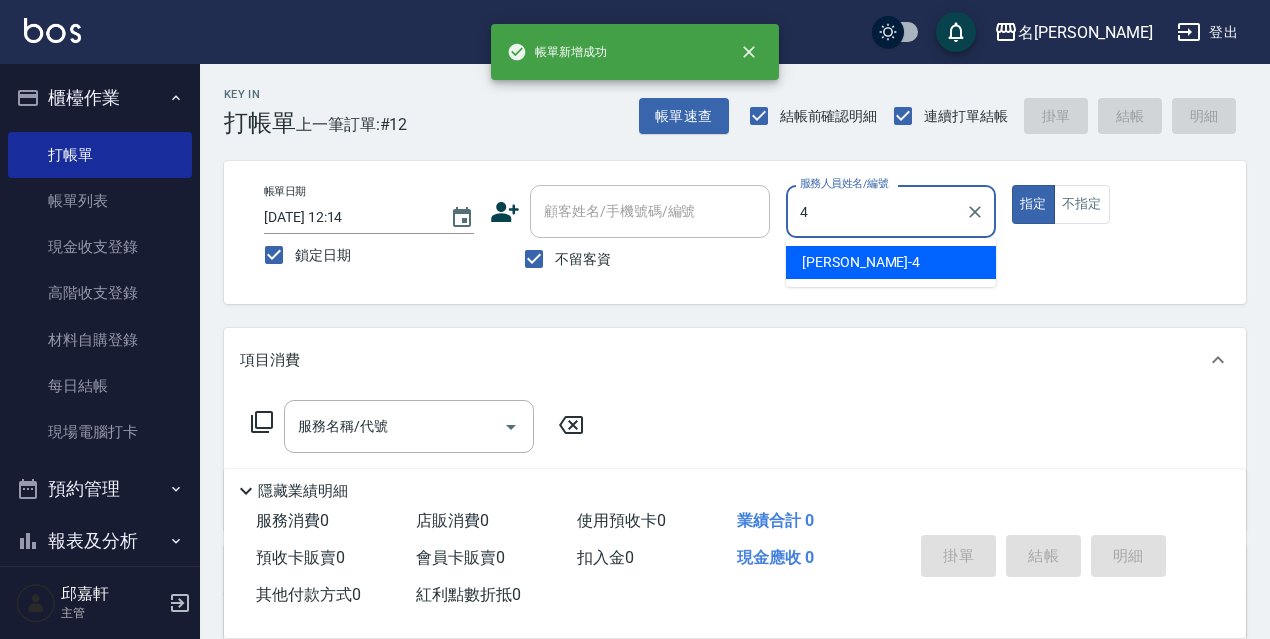 type on "小禎-4" 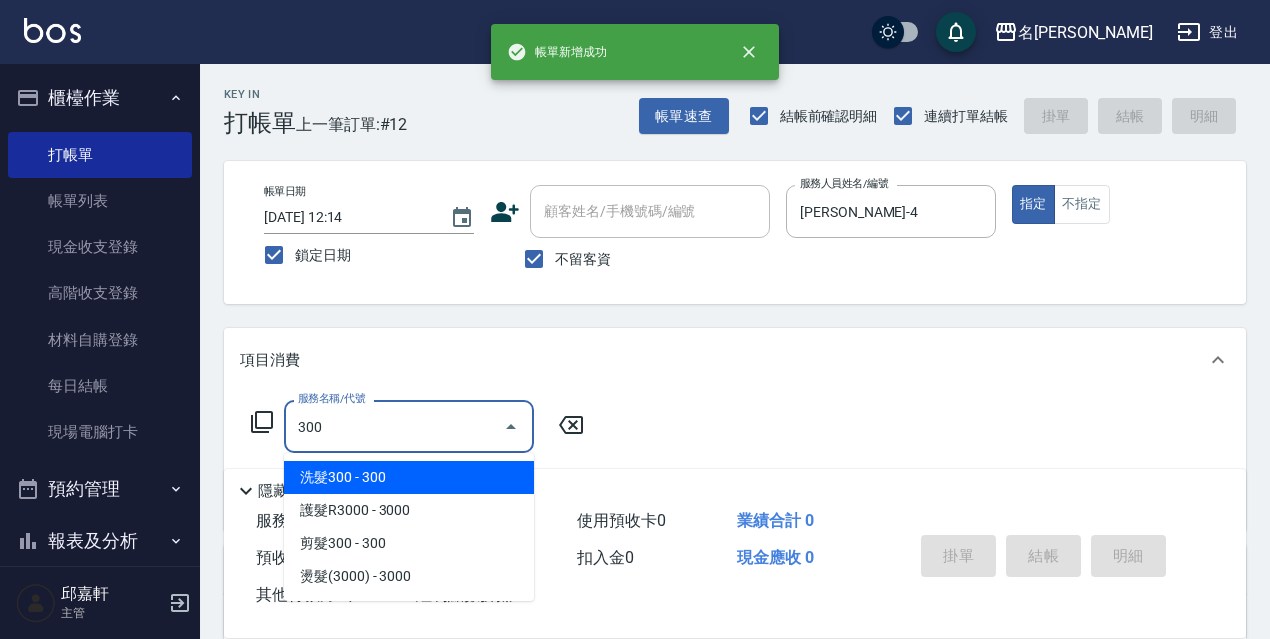 type on "洗髮300(300)" 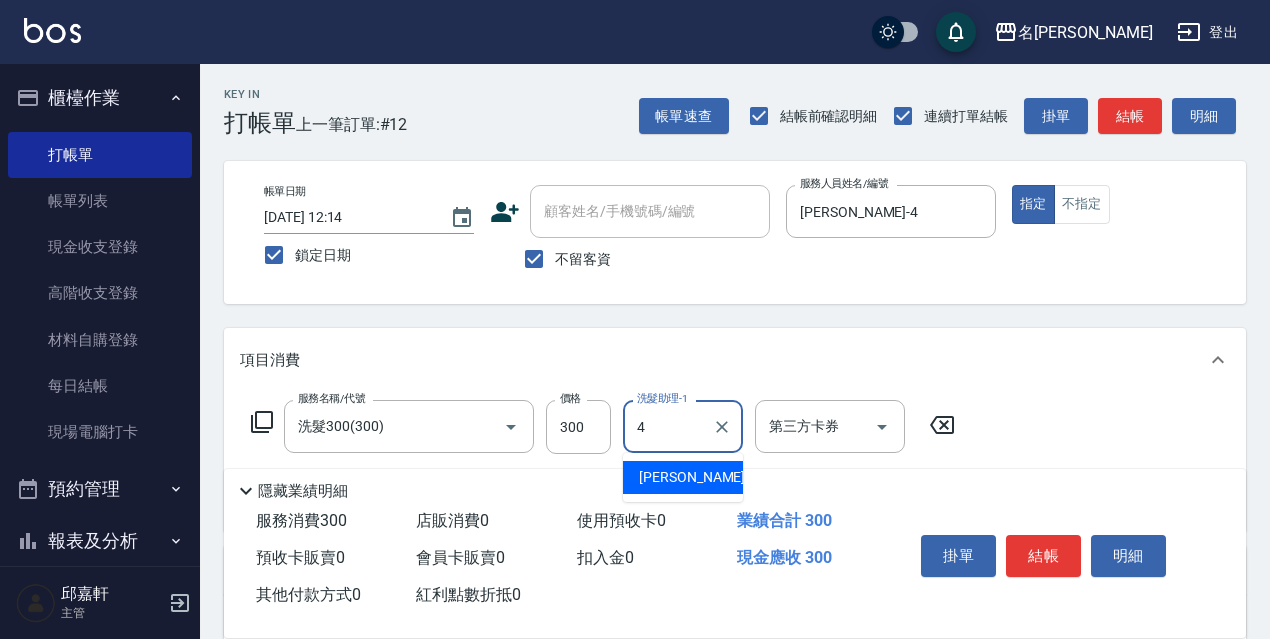 type on "小禎-4" 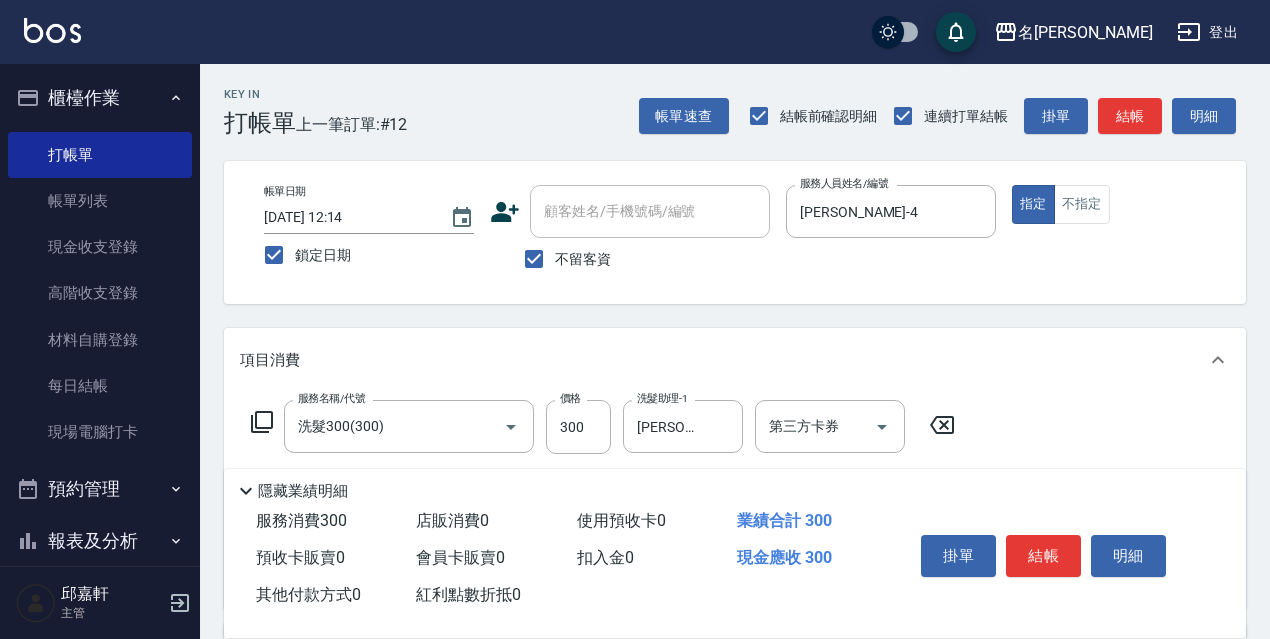 scroll, scrollTop: 200, scrollLeft: 0, axis: vertical 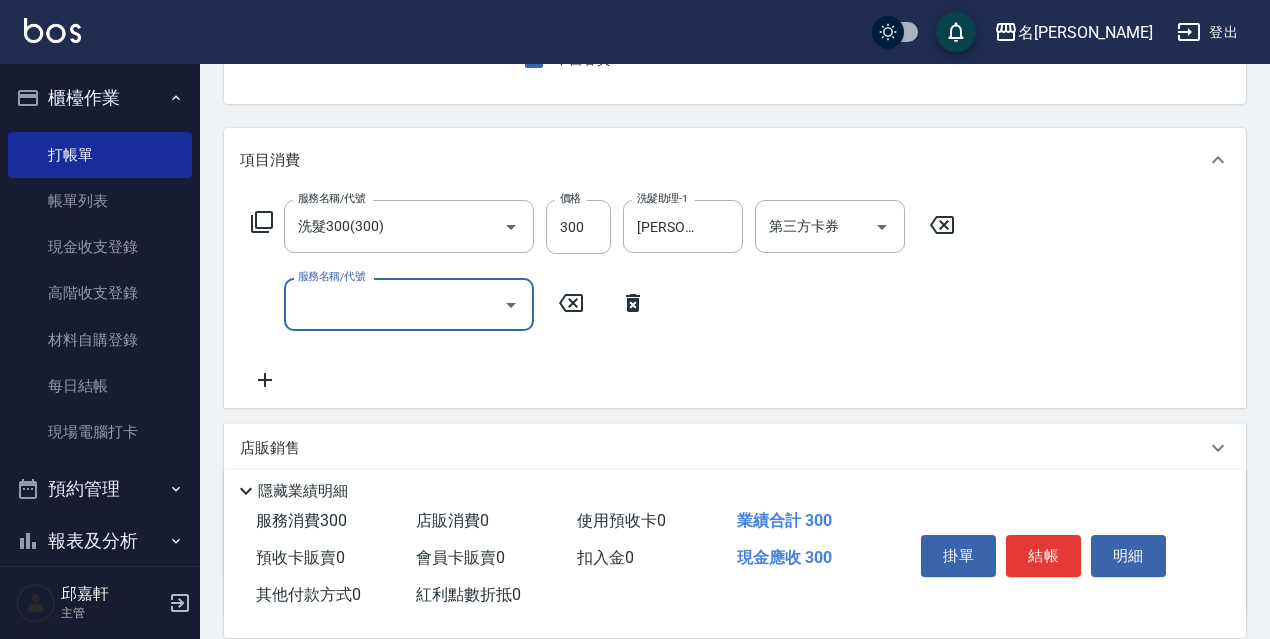 click on "店販銷售" at bounding box center (270, 448) 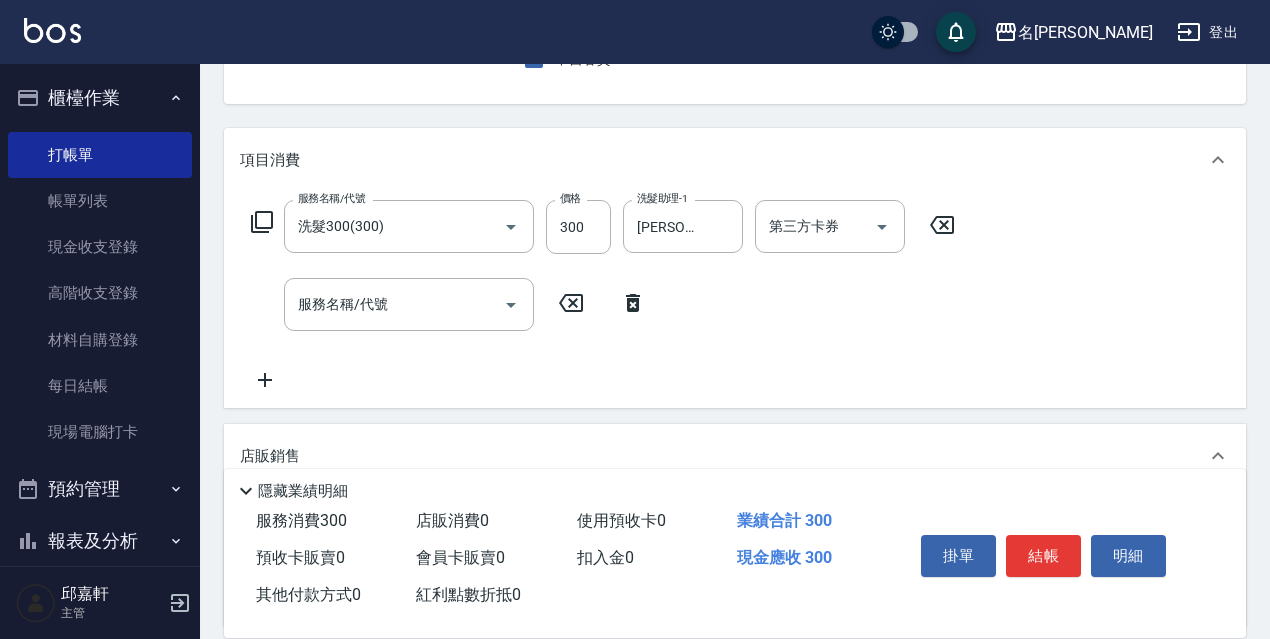 scroll, scrollTop: 0, scrollLeft: 0, axis: both 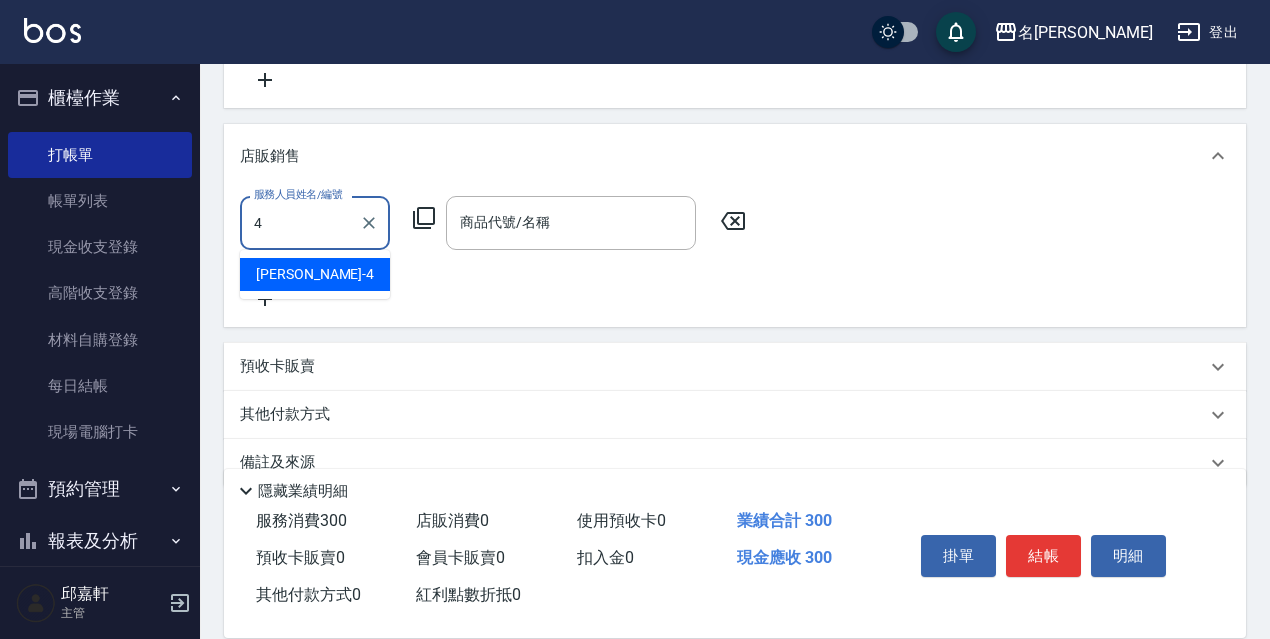 type on "小禎-4" 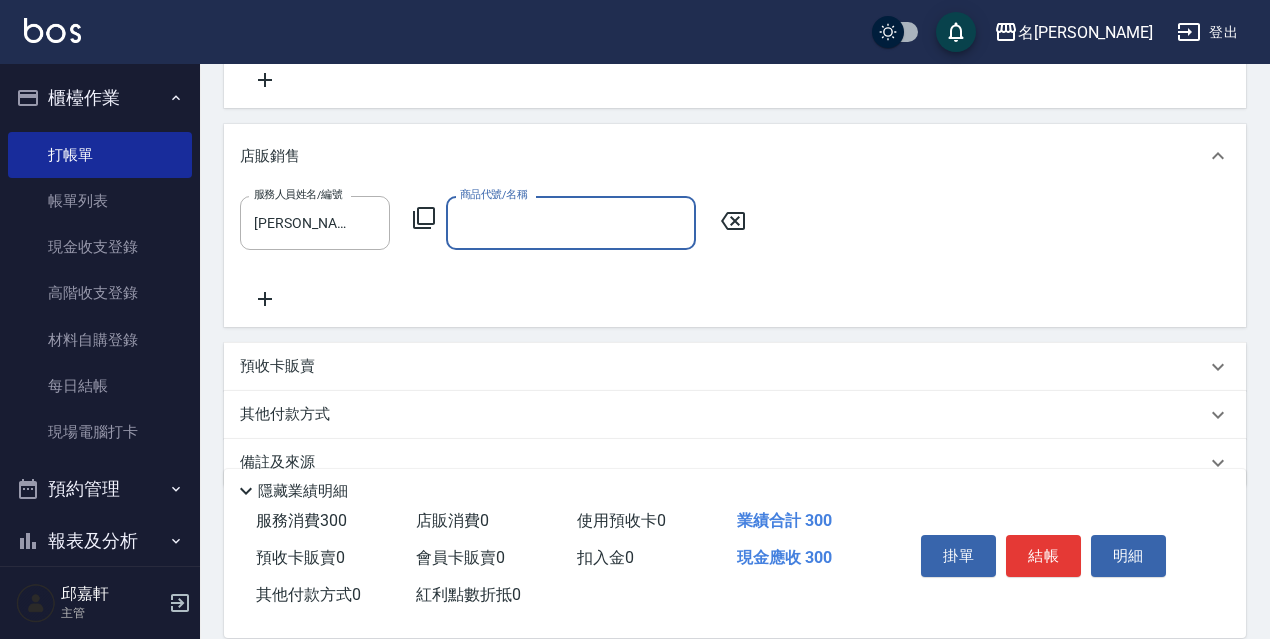 click 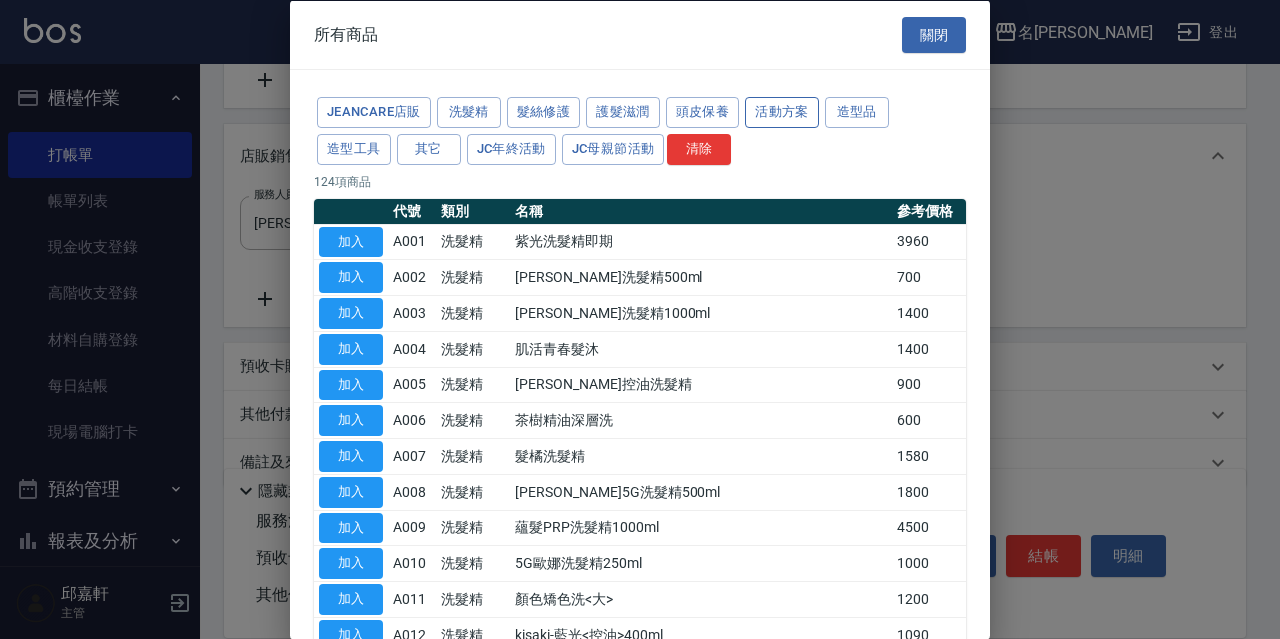 click on "活動方案" at bounding box center (782, 112) 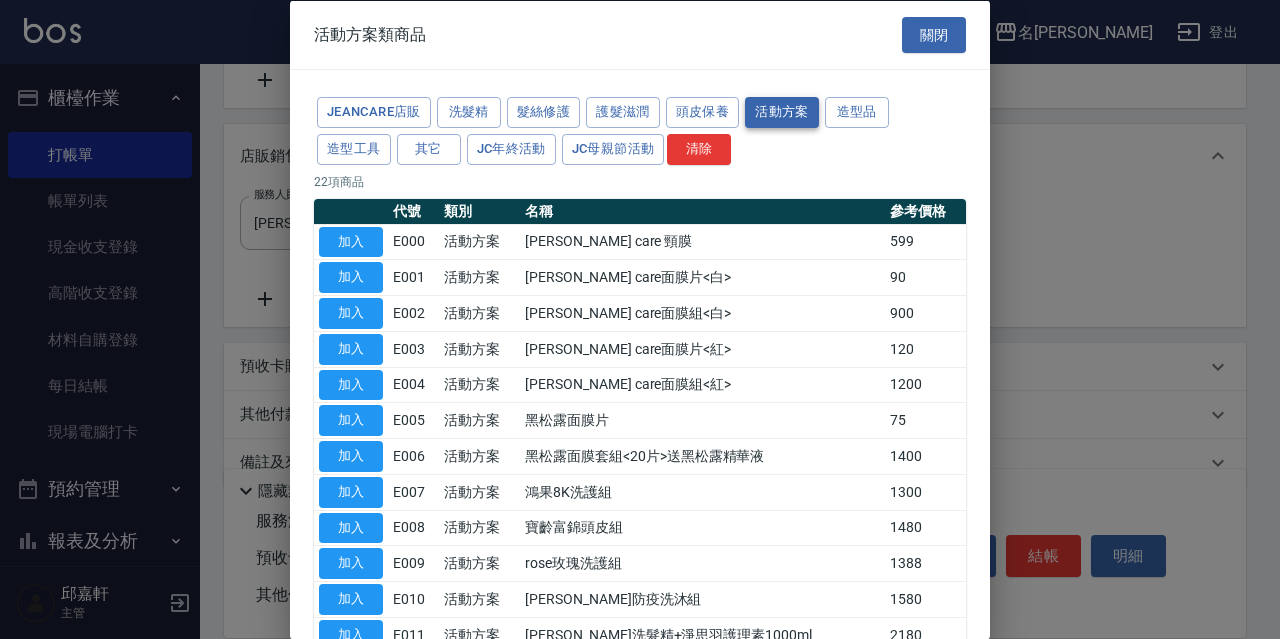click on "活動方案" at bounding box center [782, 112] 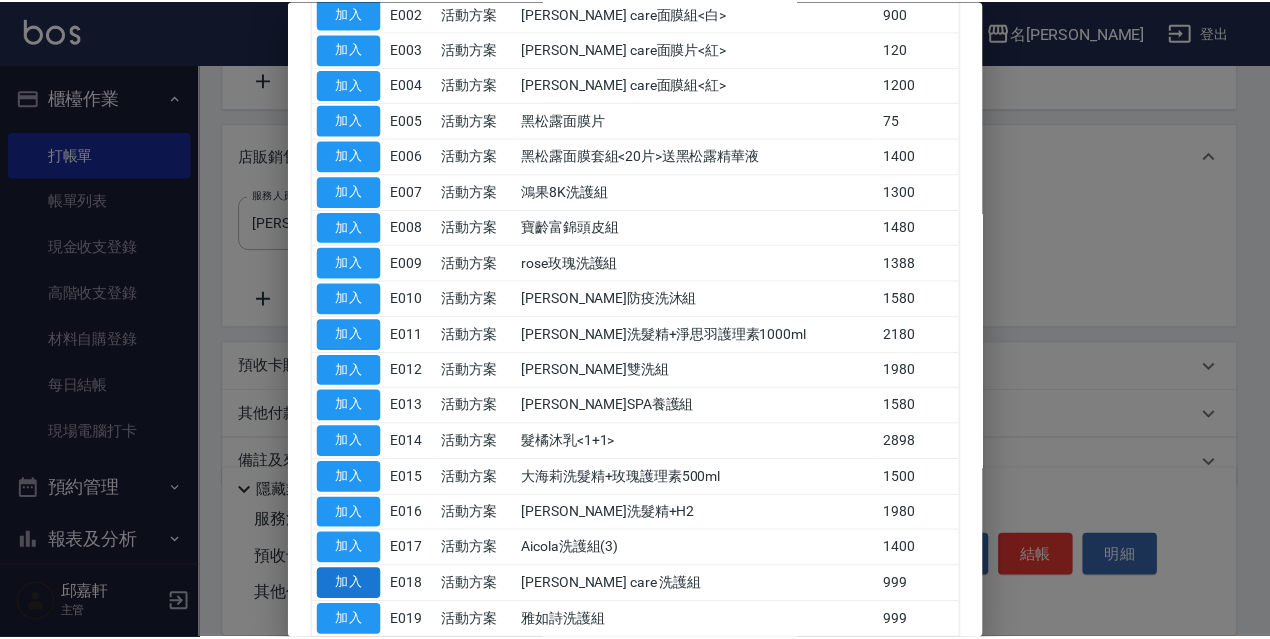 scroll, scrollTop: 400, scrollLeft: 0, axis: vertical 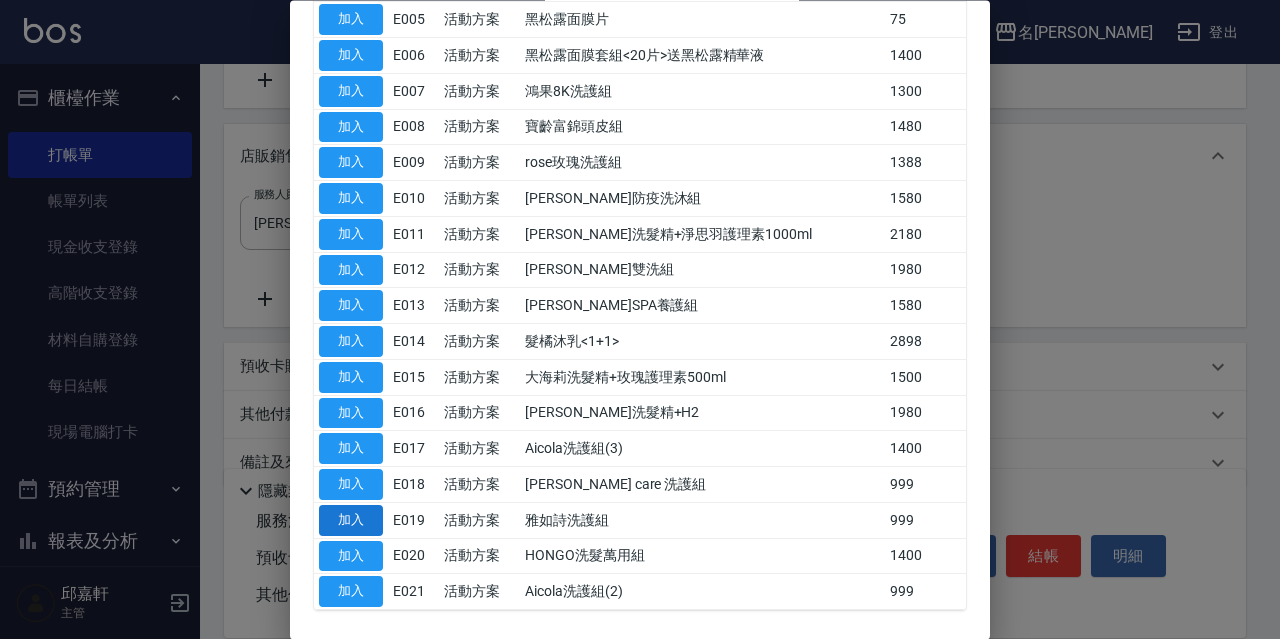 click on "加入" at bounding box center (351, 520) 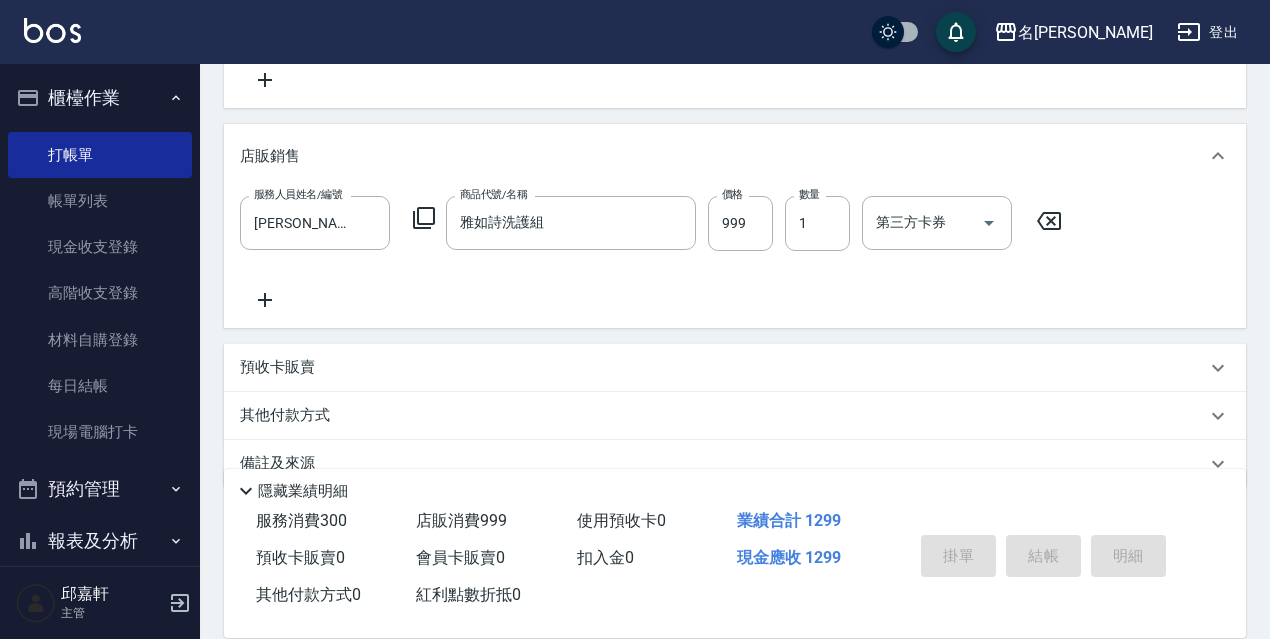 type 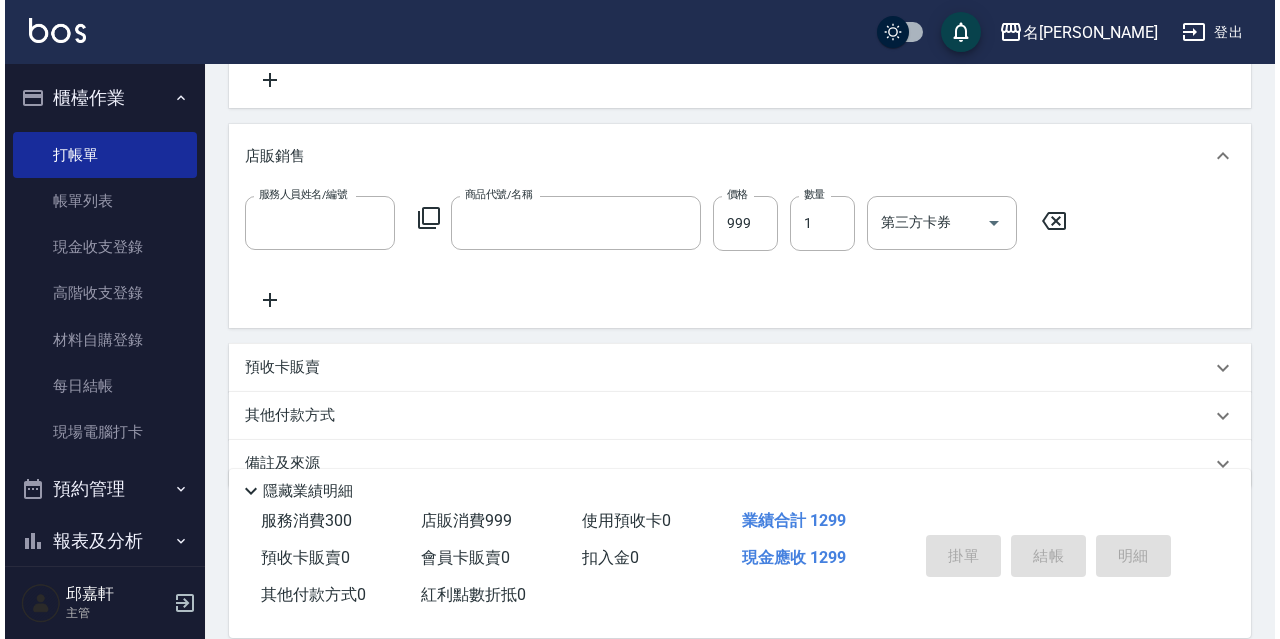 scroll, scrollTop: 0, scrollLeft: 0, axis: both 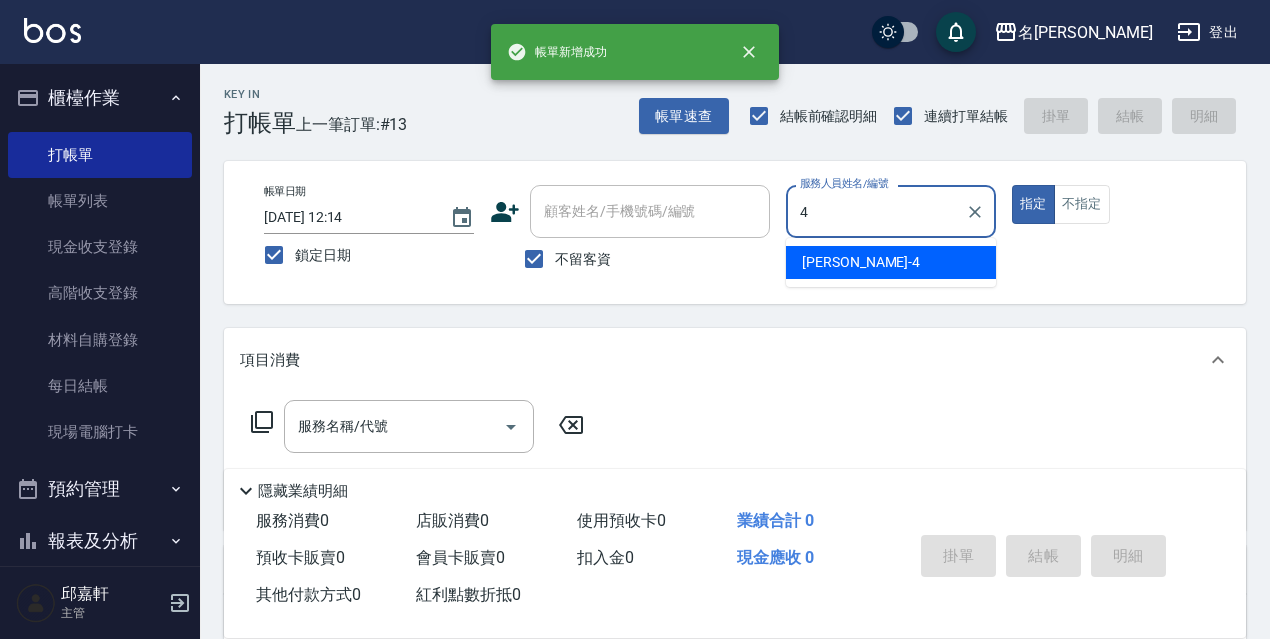 type on "小禎-4" 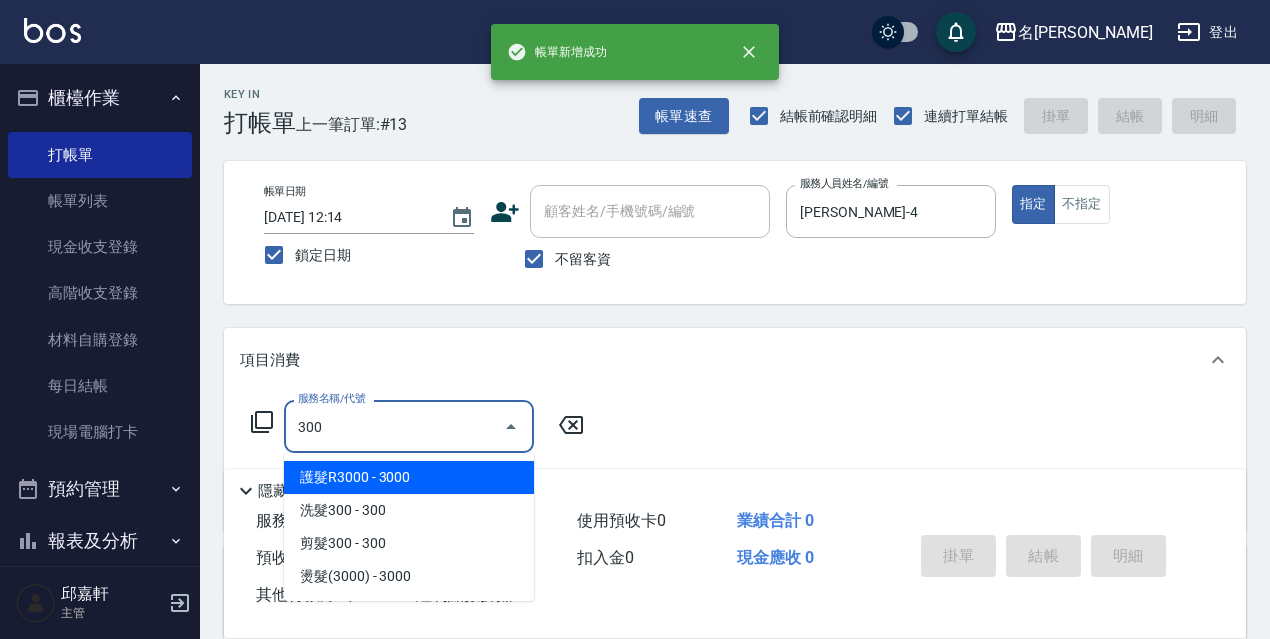 type on "洗髮300(300)" 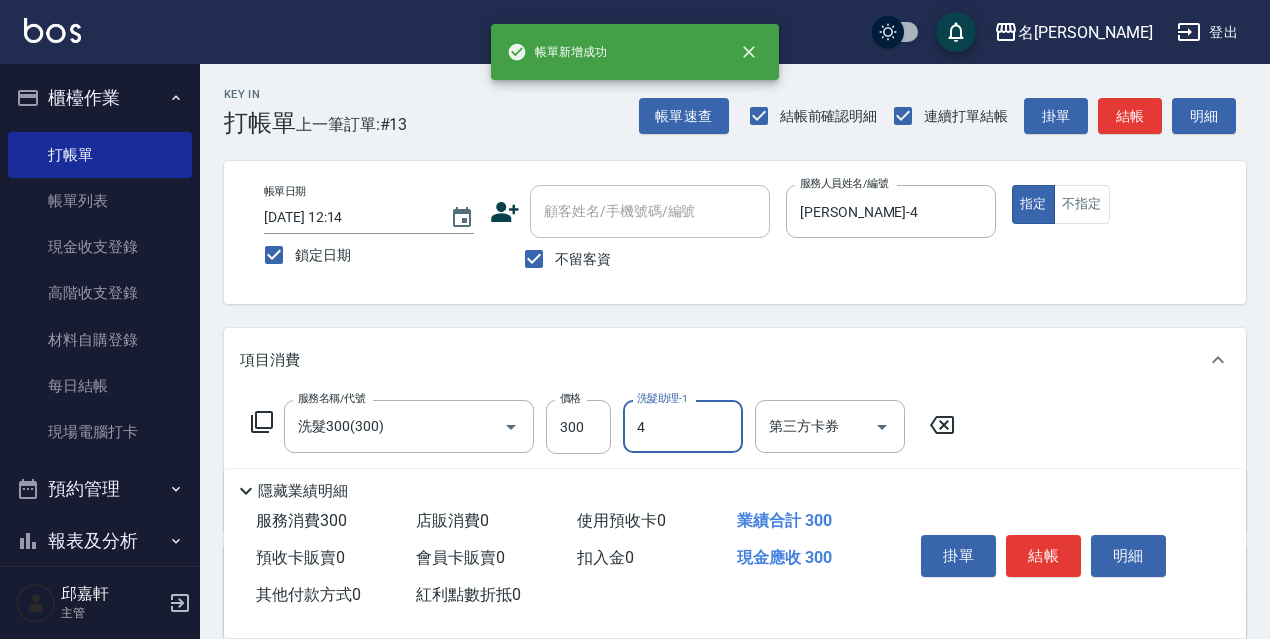 type on "小禎-4" 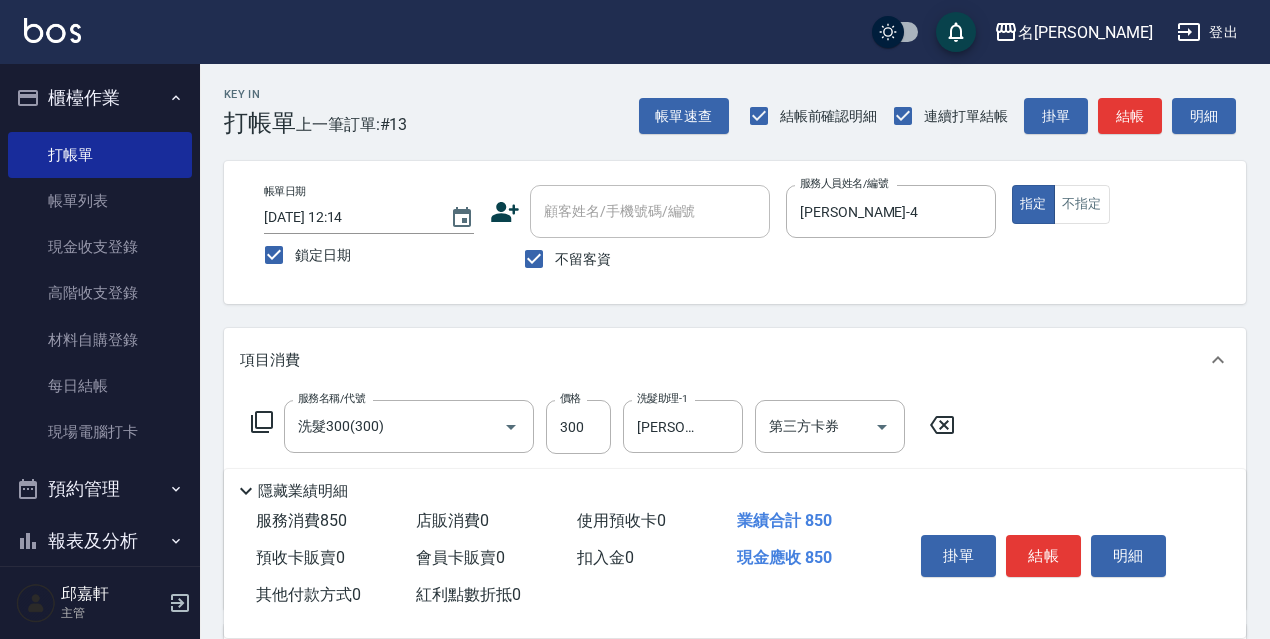 type on "剪髮550(308)" 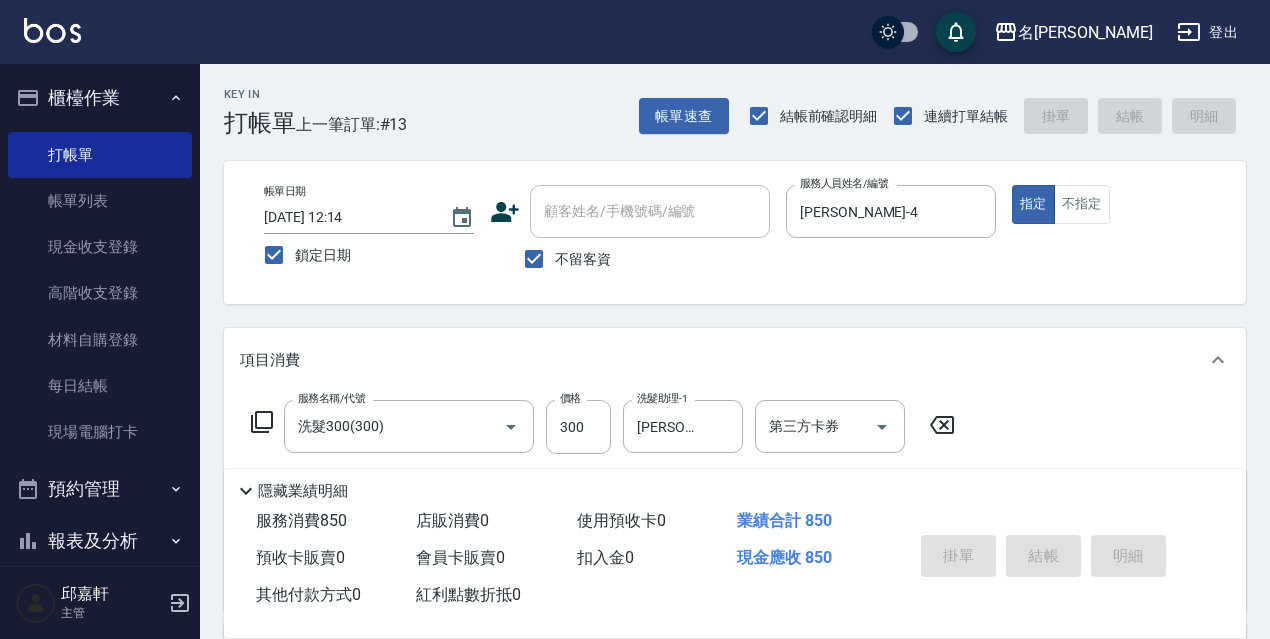 type 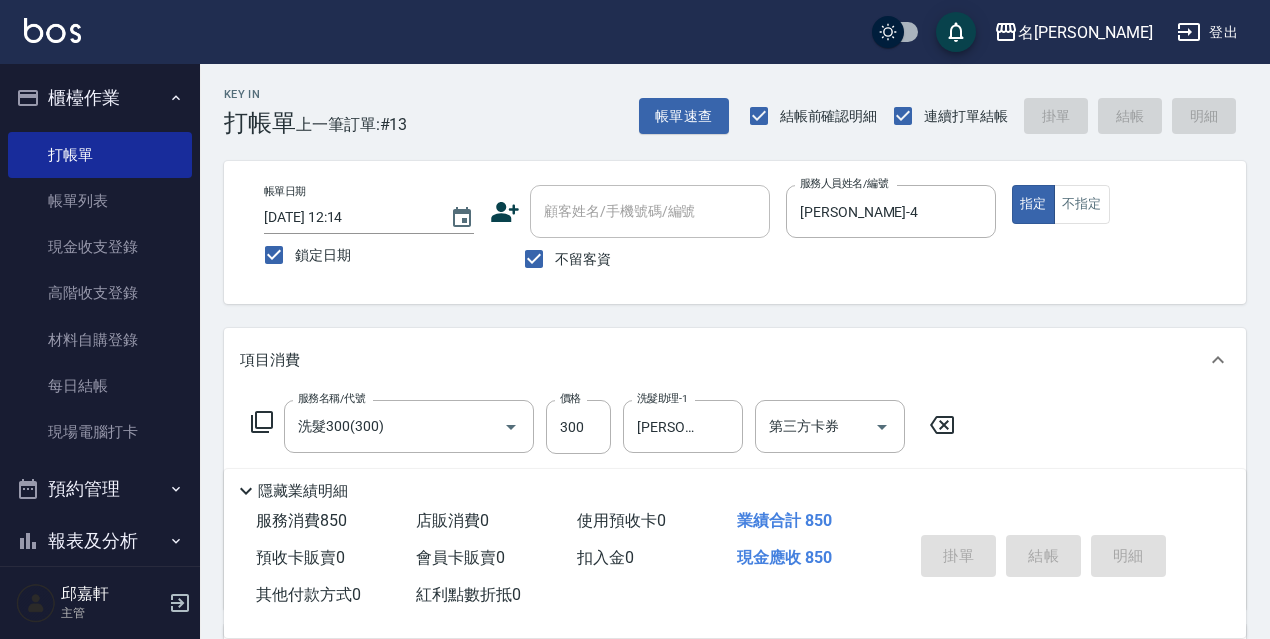 type 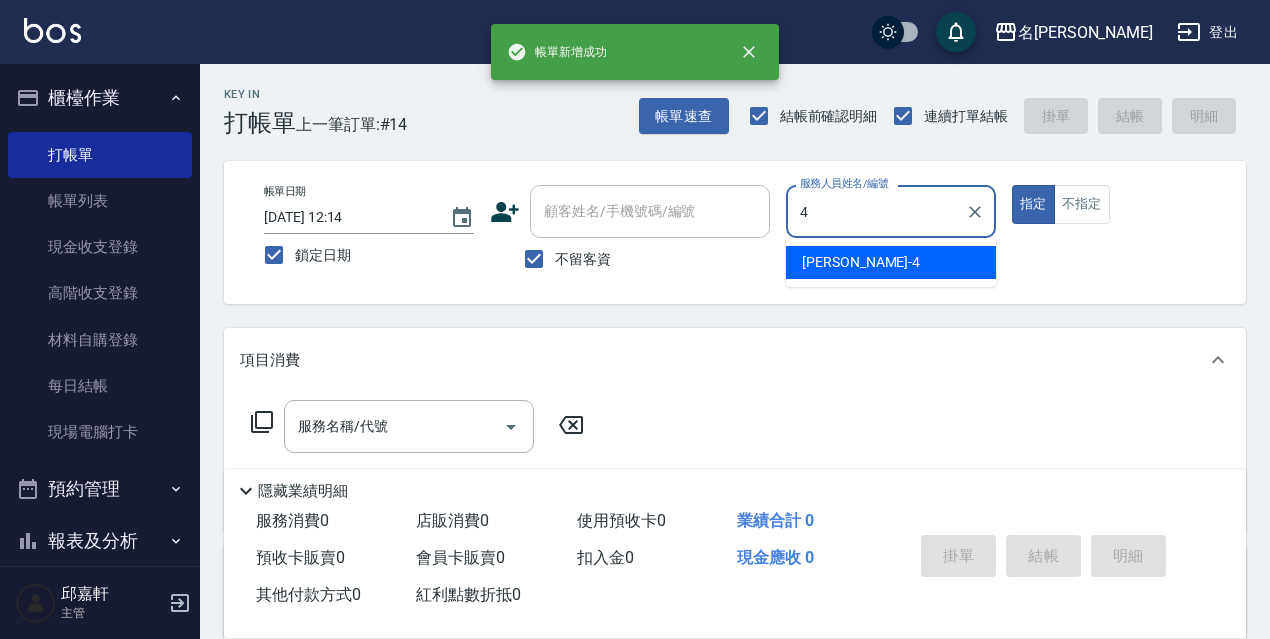 type on "小禎-4" 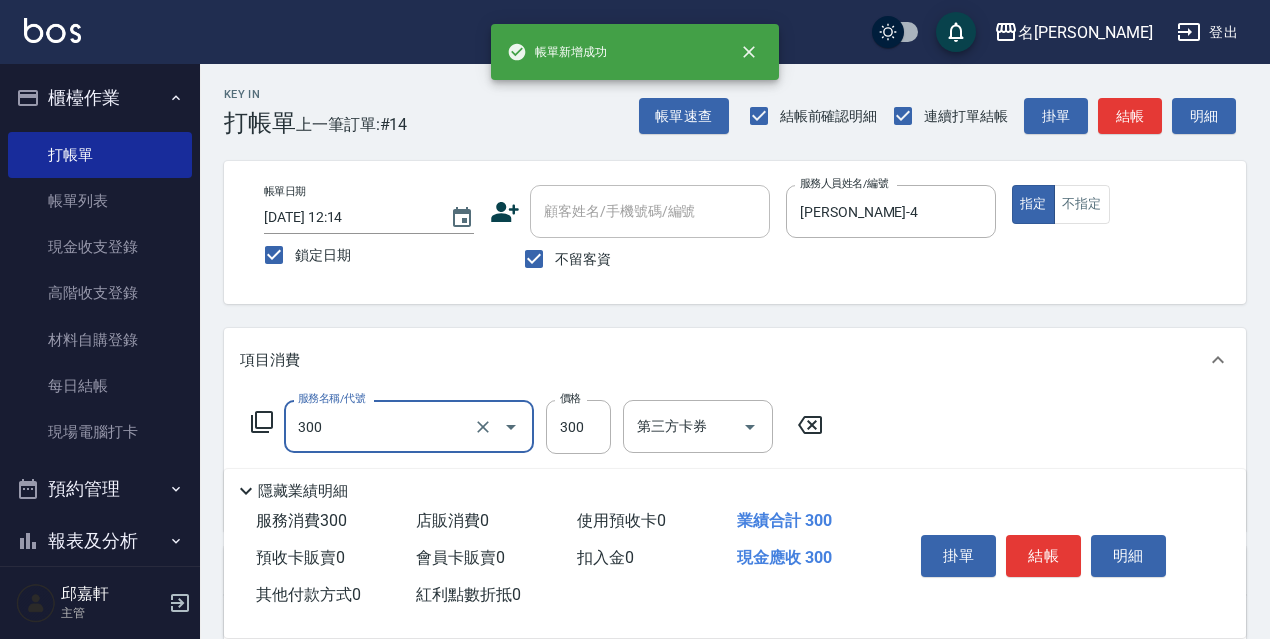 type on "洗髮300(300)" 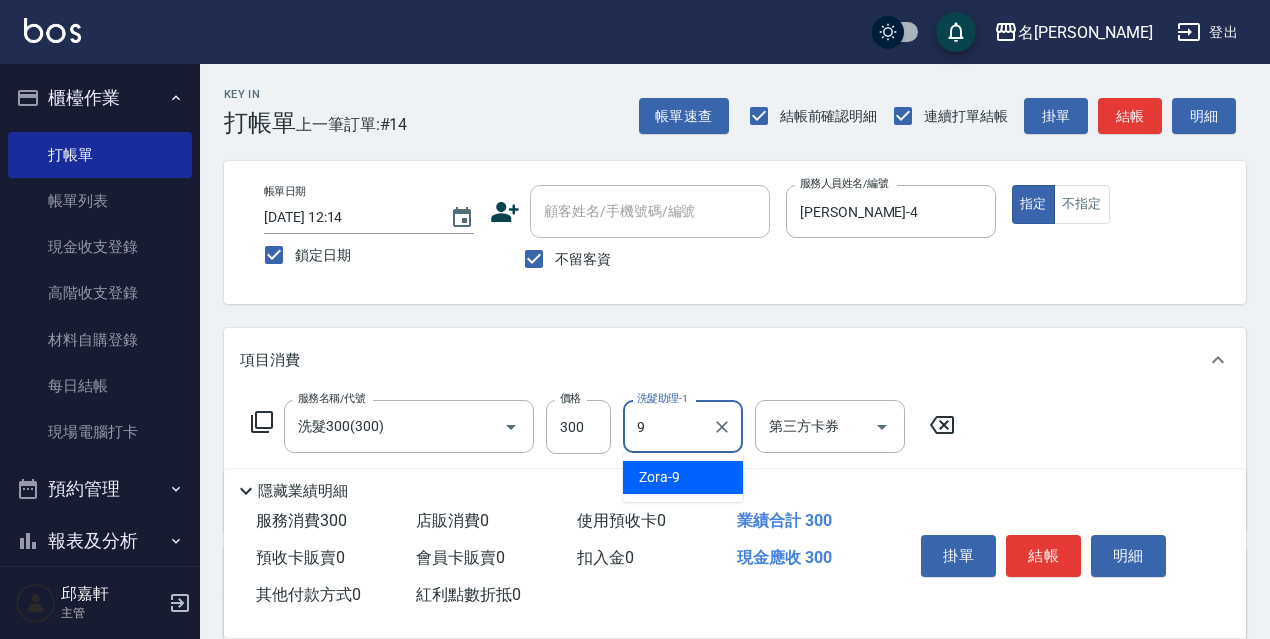 type on "Zora-9" 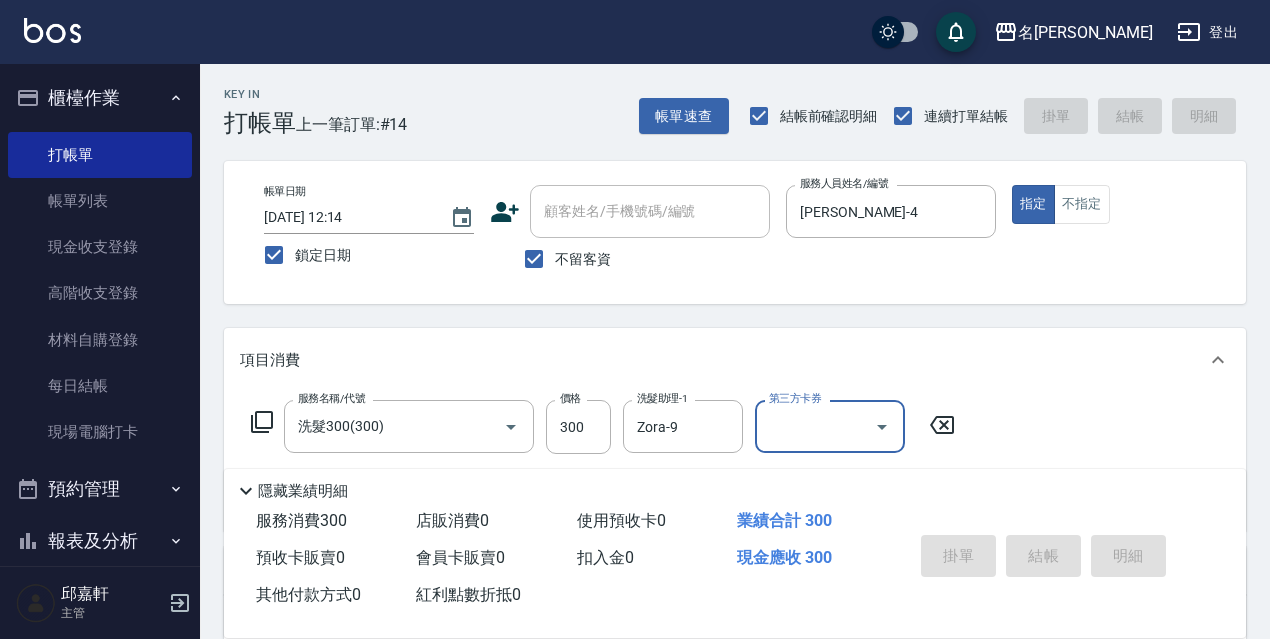 type 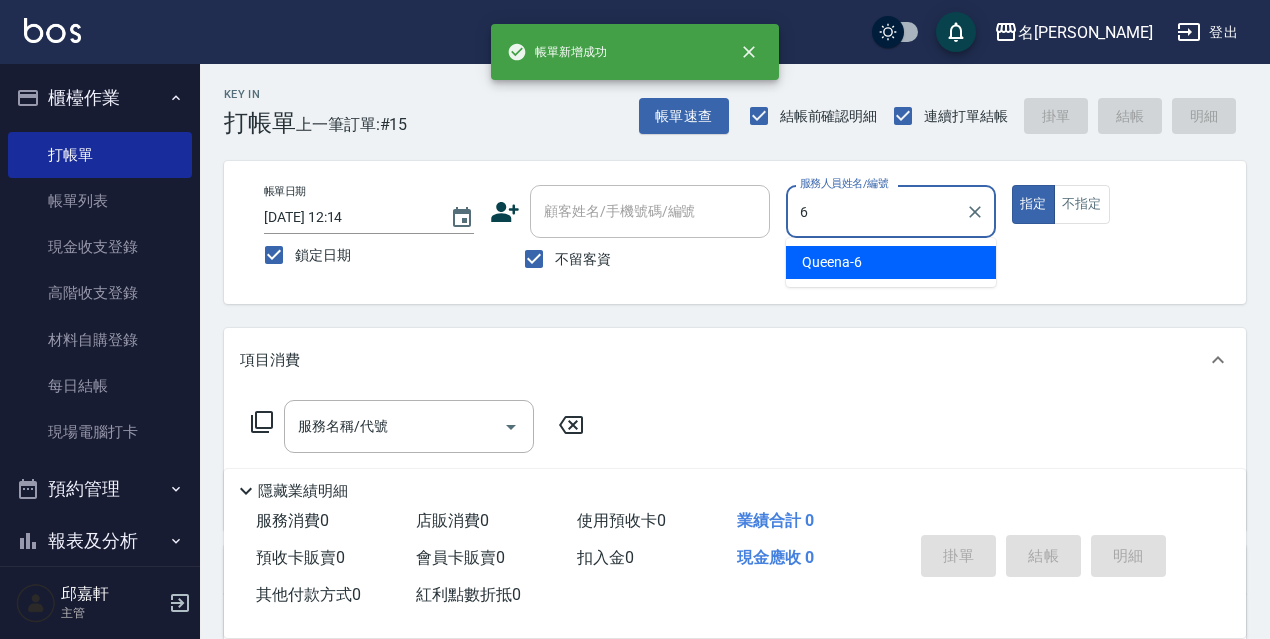 type on "Queena-6" 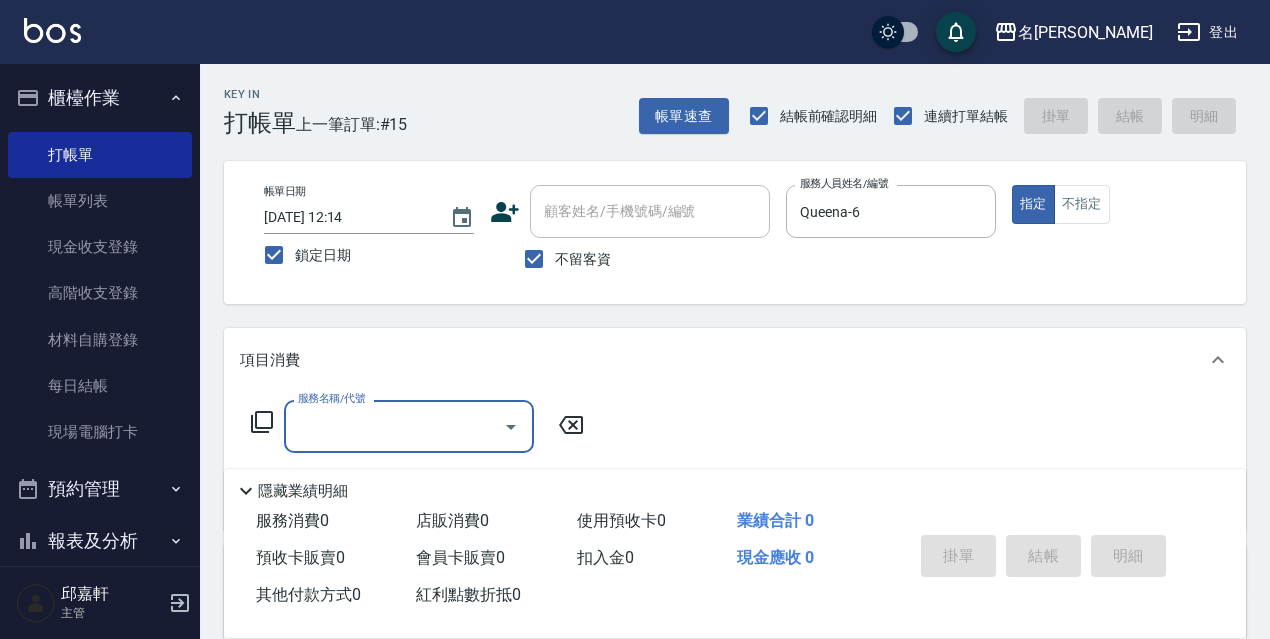 type on "0" 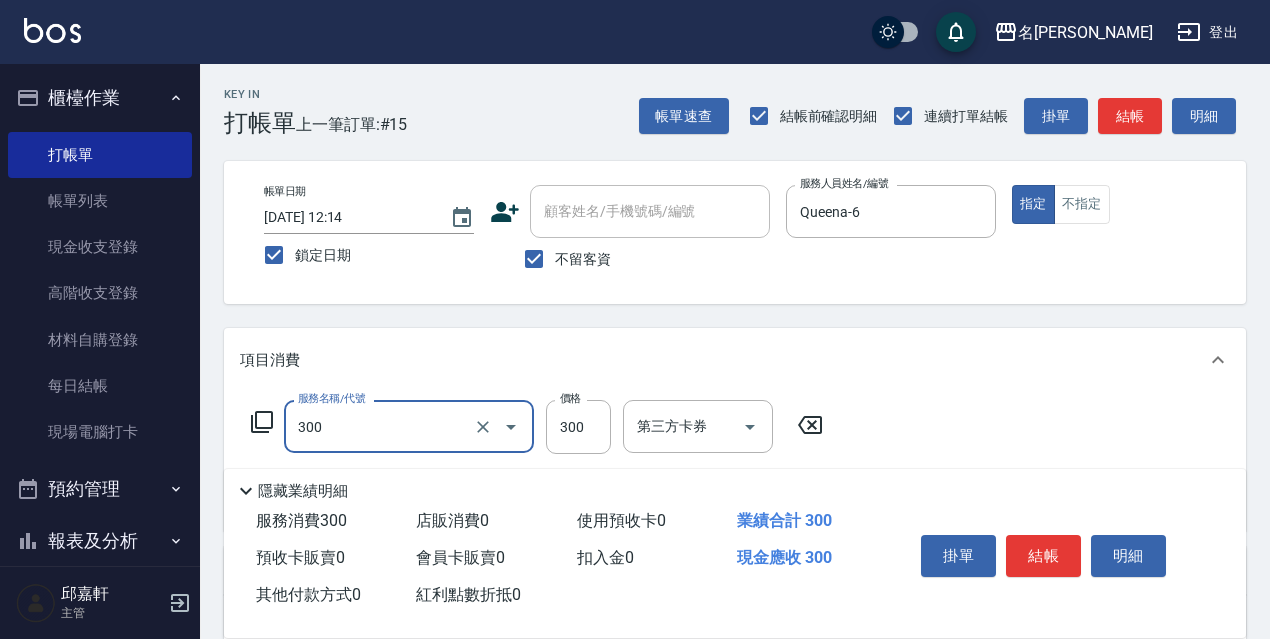 type on "洗髮300(300)" 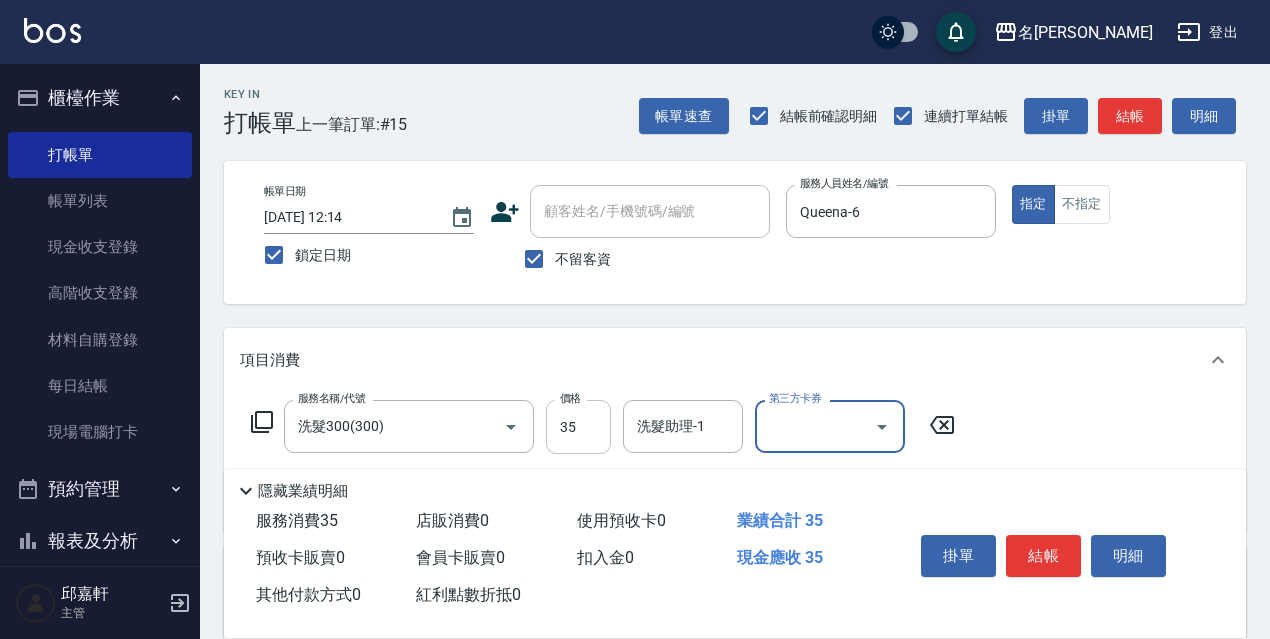 click on "35" at bounding box center (578, 427) 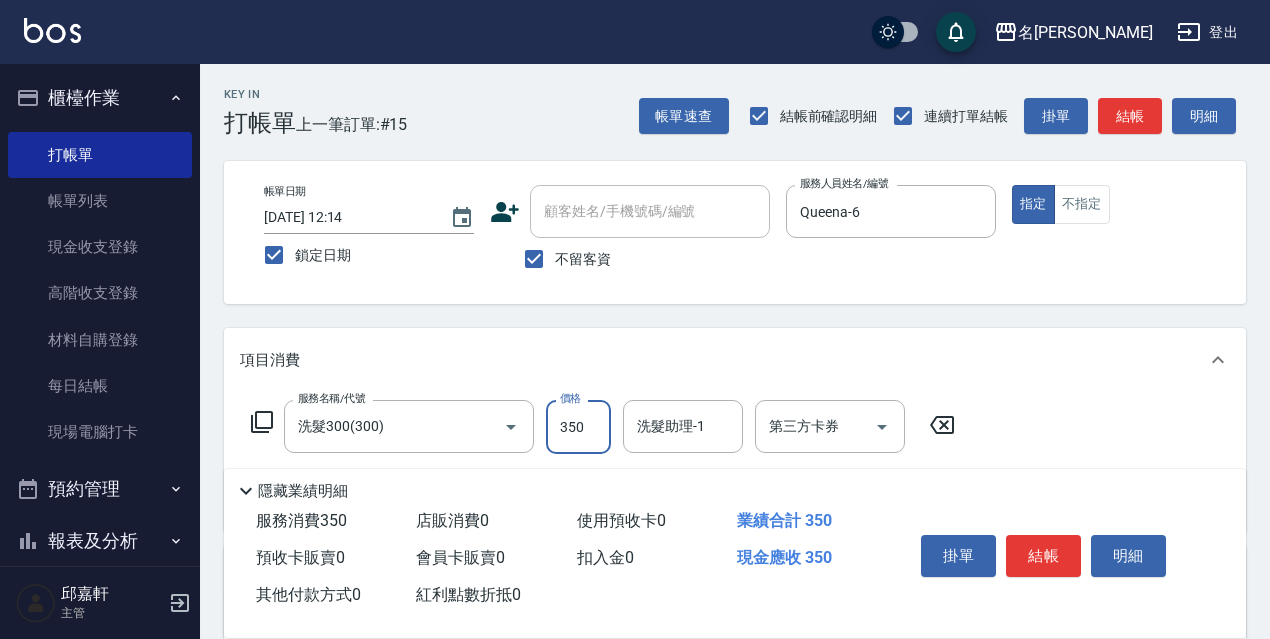 type on "350" 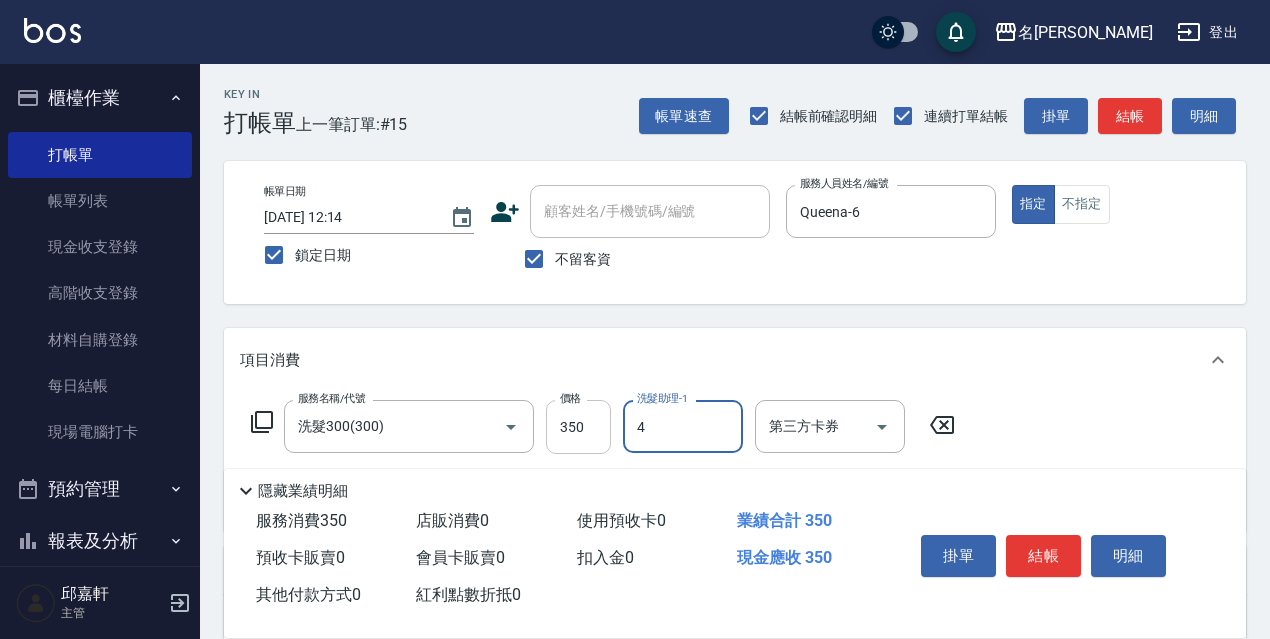 type on "小禎-4" 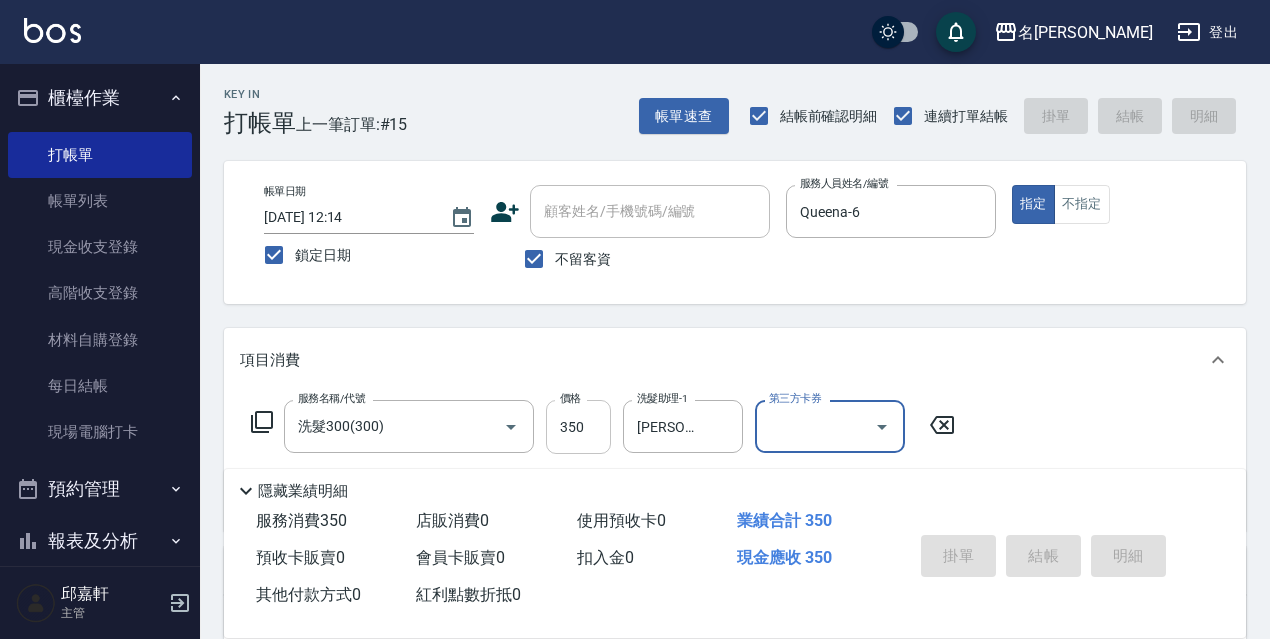 type 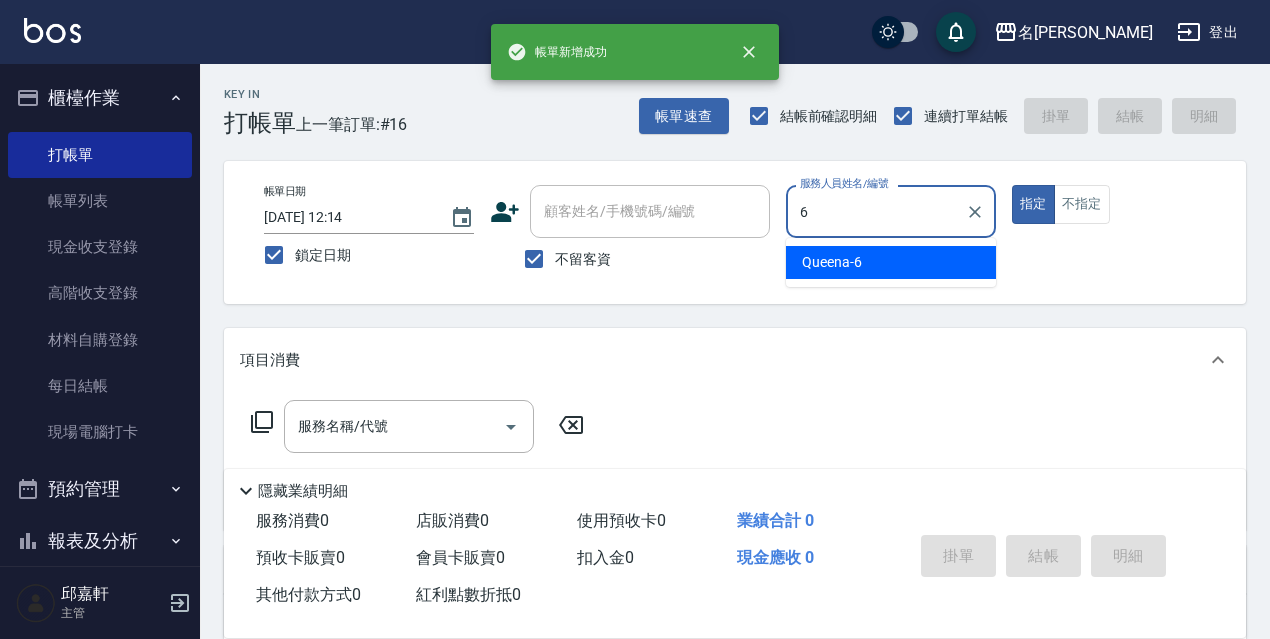 type on "Queena-6" 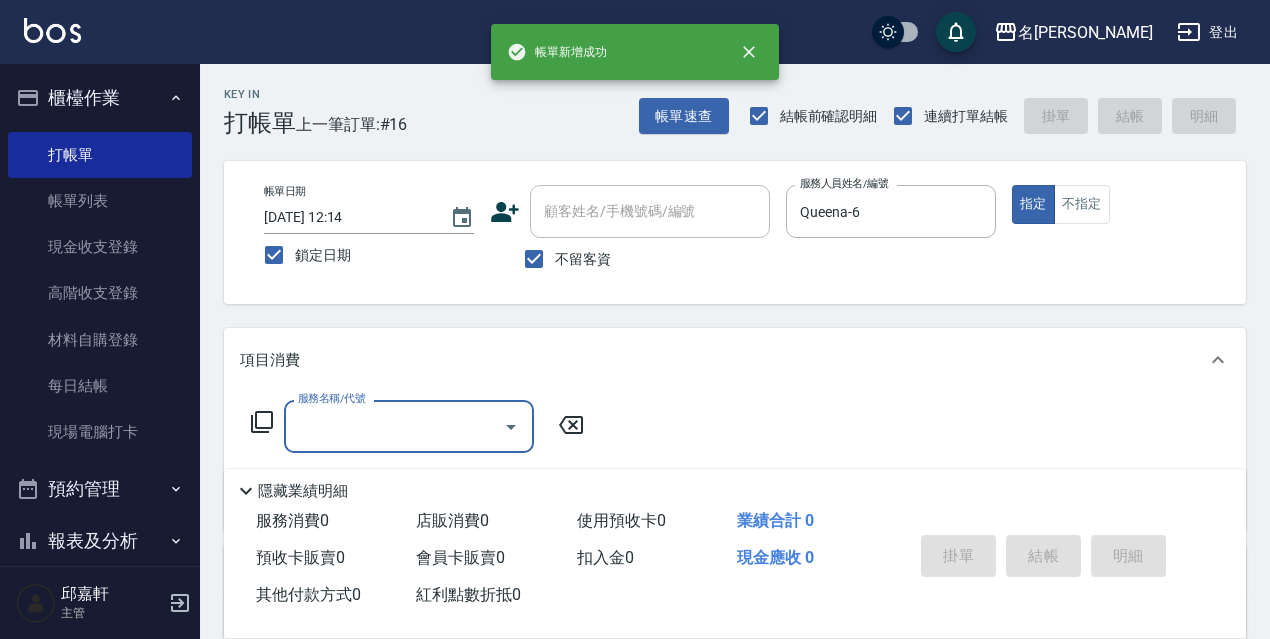 type on "3" 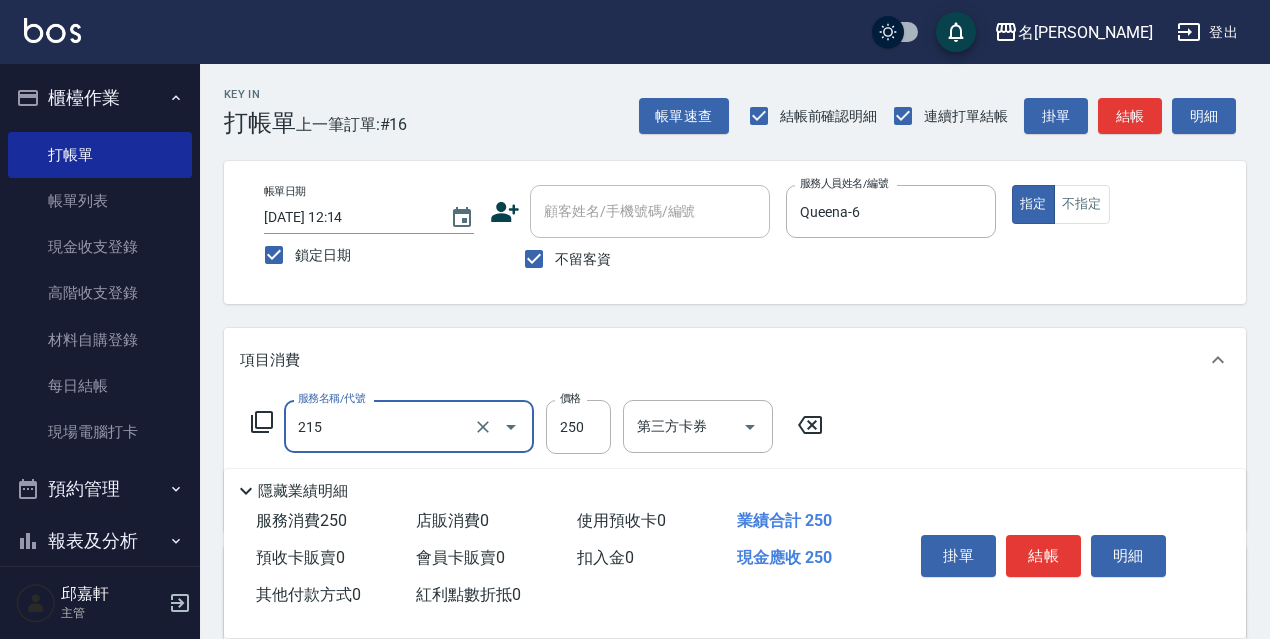 type on "洗髮卷<抵>250(215)" 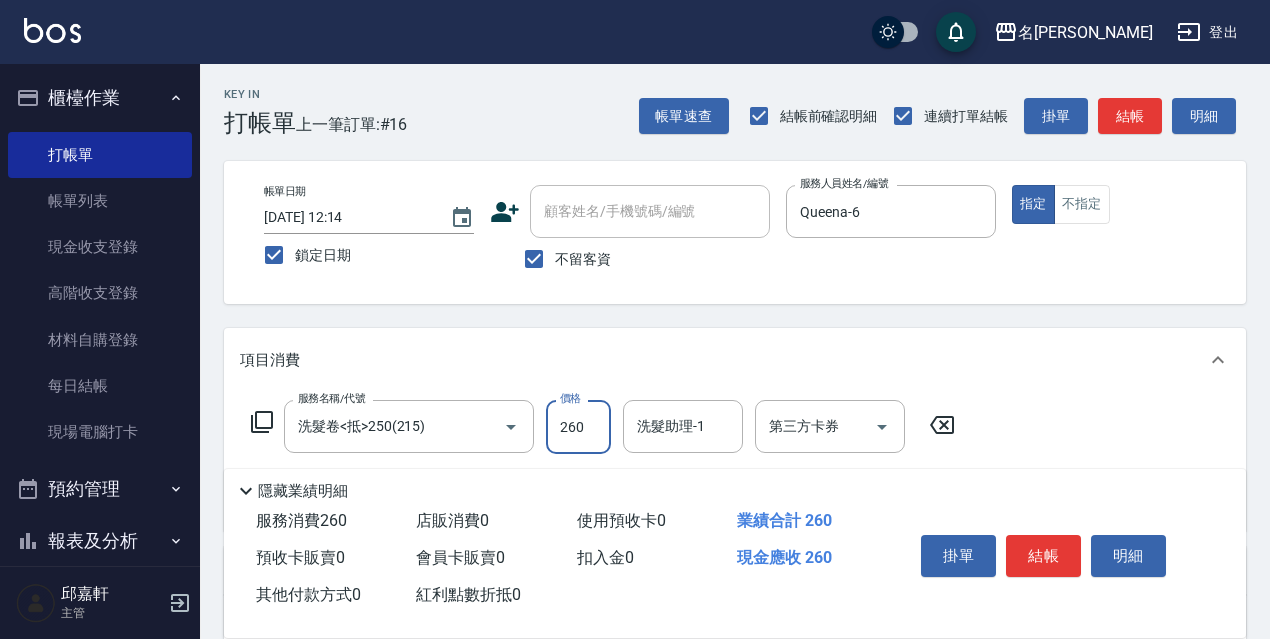 type on "260" 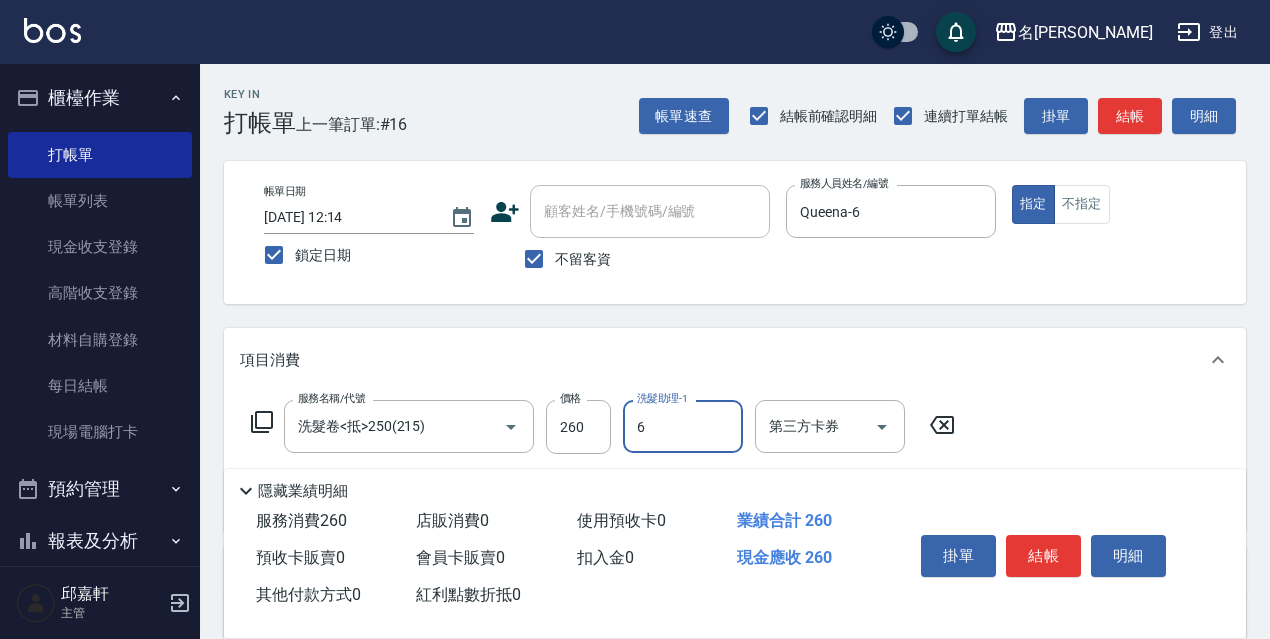 type on "Queena-6" 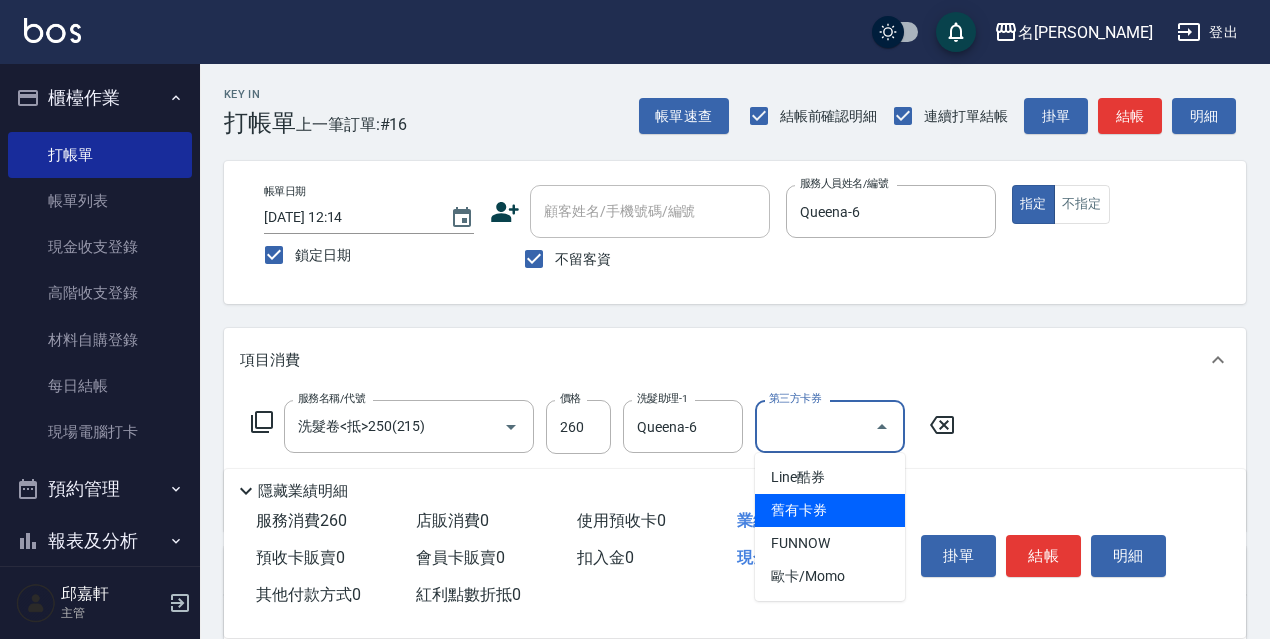 type on "舊有卡券" 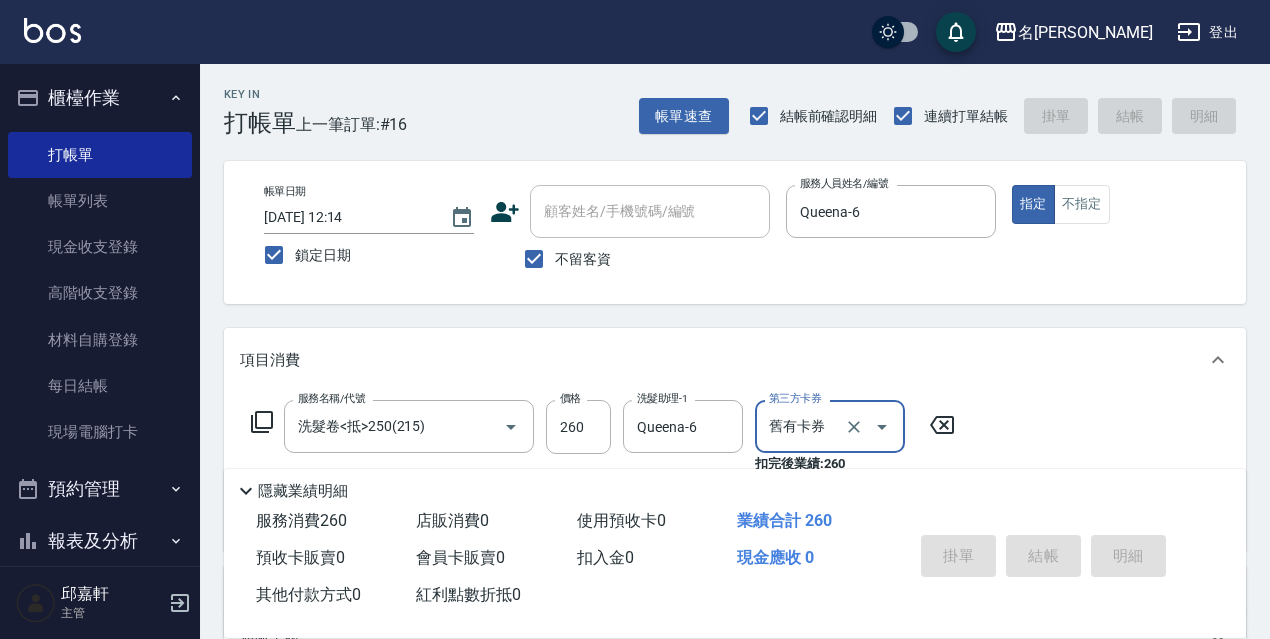 type 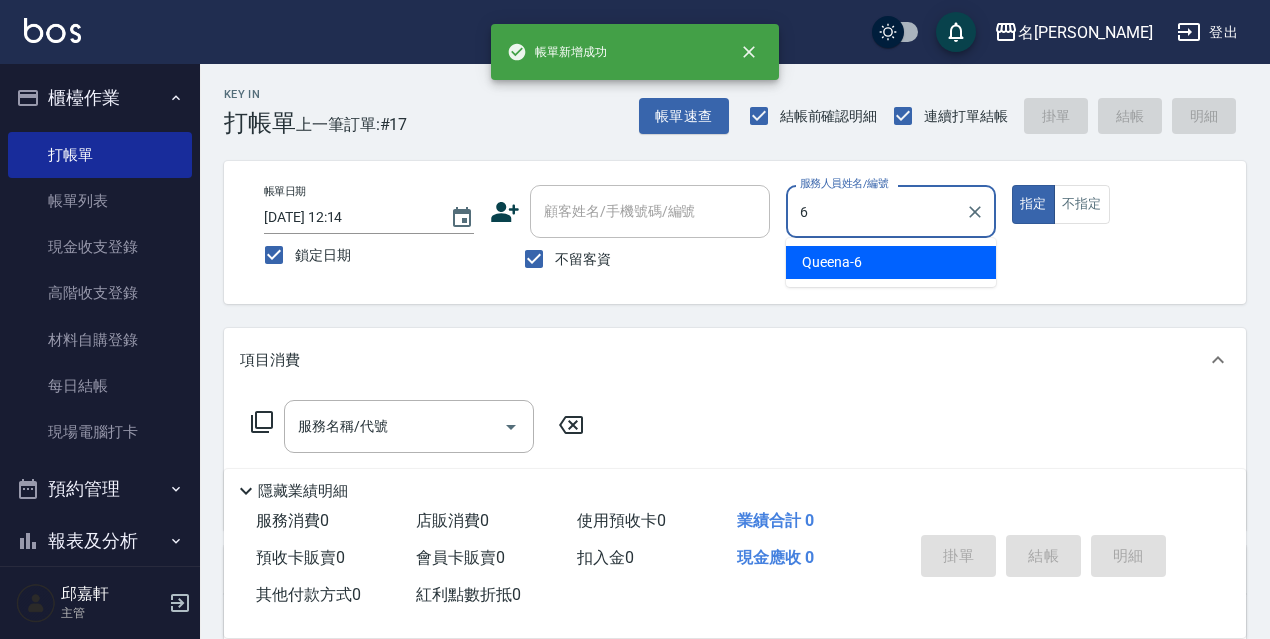 type on "Queena-6" 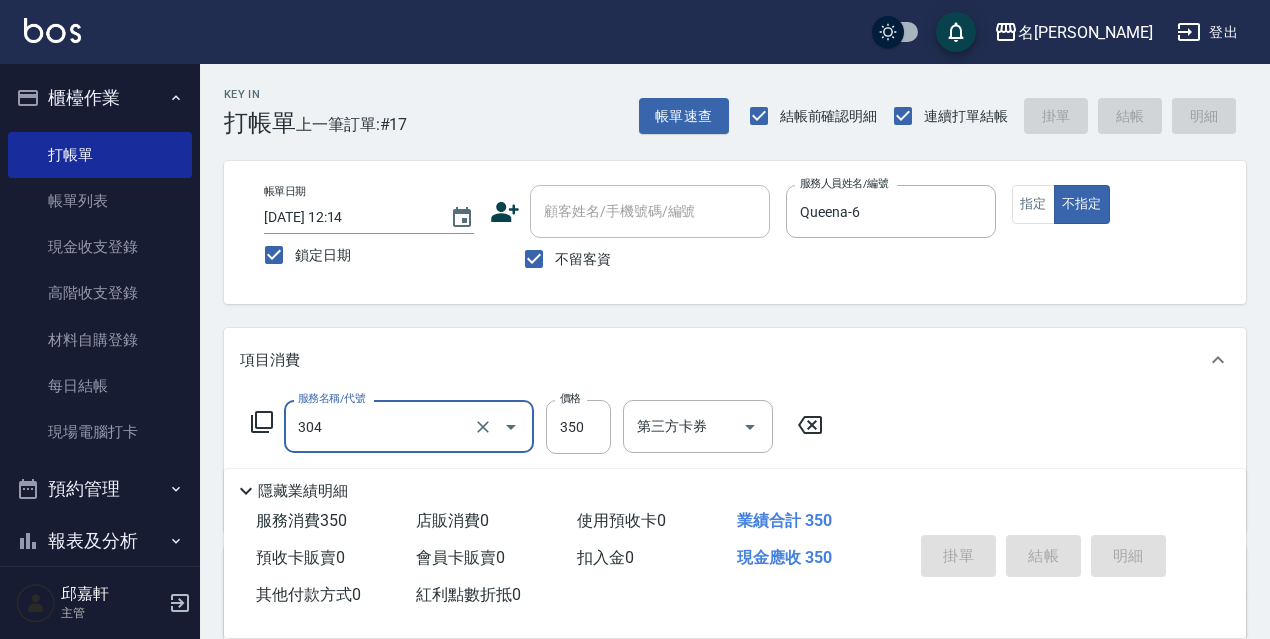 type on "304" 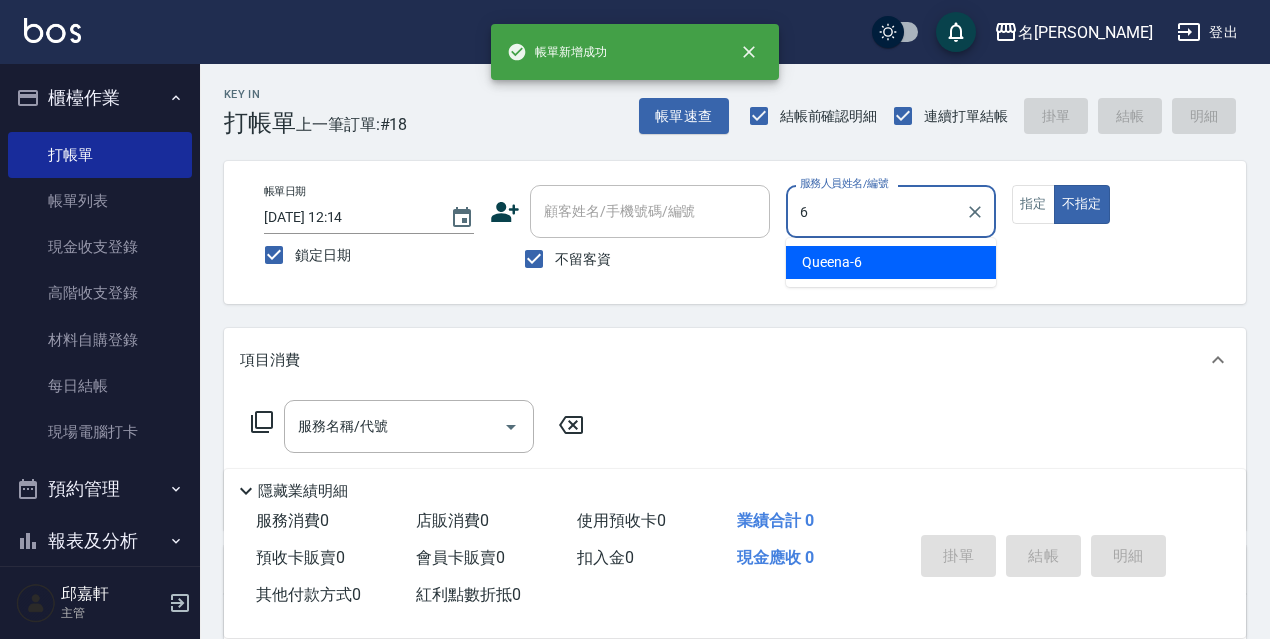 type on "Queena-6" 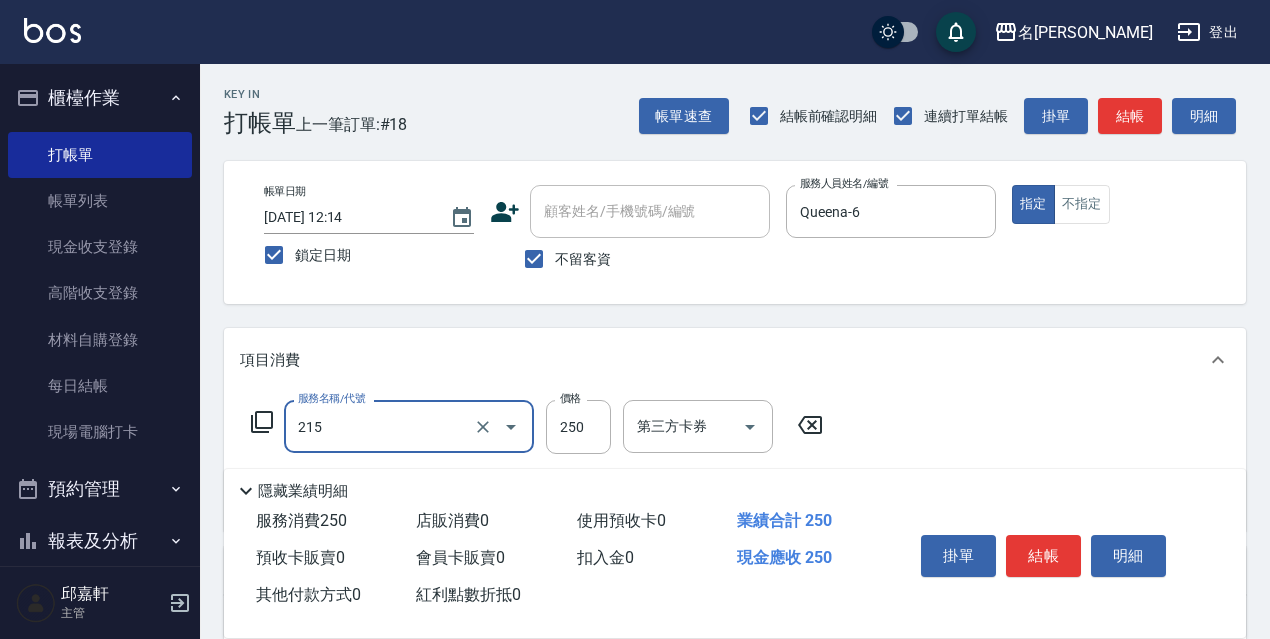type on "洗髮卷<抵>250(215)" 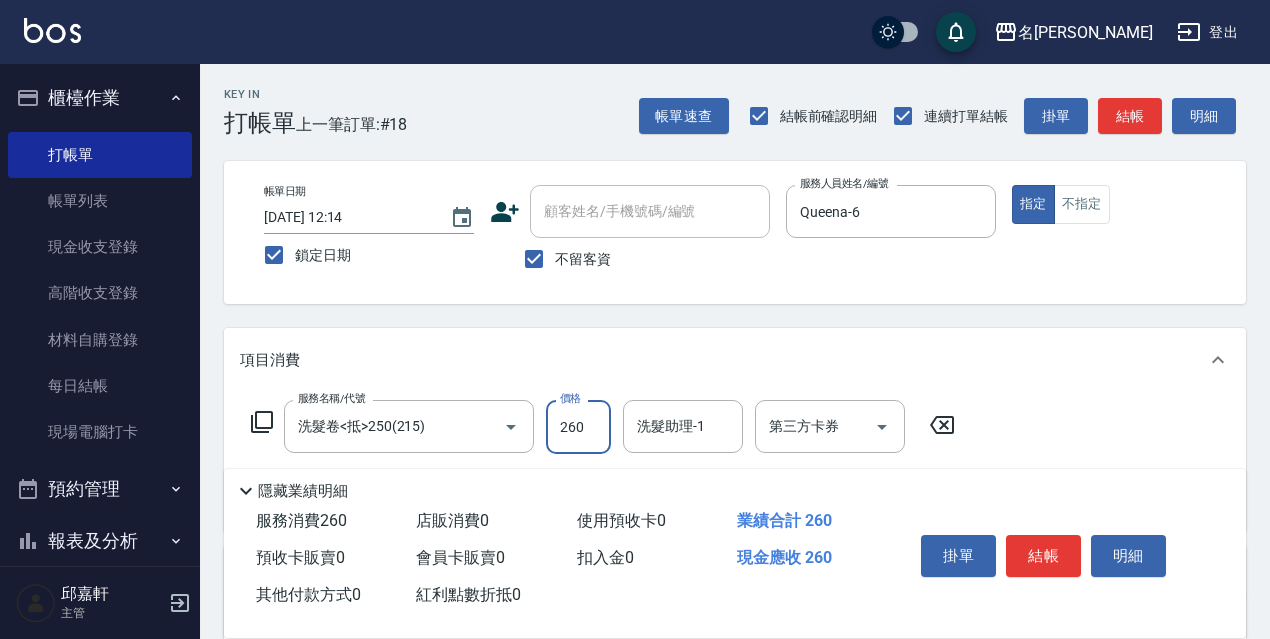 type on "260" 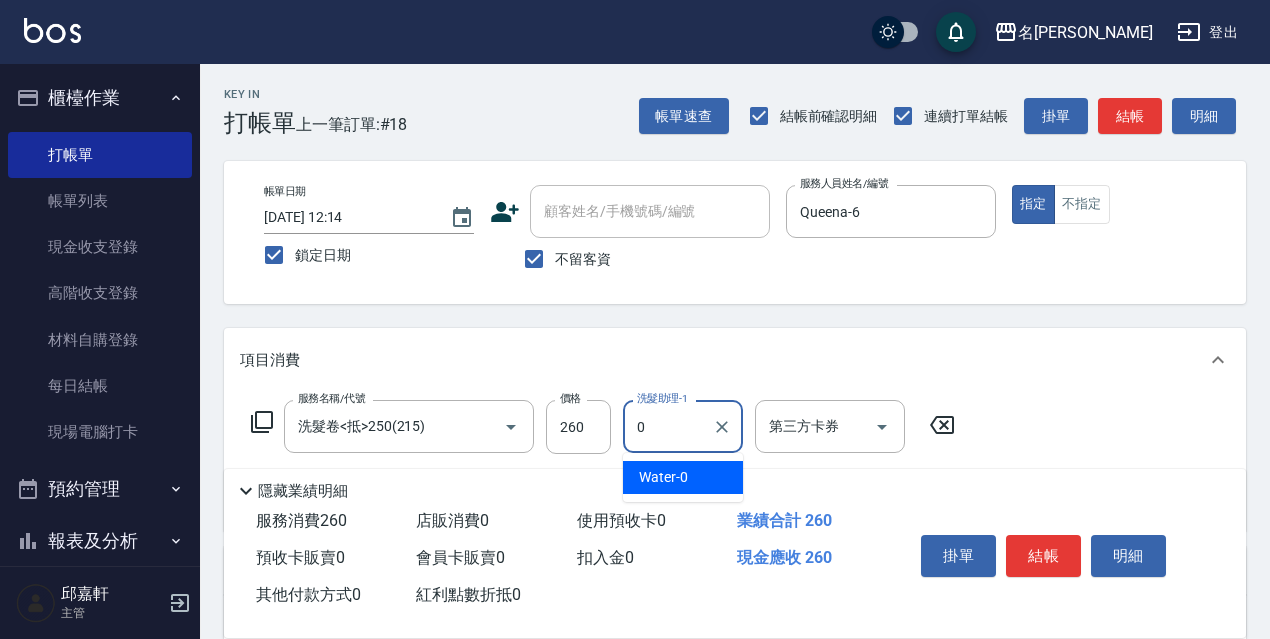 type on "Water-0" 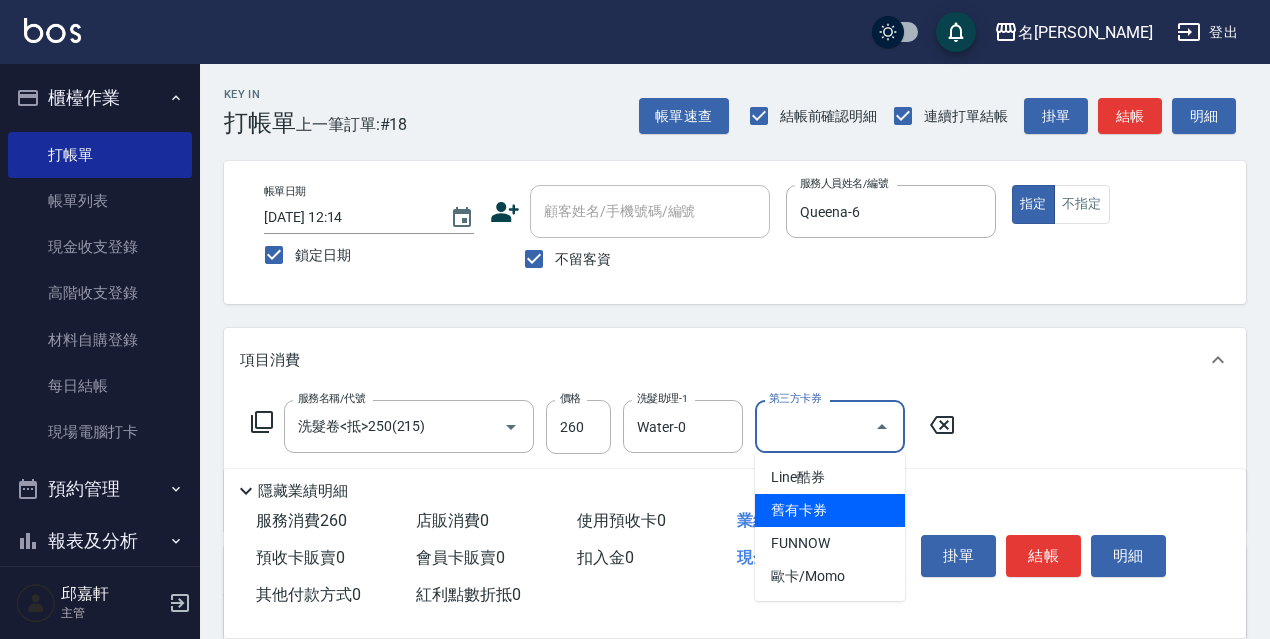 type on "舊有卡券" 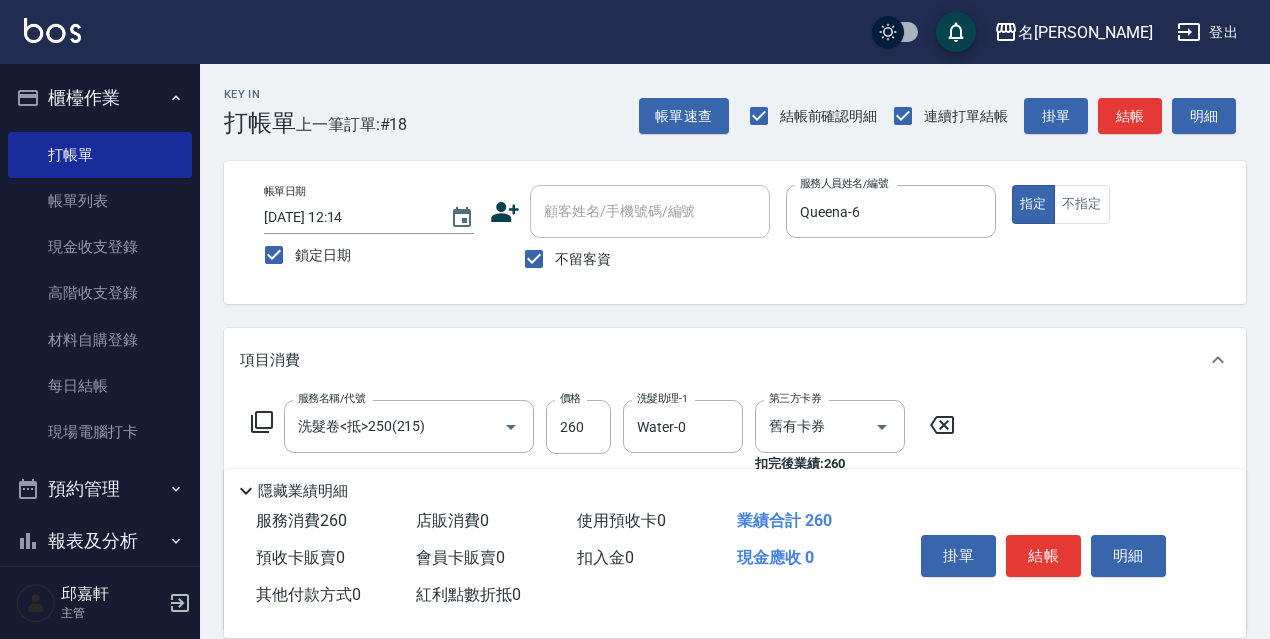 type on "保濕護髮(809)" 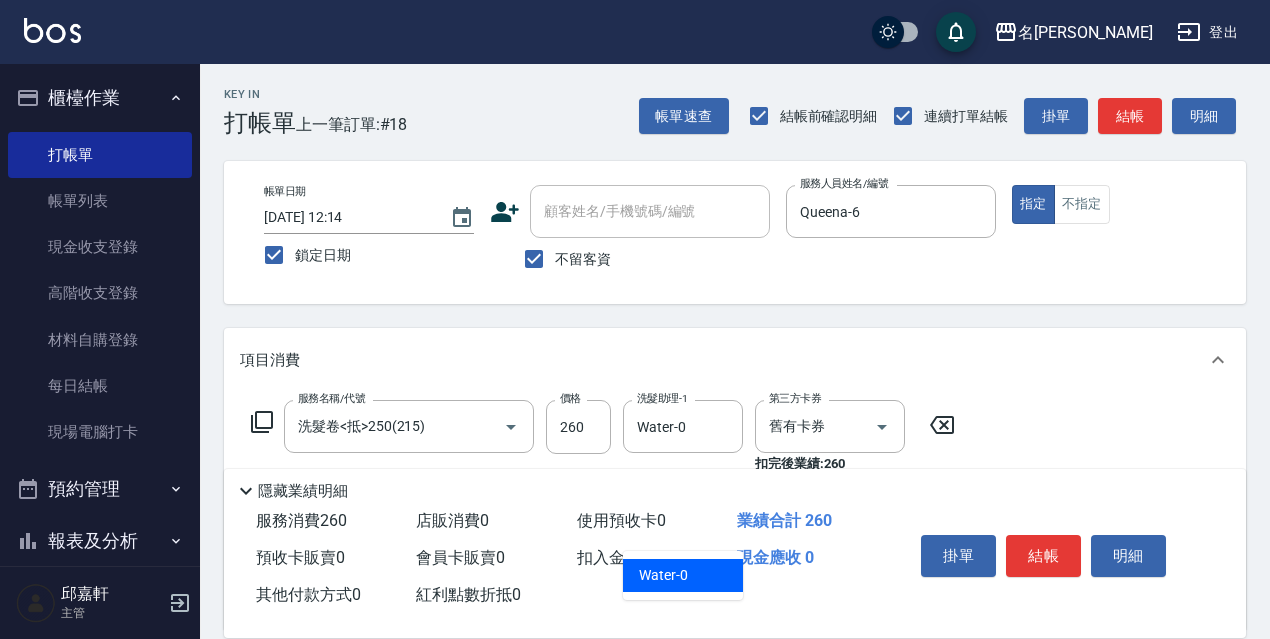 type on "Water-0" 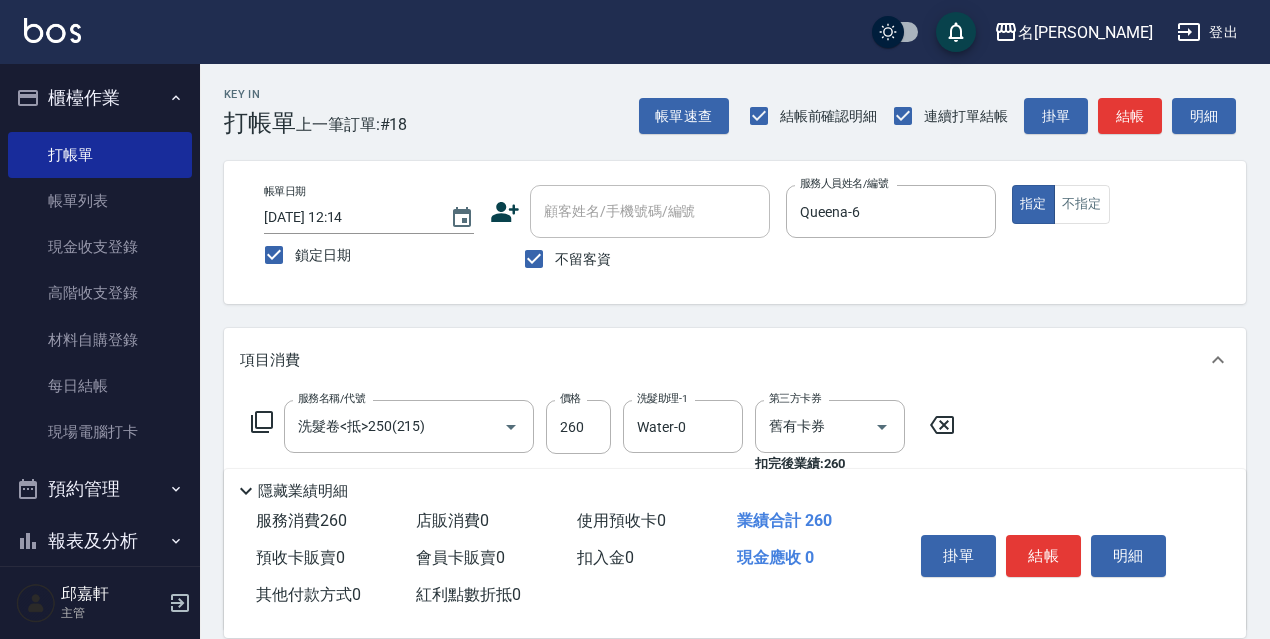 drag, startPoint x: 243, startPoint y: 420, endPoint x: 256, endPoint y: 423, distance: 13.341664 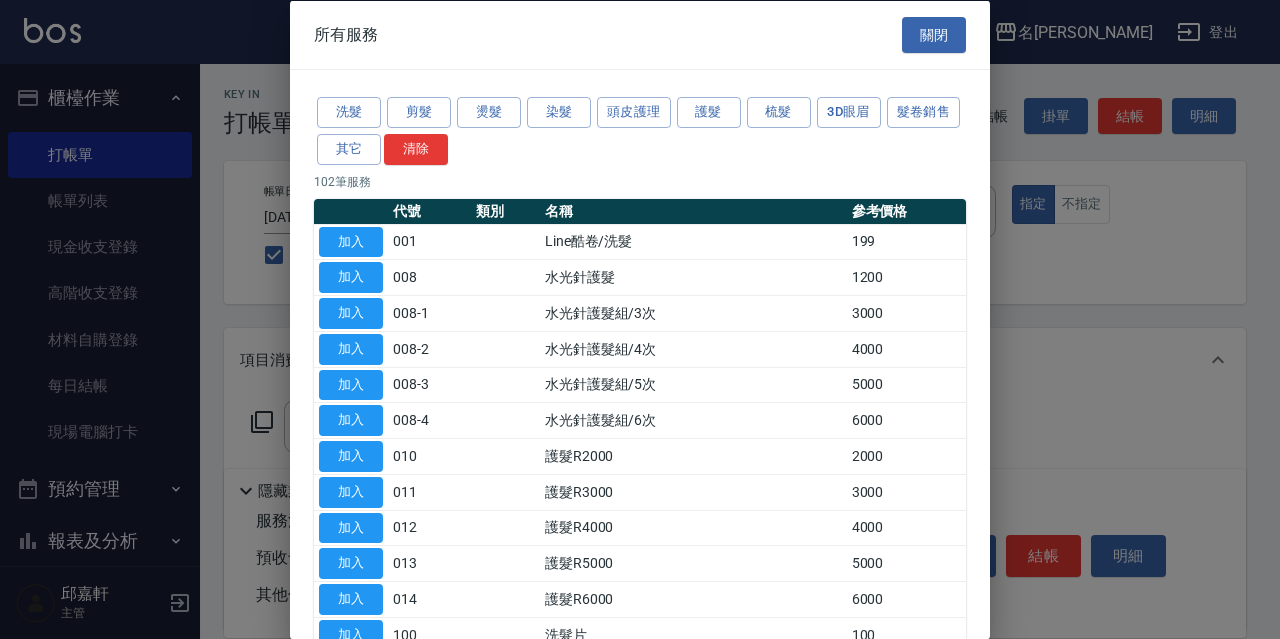 click on "洗髮 剪髮 燙髮 染髮 頭皮護理 護髮 梳髮 3D眼眉 髮卷銷售 其它 清除 102  筆服務 代號 類別 名稱 參考價格 加入 001 Line酷卷/洗髮 199 加入 008 水光針護髮 1200 加入 008-1 水光針護髮組/3次 3000 加入 008-2 水光針護髮組/4次 4000 加入 008-3 水光針護髮組/5次 5000 加入 008-4 水光針護髮組/6次 6000 加入 010 護髮R2000 2000 加入 011 護髮R3000 3000 加入 012 護髮R4000 4000 加入 013 護髮R5000 5000 加入 014 護髮R6000 6000 加入 100 洗髮片 100 加入 110 極光結構式護髮 2500 加入 111 極光結構式護髮<3次> 6000 加入 112 日本結構式護髮<3次> 3750 加入 113 日本結構式護髮<4次> 5000 加入 114 日本結構式護髮<5次> 6250 加入 115 日本結構式護髮<6次> 7500 加入 116 日本結構式護髮<7次> 8750 加入 117 日本結構式護髮<8次> 10000 加入 118 日式結構式護髮<12次> 15000 加入 200 洗髮200 200 加入 212 洗髮卷<抵>160 160 加入 213 洗髮卷<抵>180 180" at bounding box center (640, 1053) 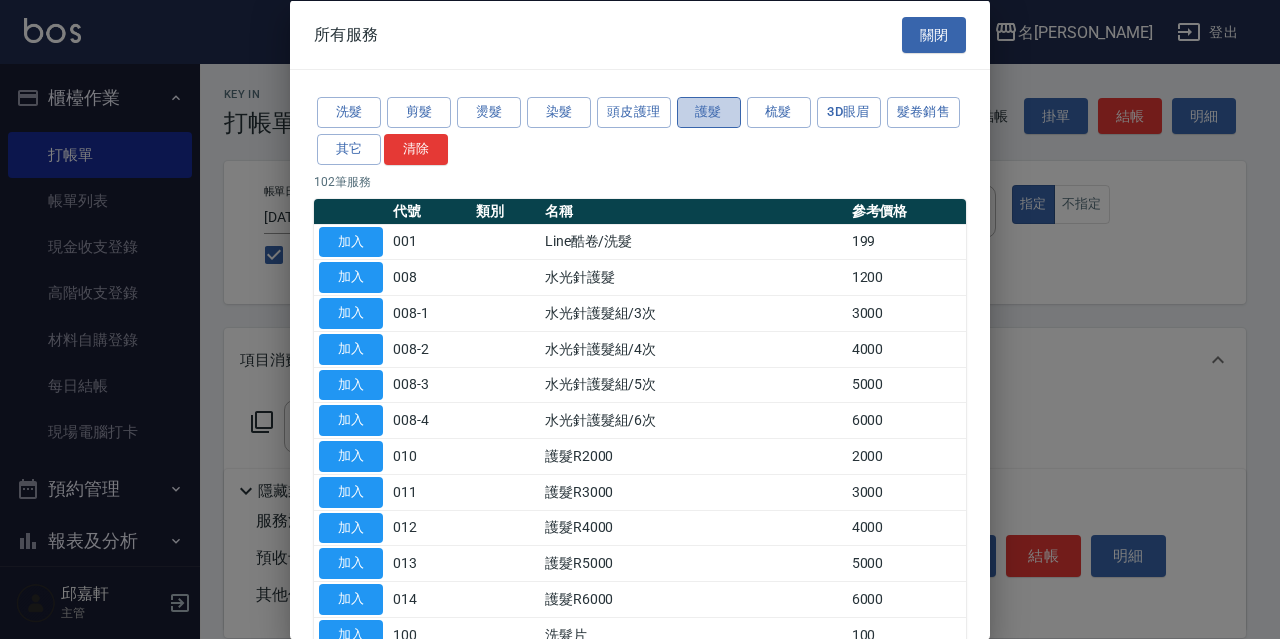 click on "護髮" at bounding box center (709, 112) 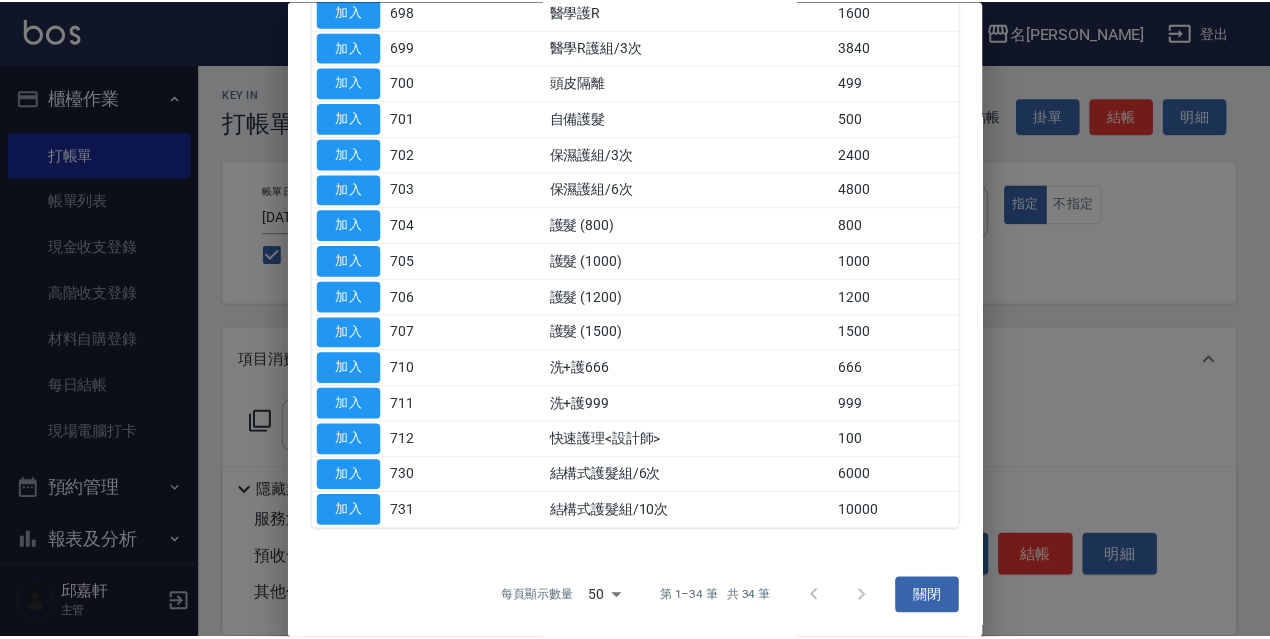 scroll, scrollTop: 510, scrollLeft: 0, axis: vertical 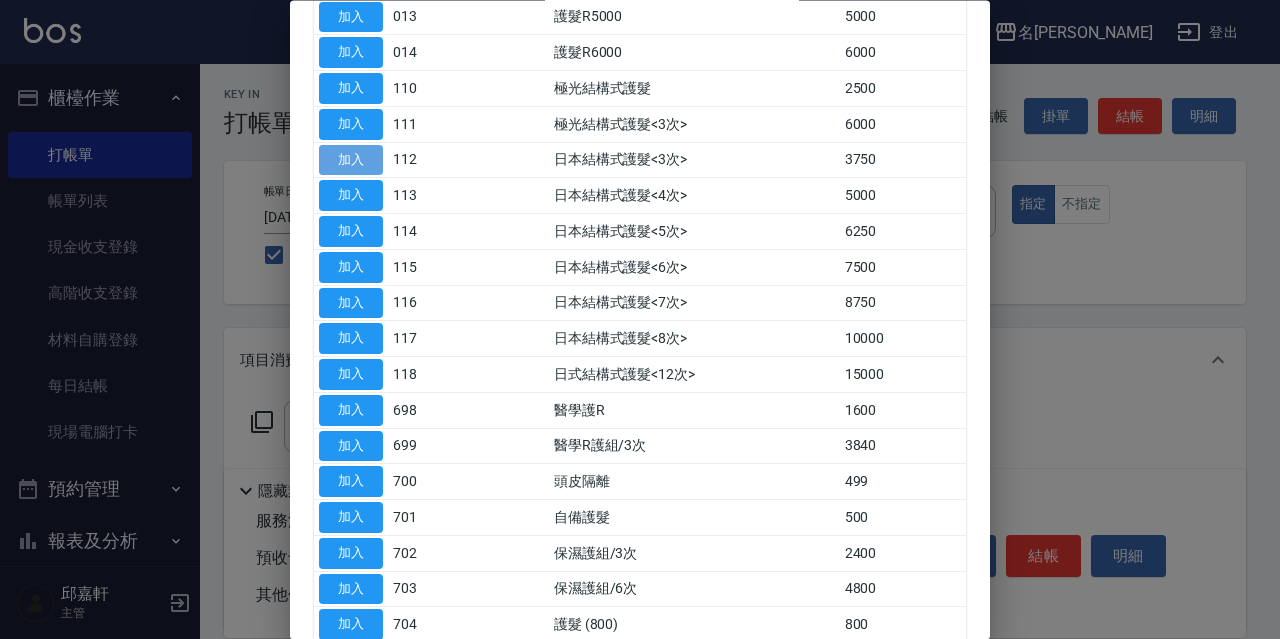 click on "加入" at bounding box center (351, 160) 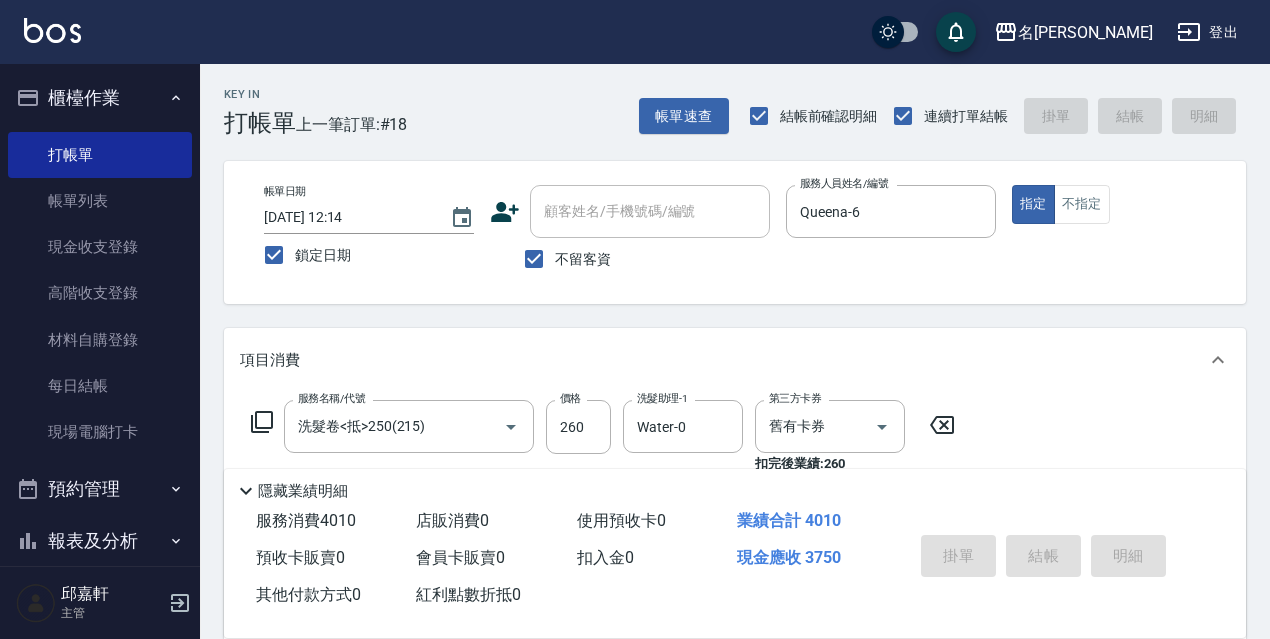 type 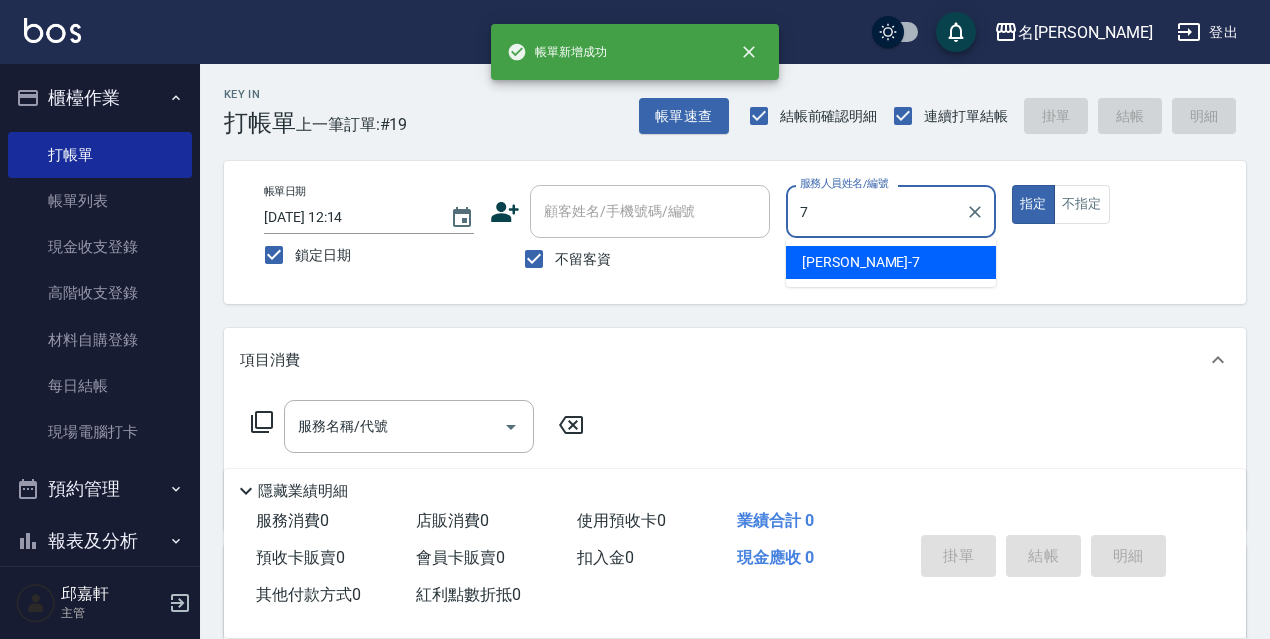 type on "Fanny-7" 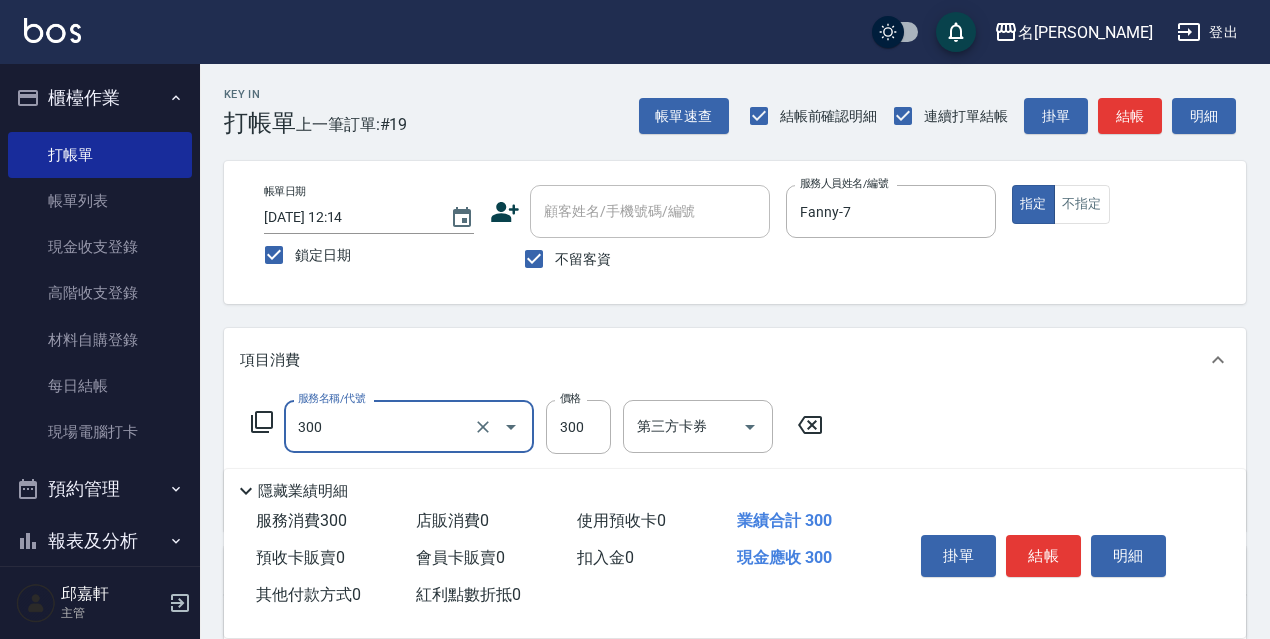 type on "洗髮300(300)" 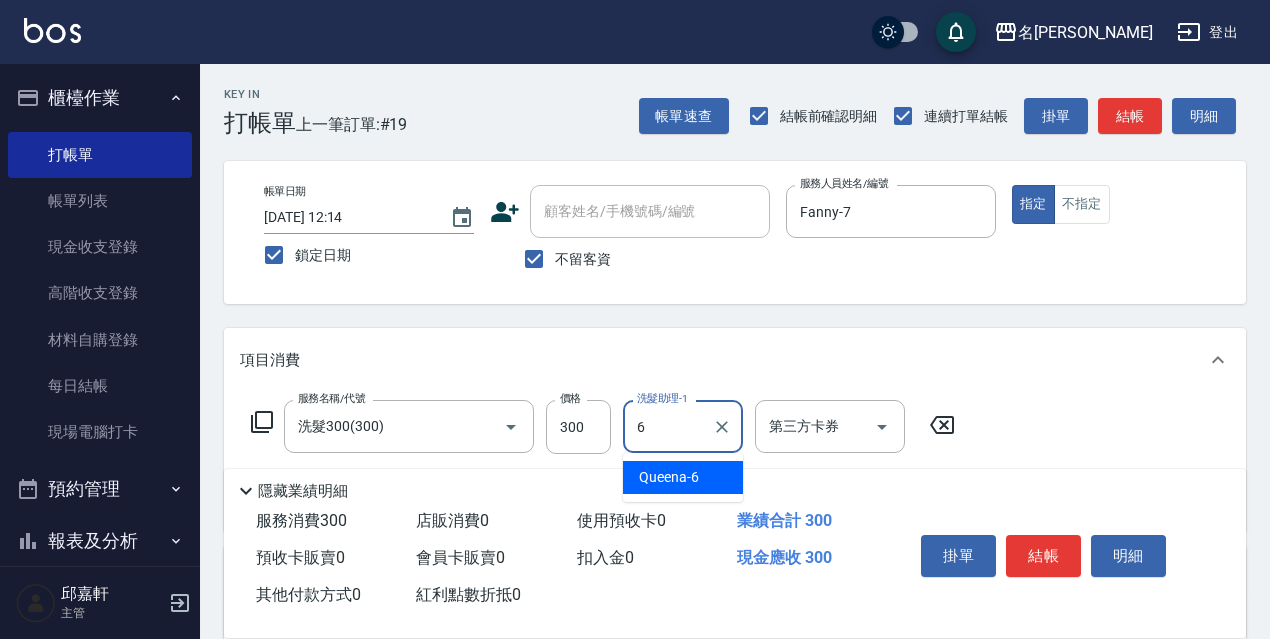 type on "Queena-6" 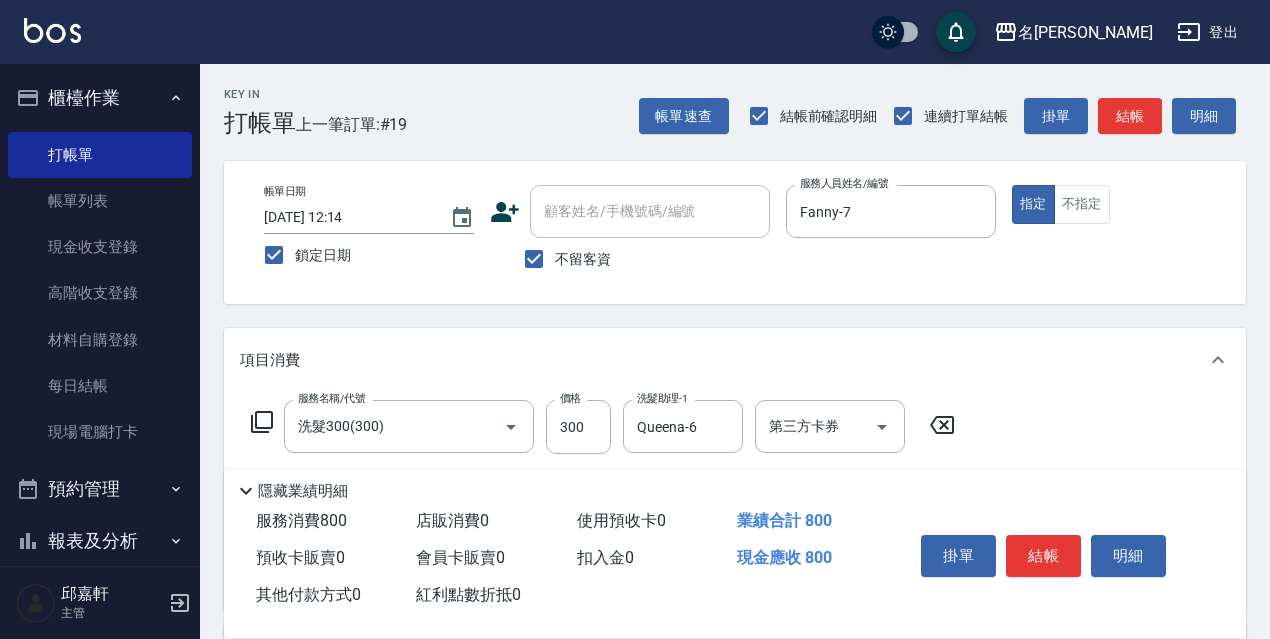type on "剪髮500(307)" 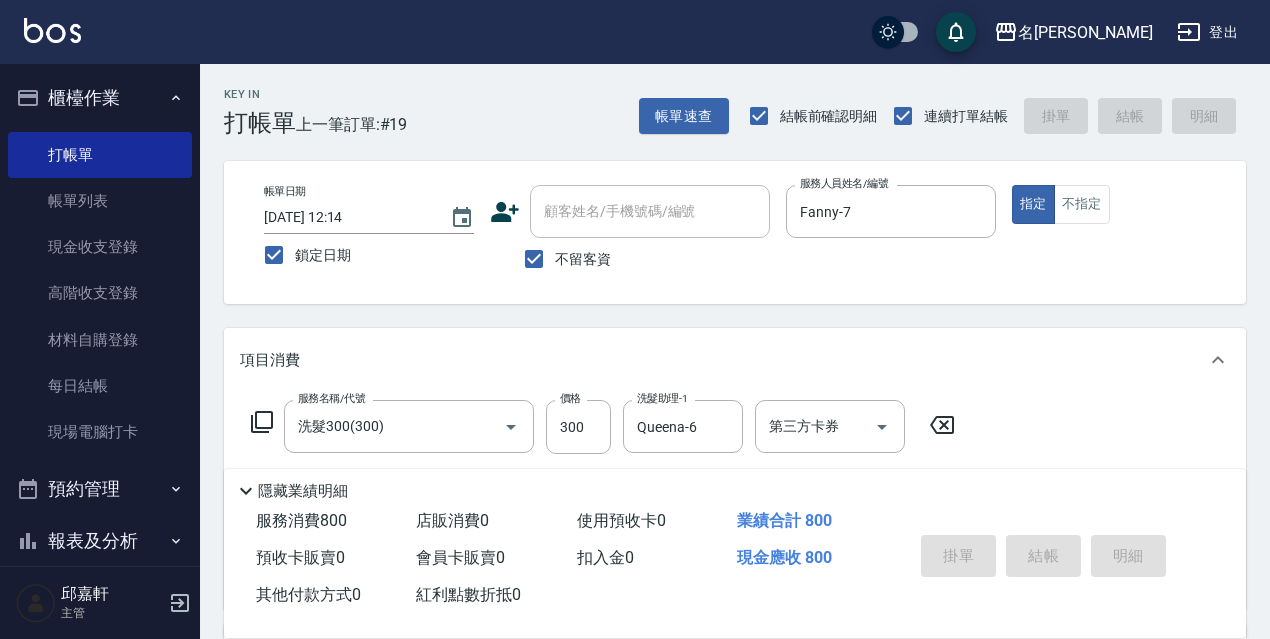 type 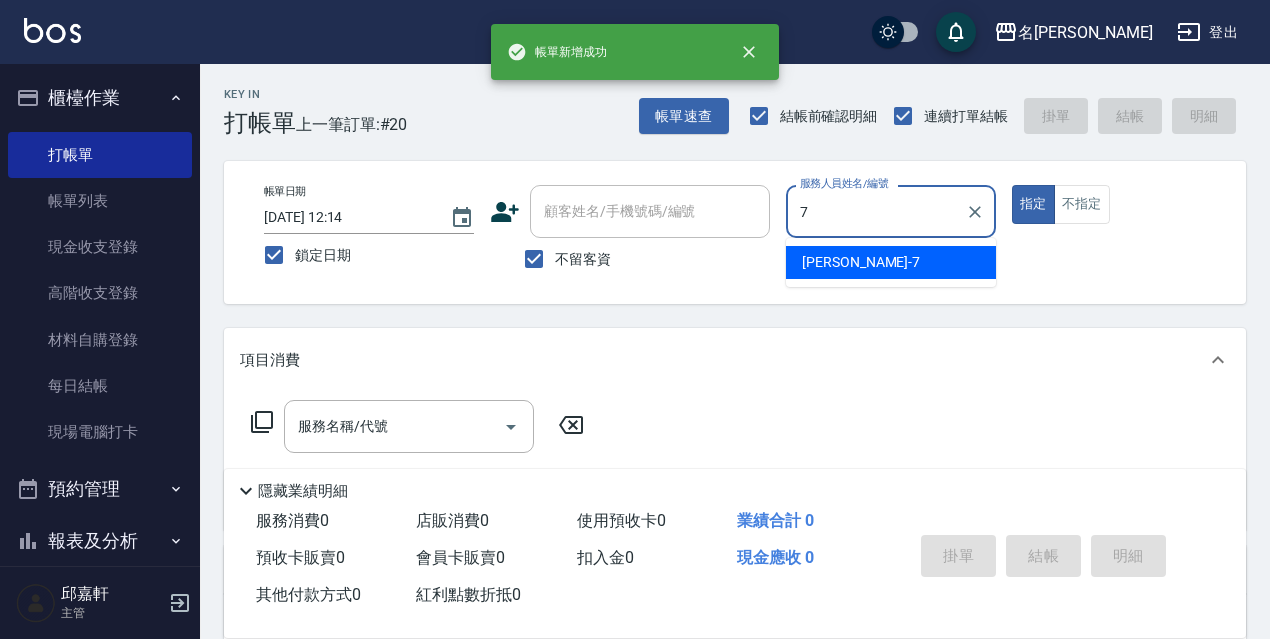 type on "Fanny-7" 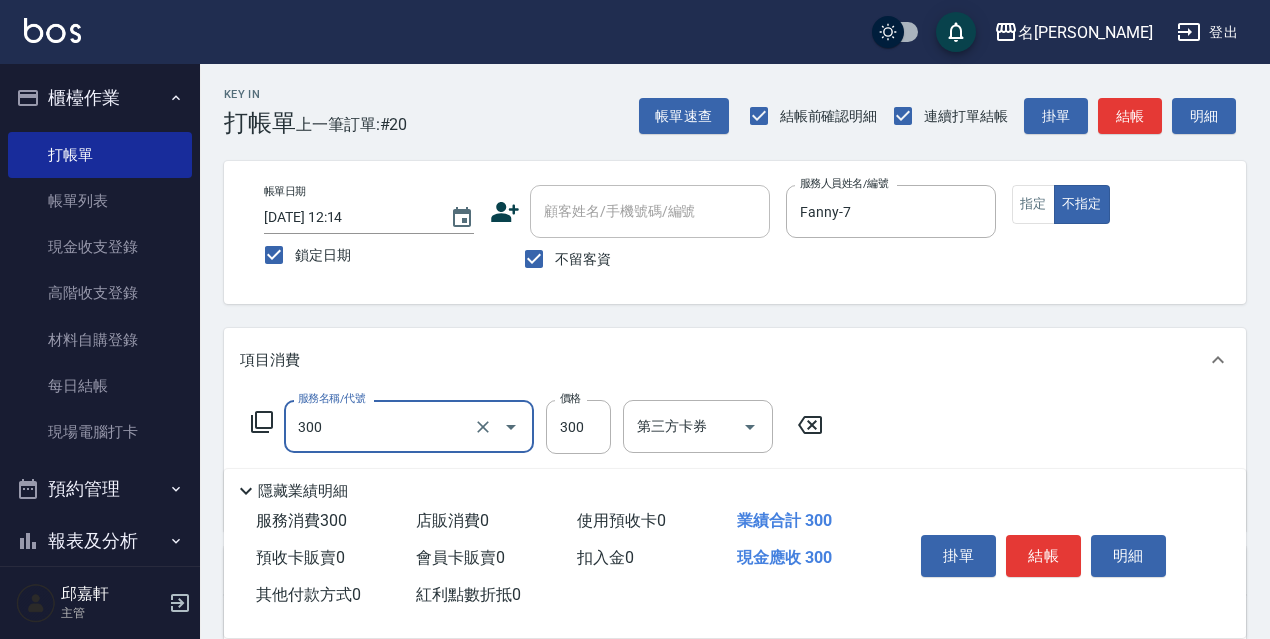 type on "洗髮300(300)" 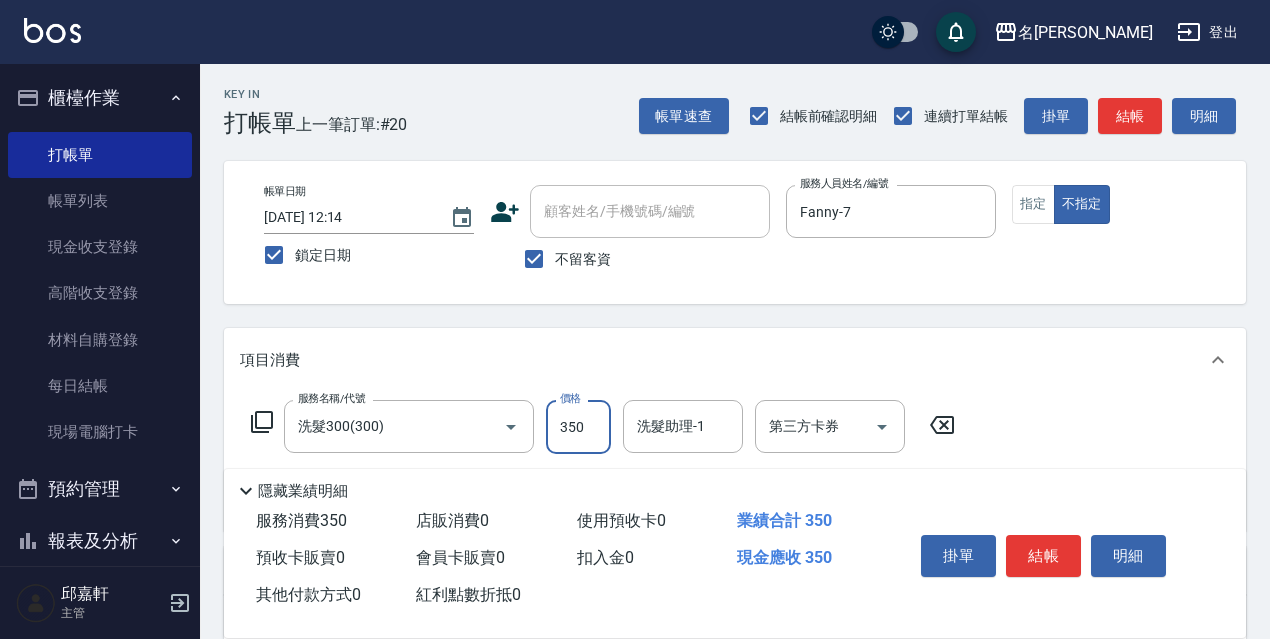 type on "350" 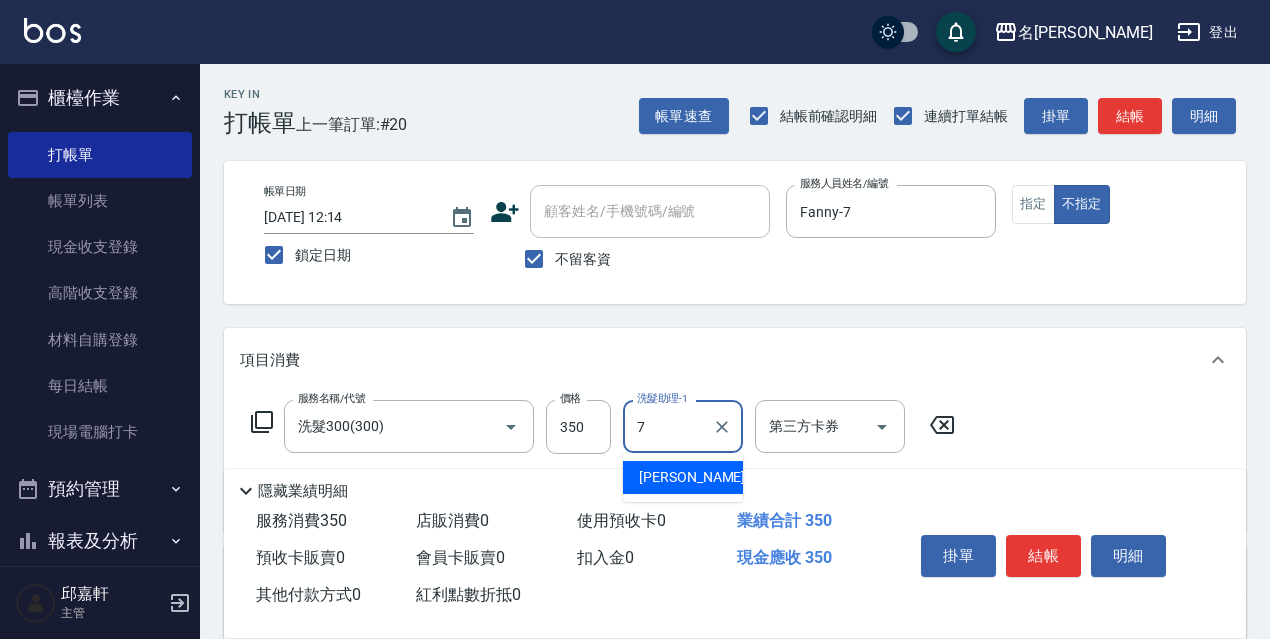 type on "Fanny-7" 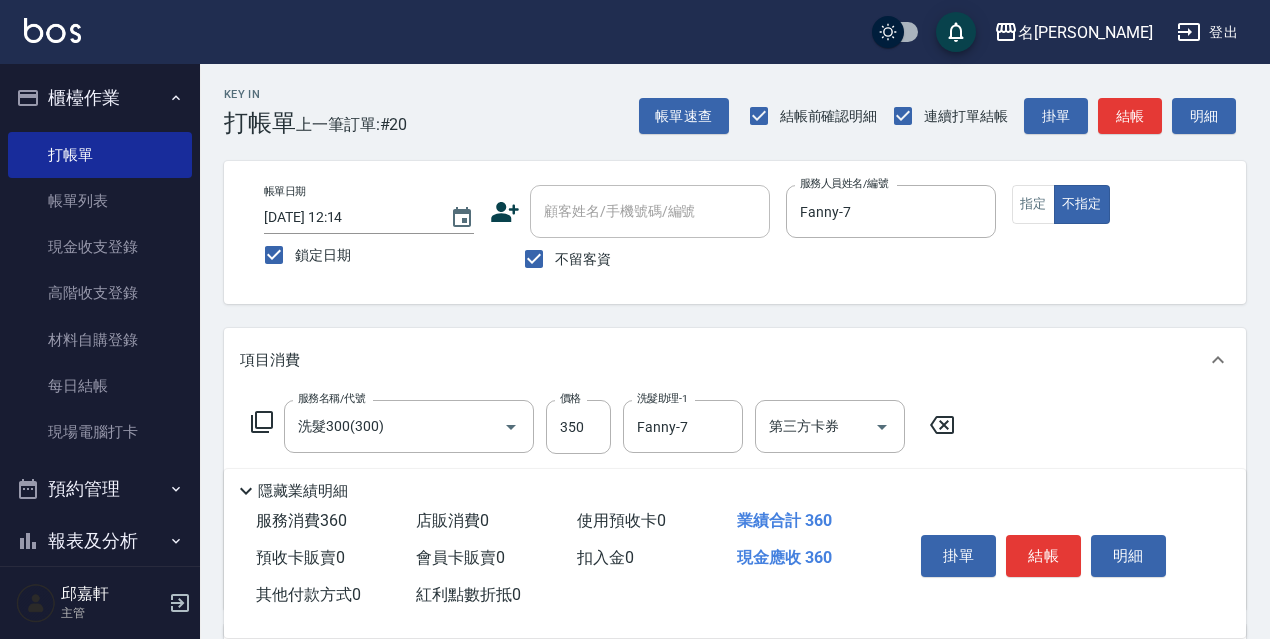 type on "潤絲精(801)" 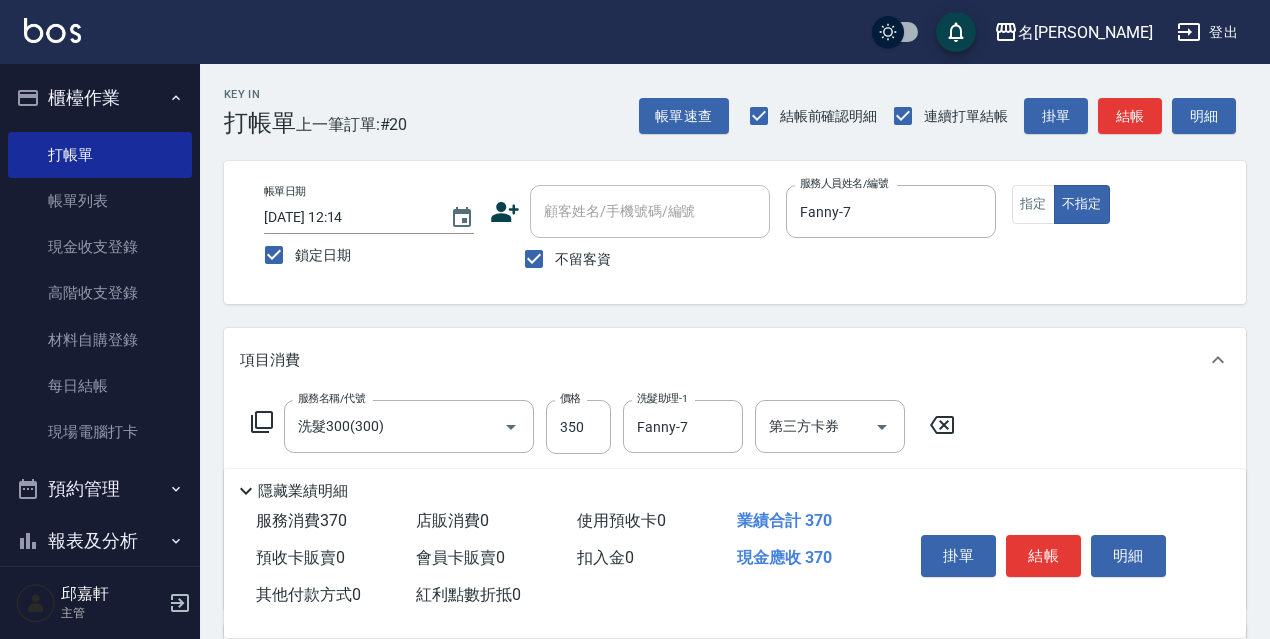 type on "20" 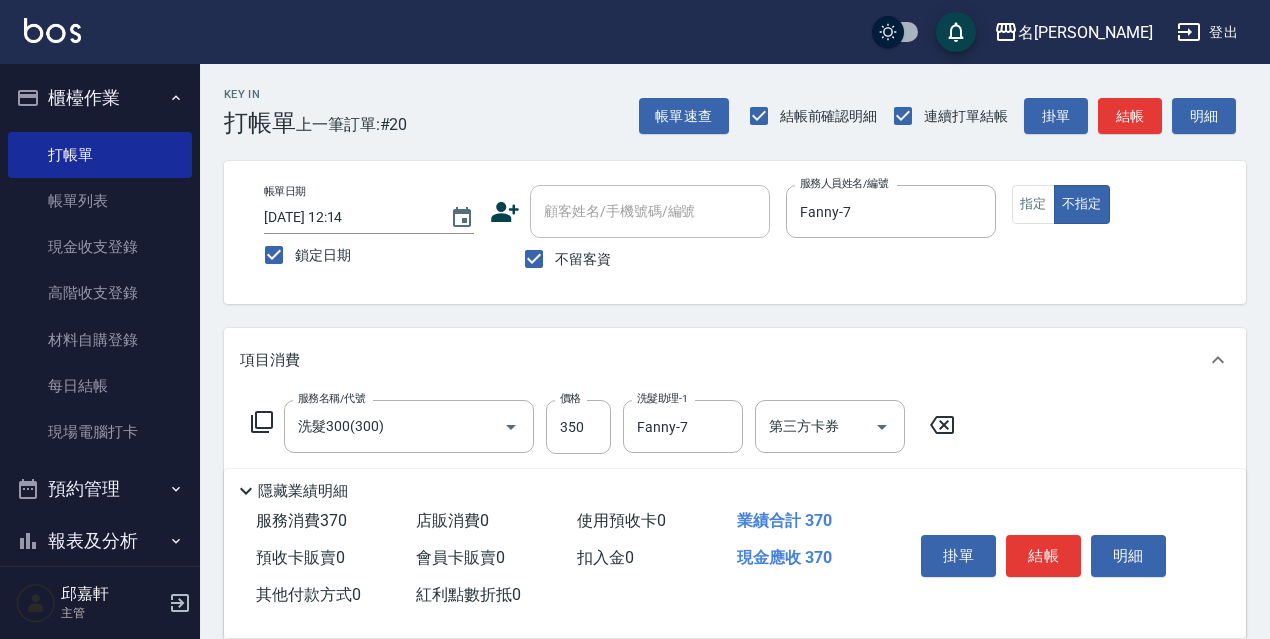 type on "結構式護髮/技術輔助(810)" 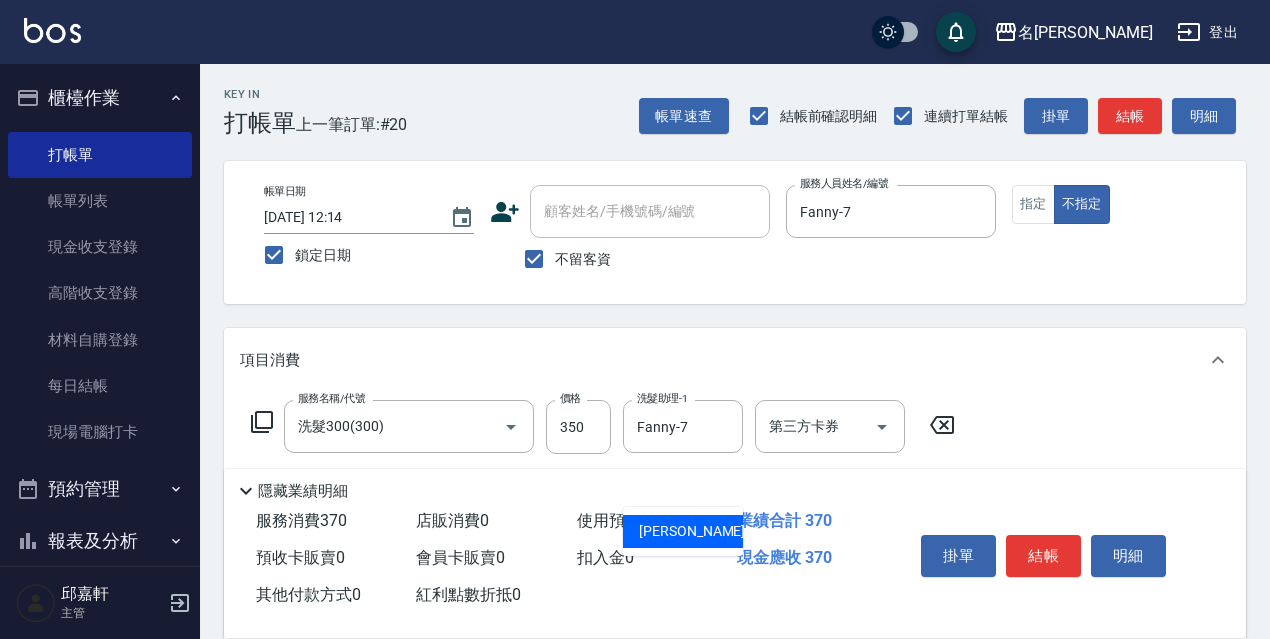 type on "小禎-4" 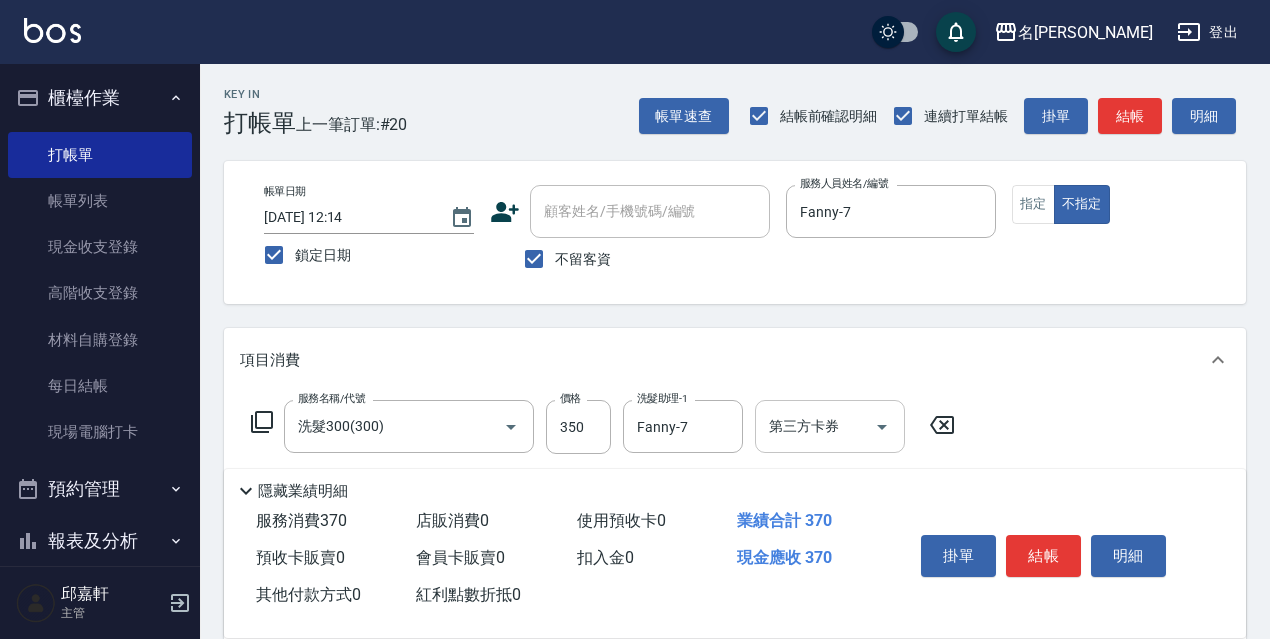 scroll, scrollTop: 200, scrollLeft: 0, axis: vertical 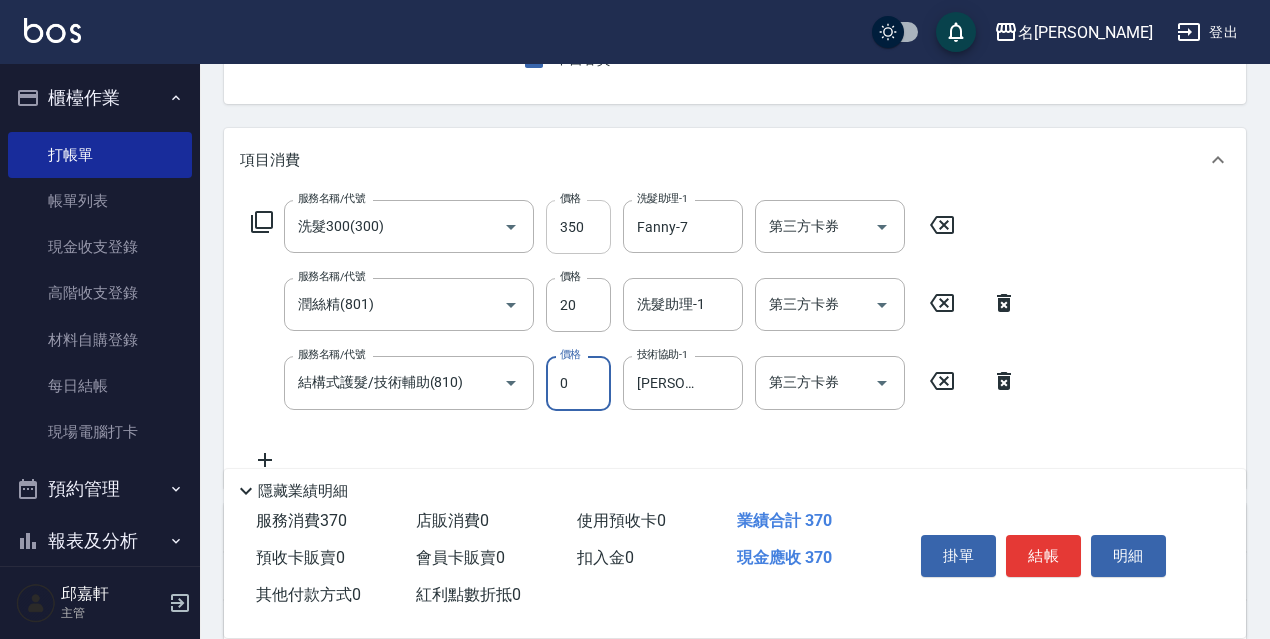 click on "350" at bounding box center [578, 227] 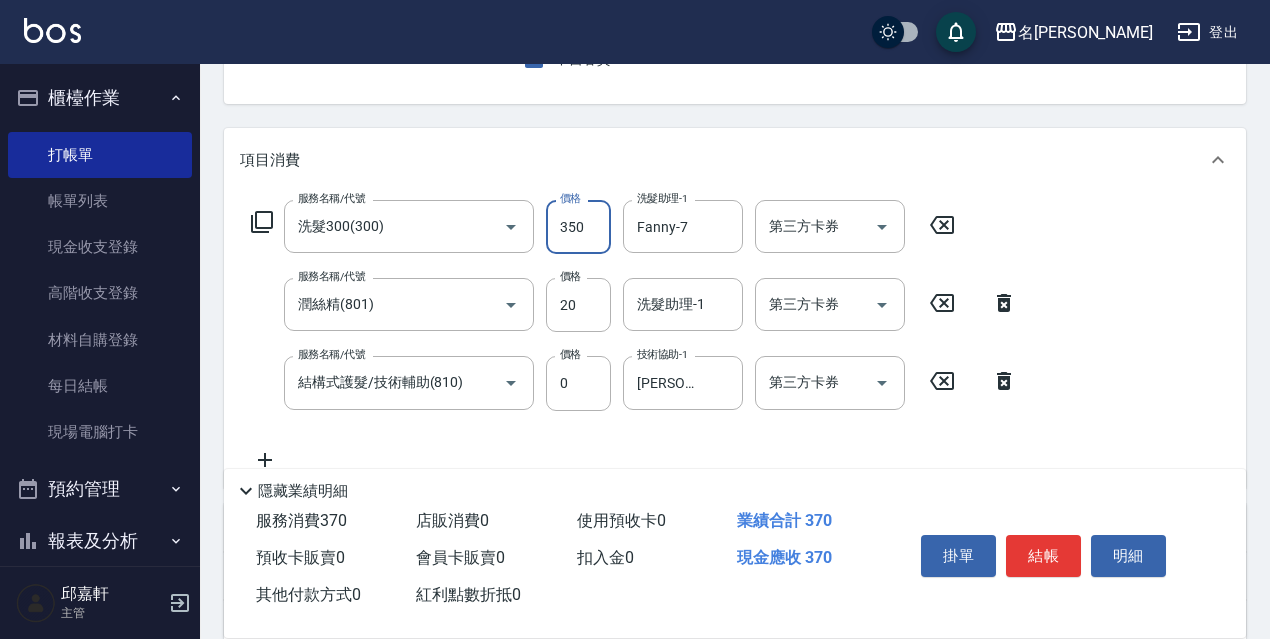 click on "350" at bounding box center (578, 227) 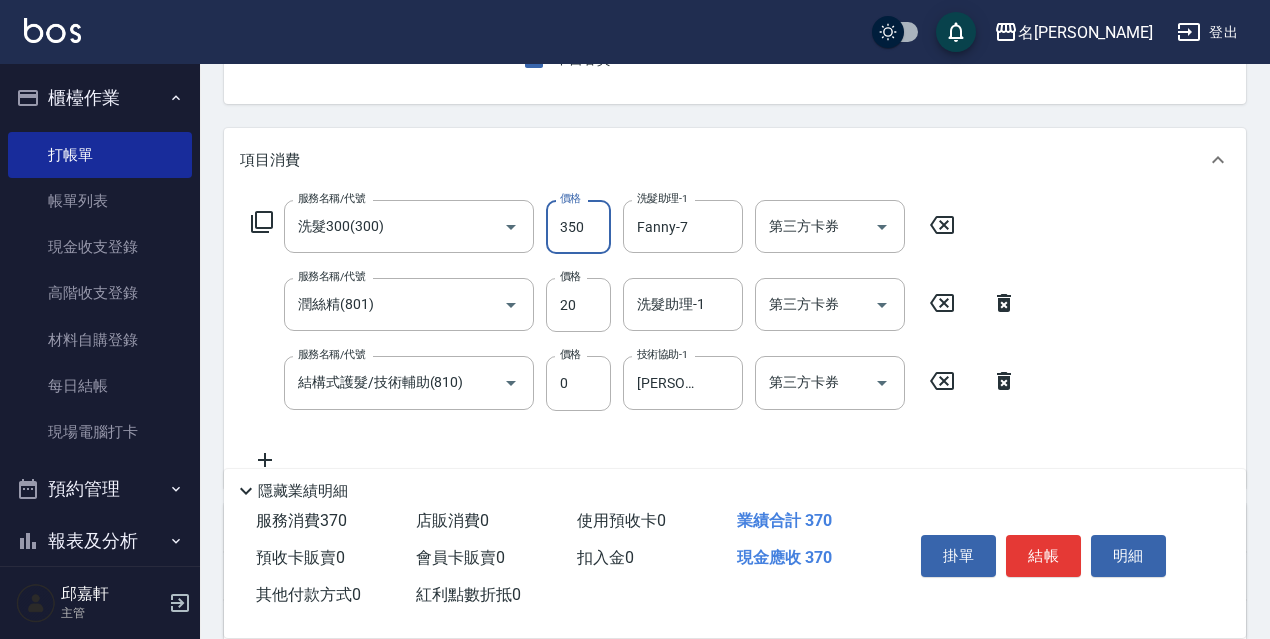 click on "350" at bounding box center [578, 227] 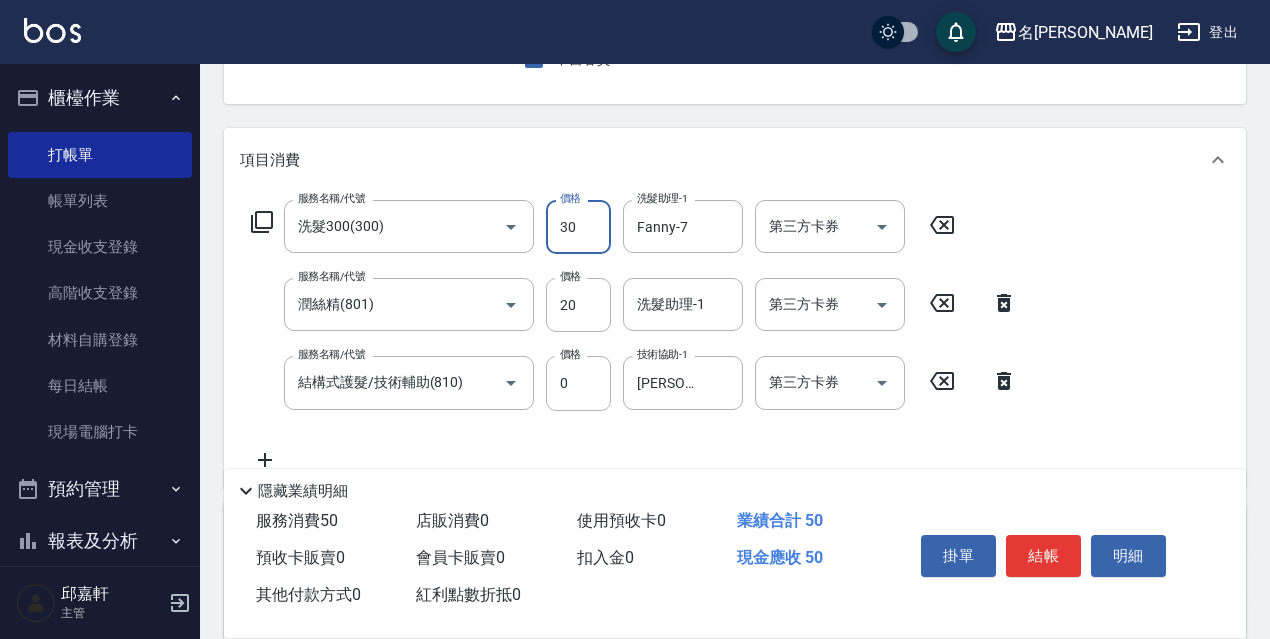type on "330" 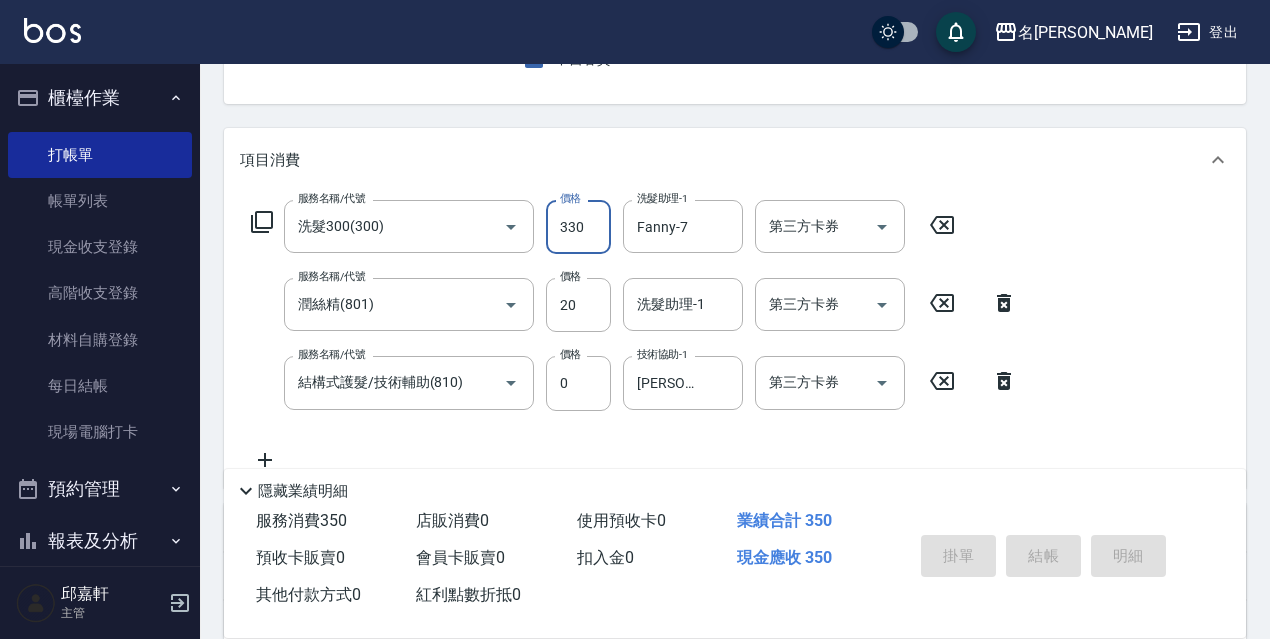 type 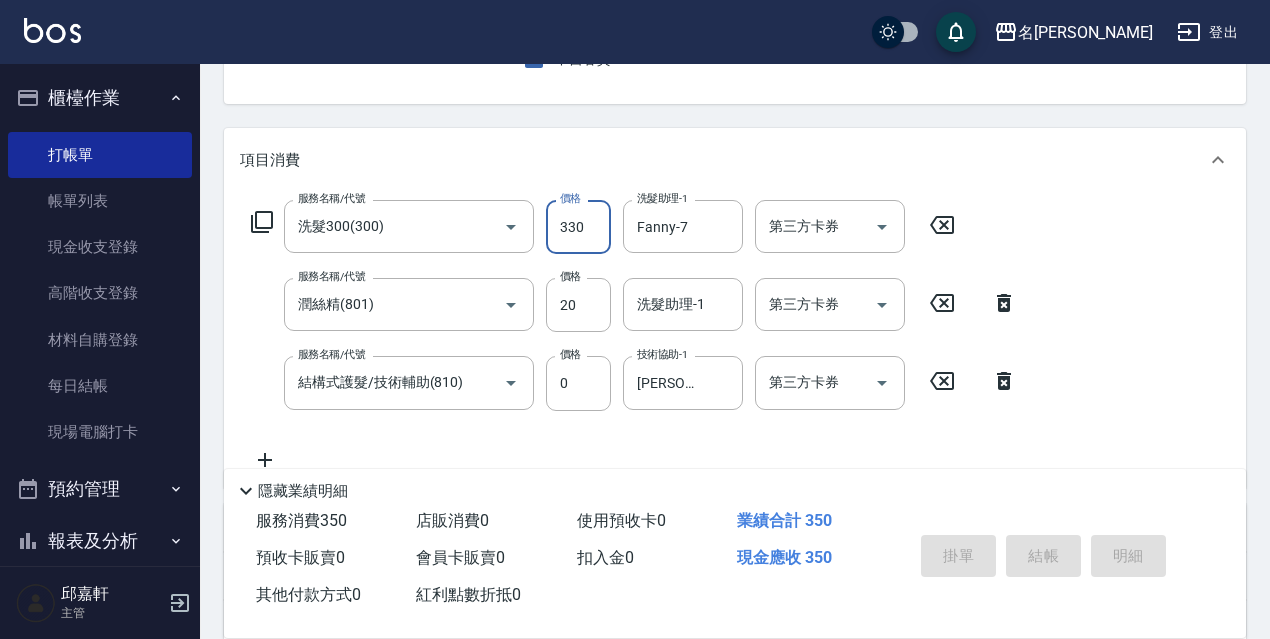 type 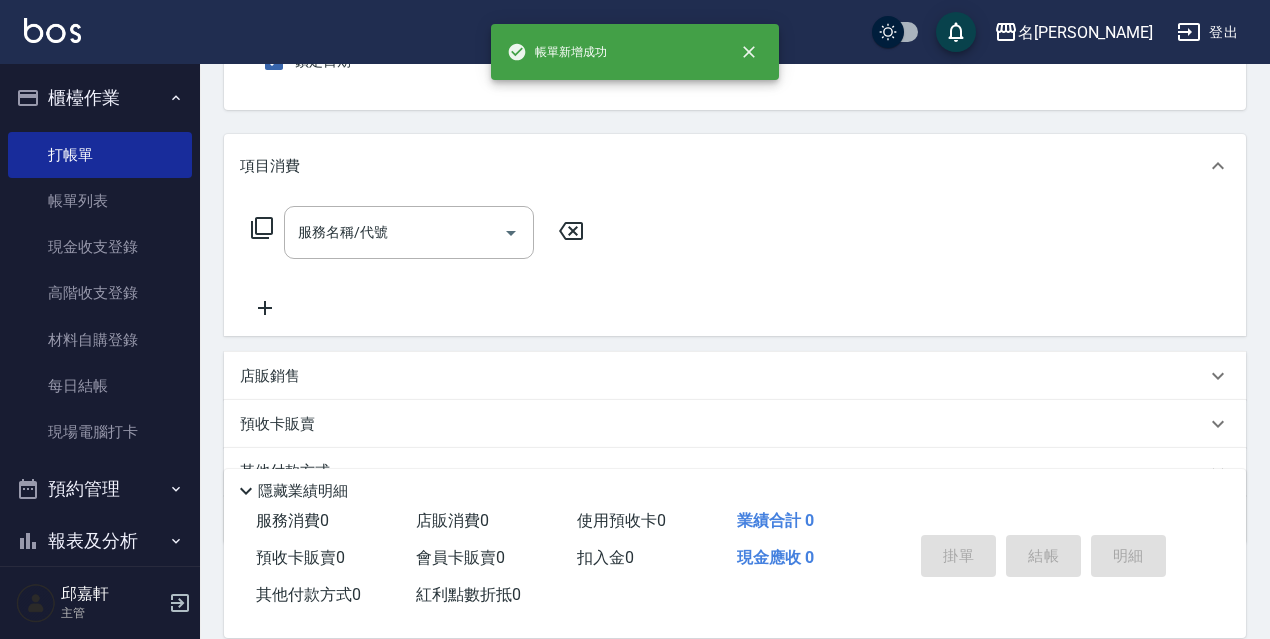 scroll, scrollTop: 0, scrollLeft: 0, axis: both 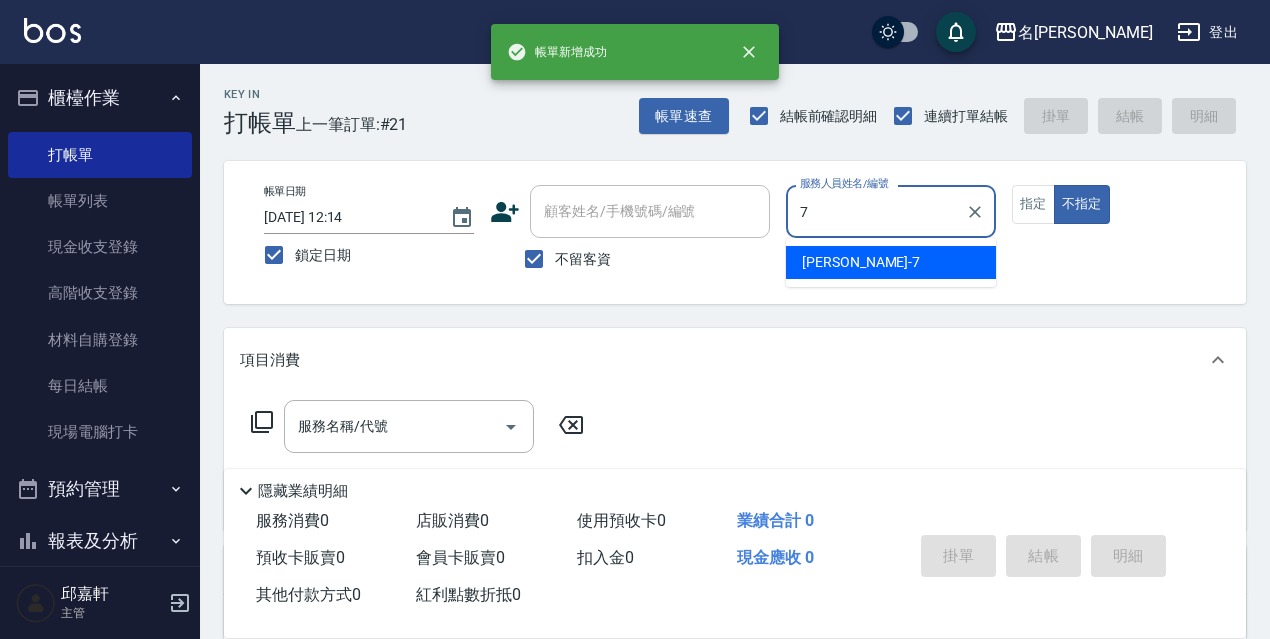 type on "Fanny-7" 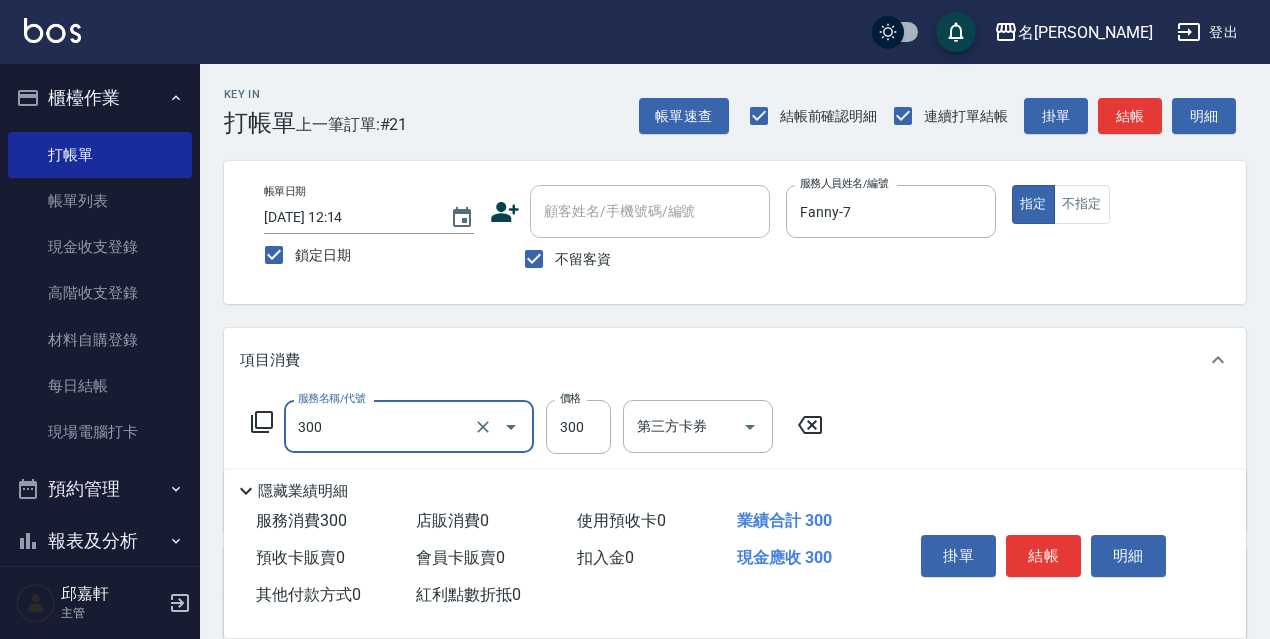 type on "洗髮300(300)" 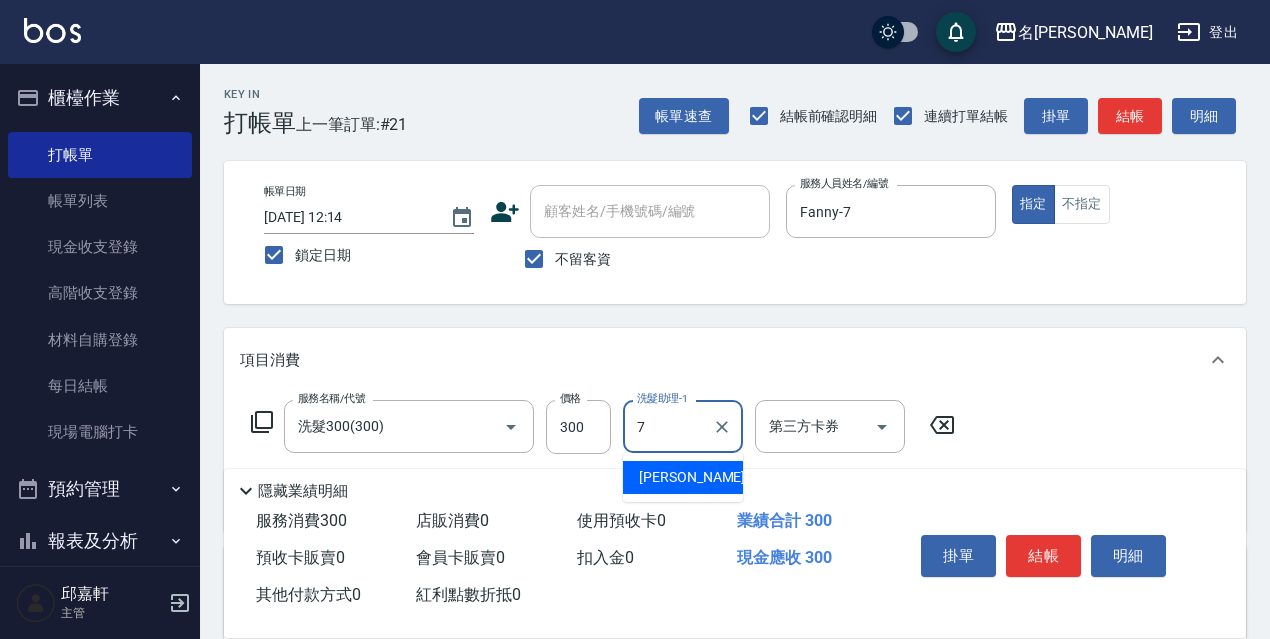 type on "Fanny-7" 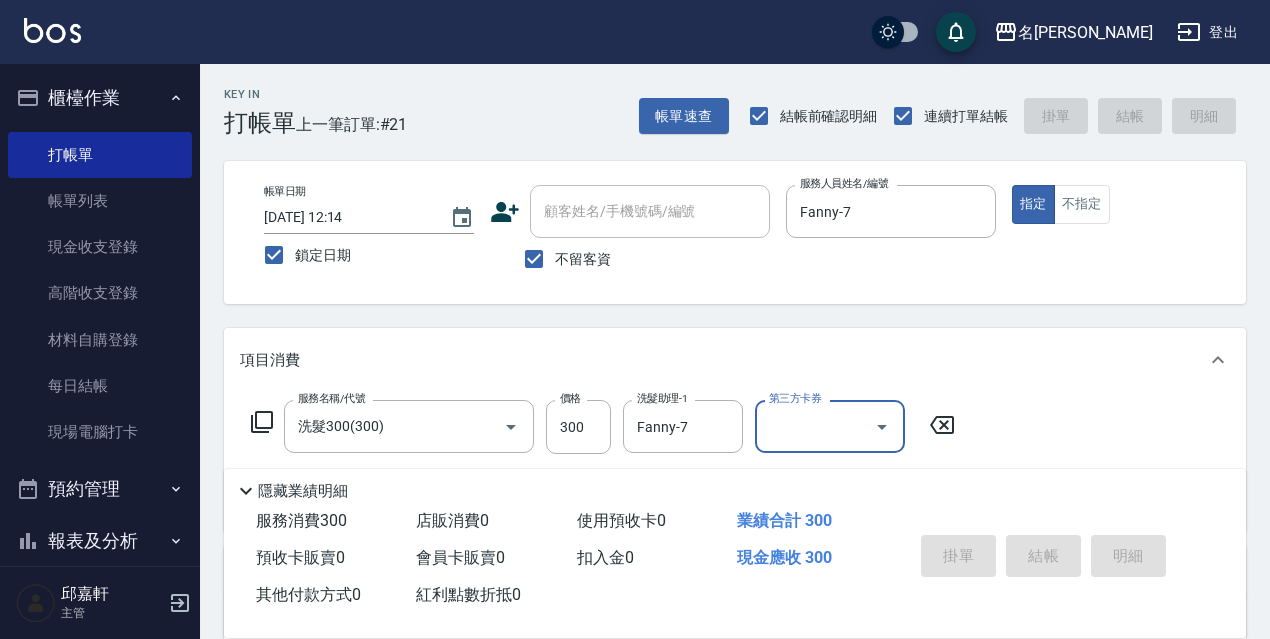 type 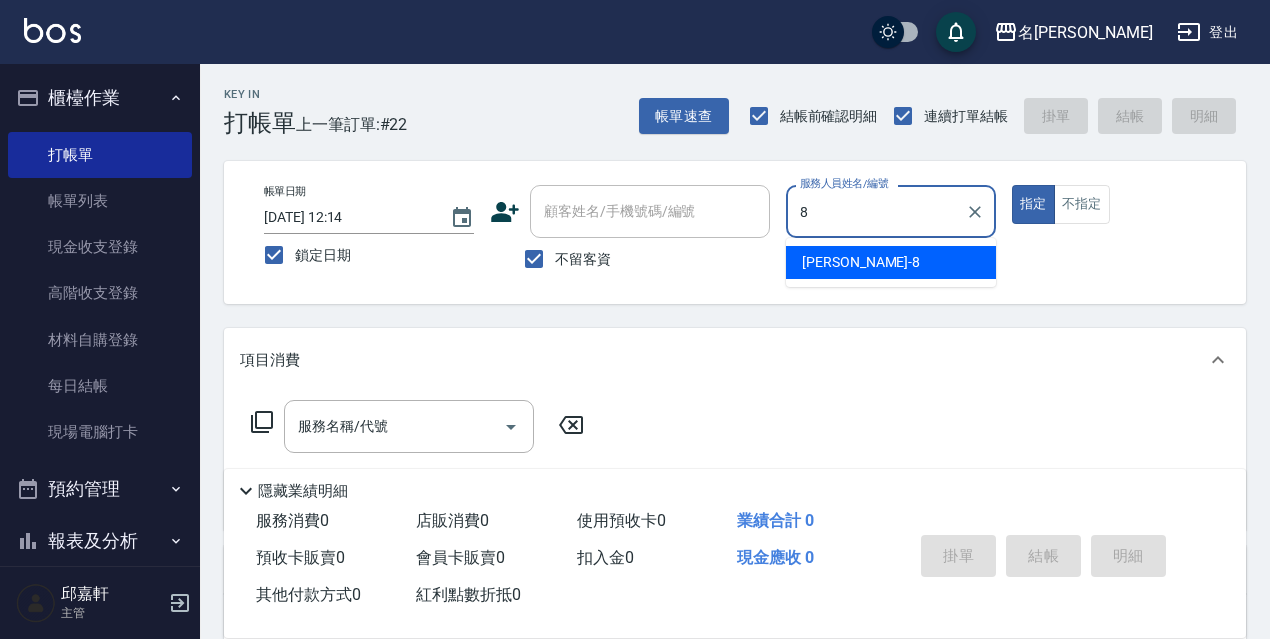 type on "Cindy-8" 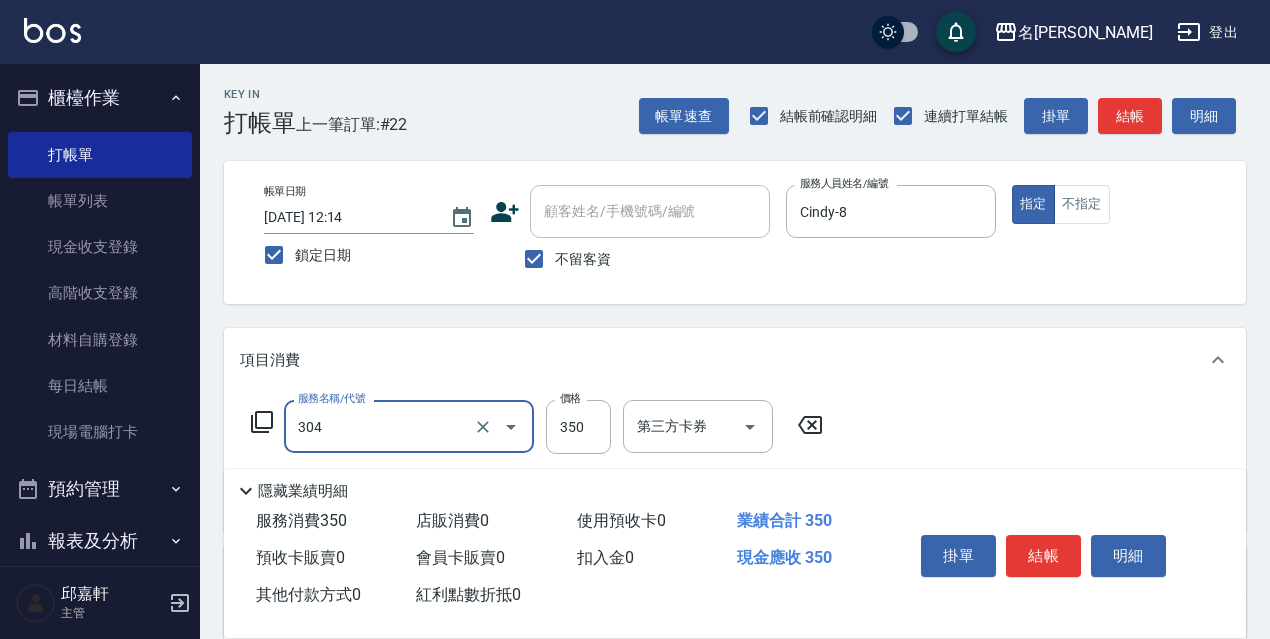 type on "剪髮350(304)" 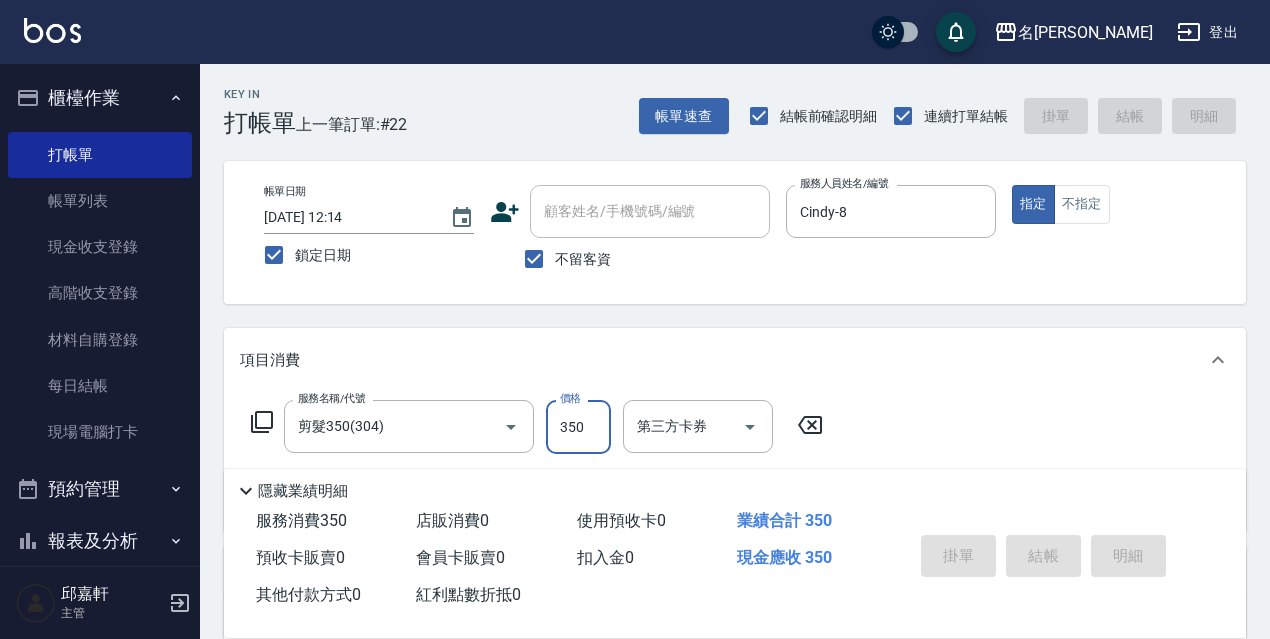 type 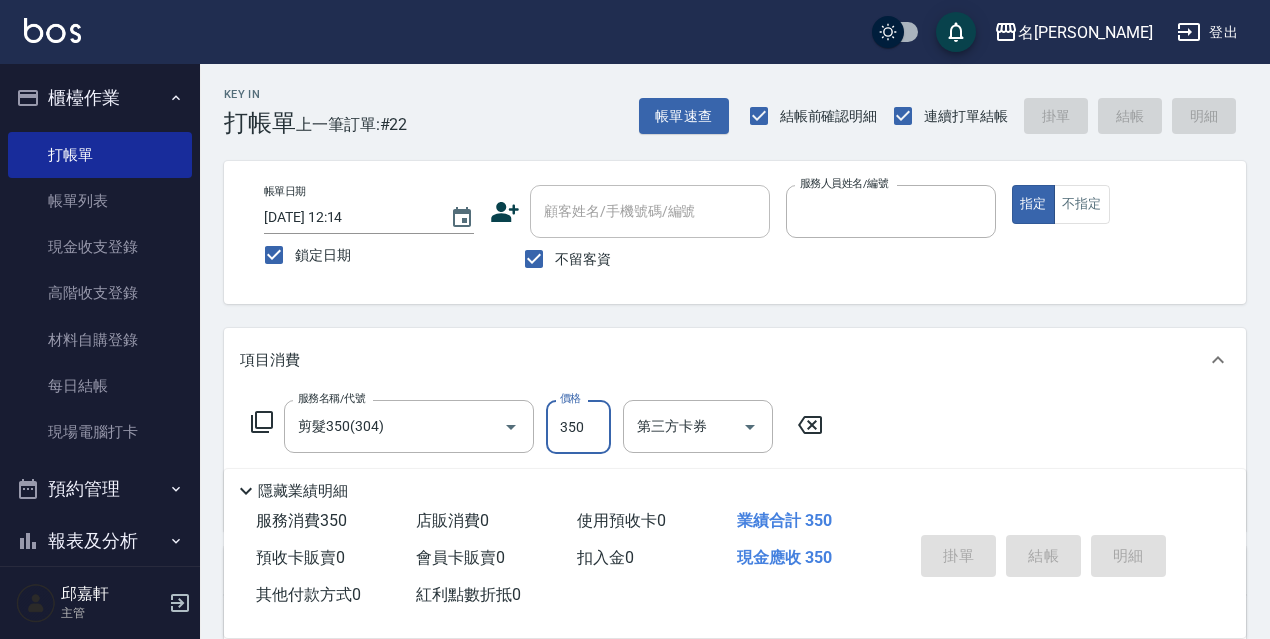 type 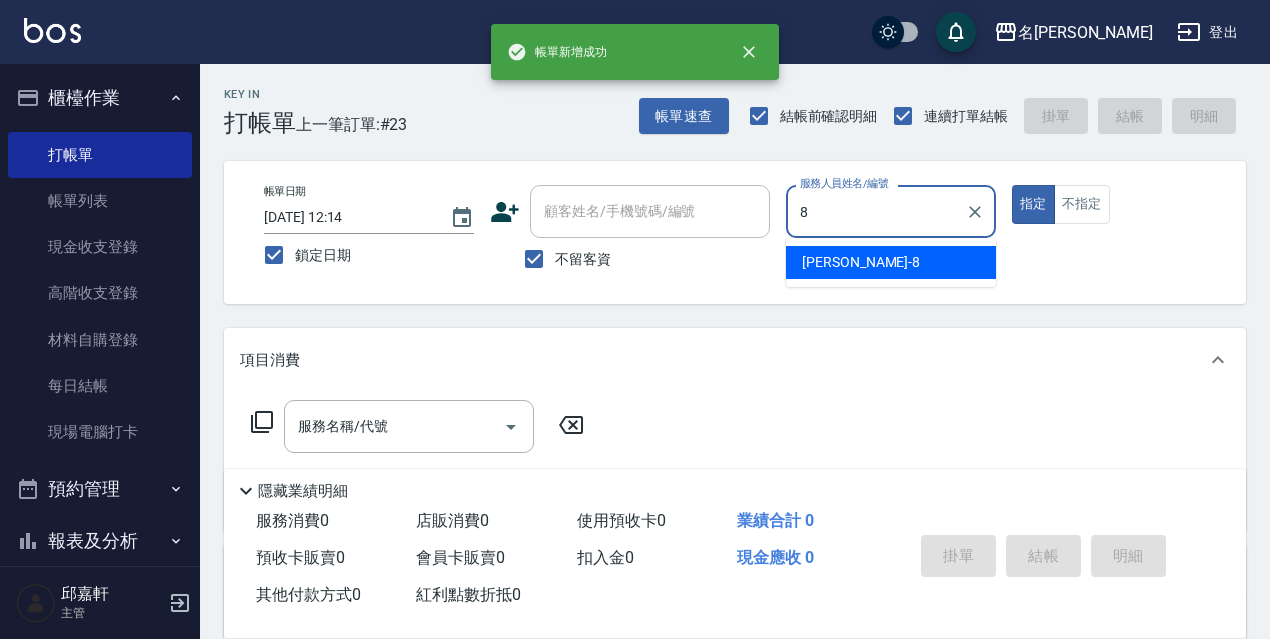 type on "Cindy-8" 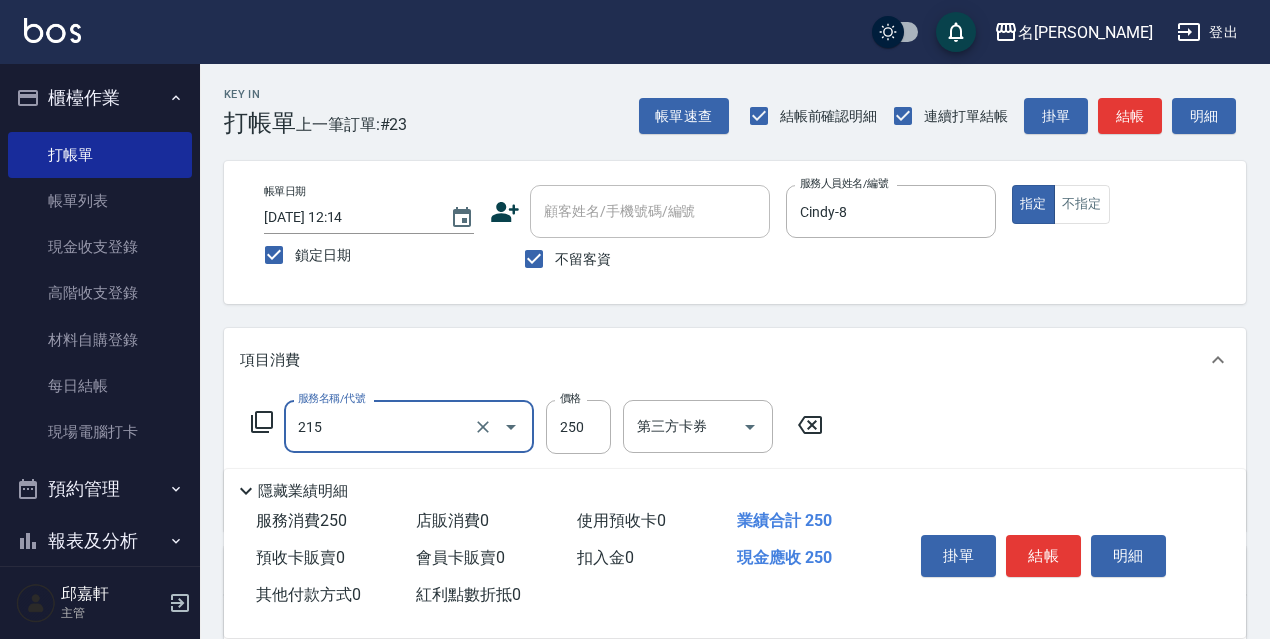 type on "洗髮卷<抵>250(215)" 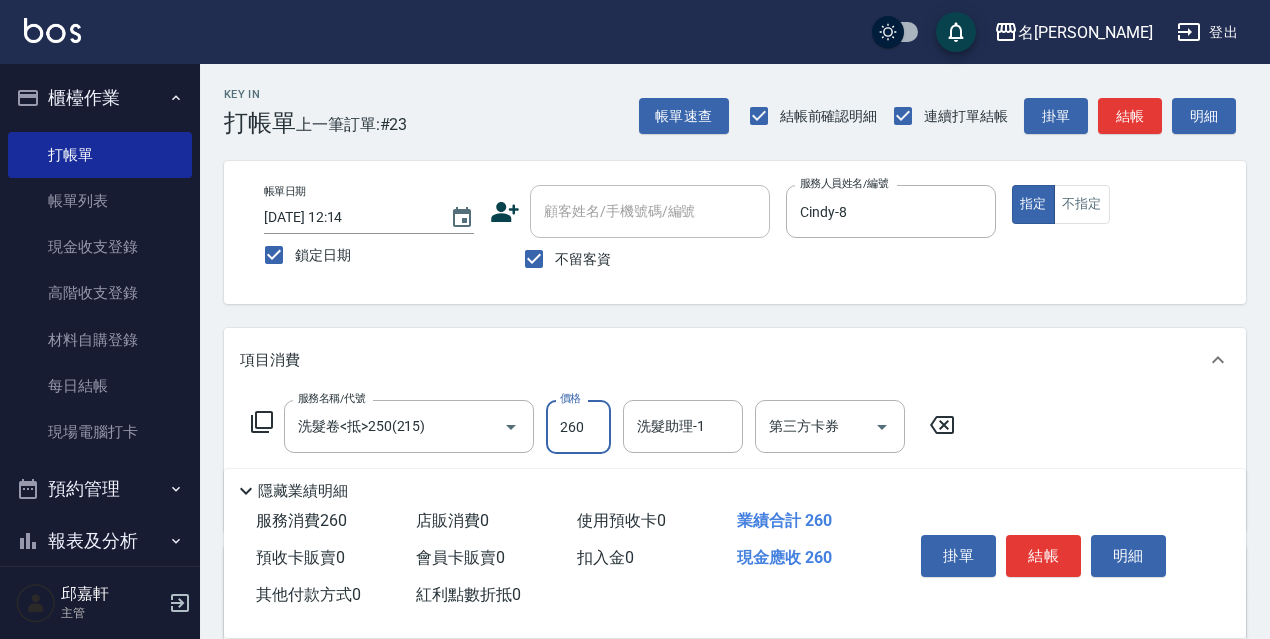 type on "260" 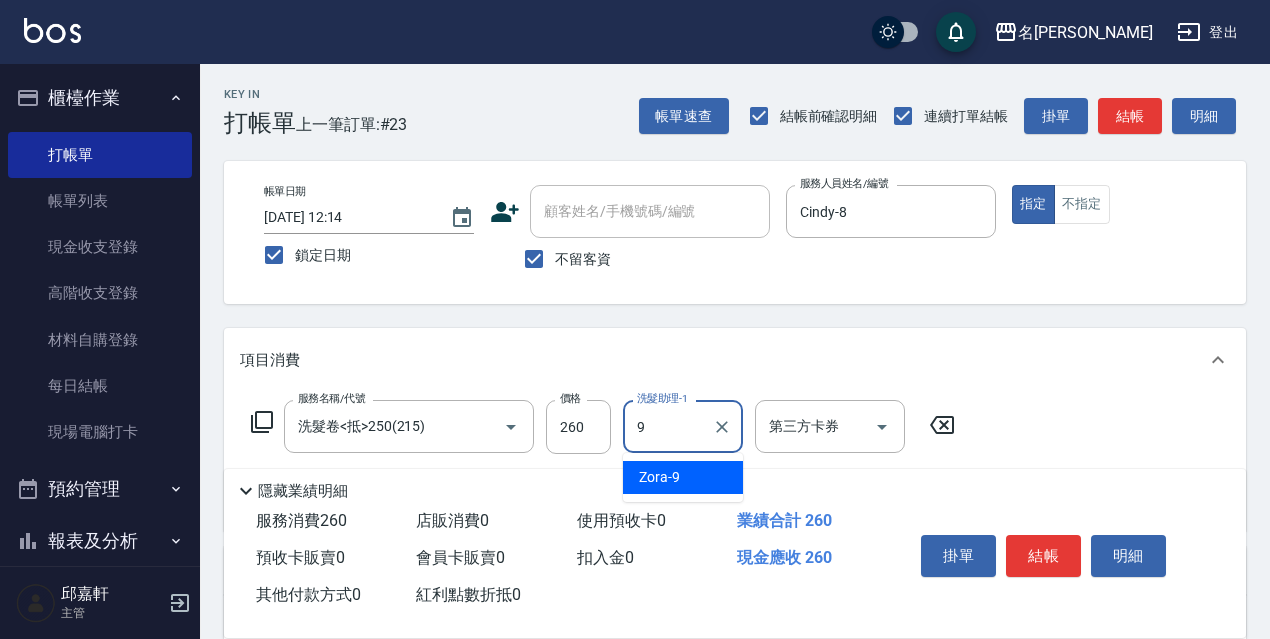 type on "Zora-9" 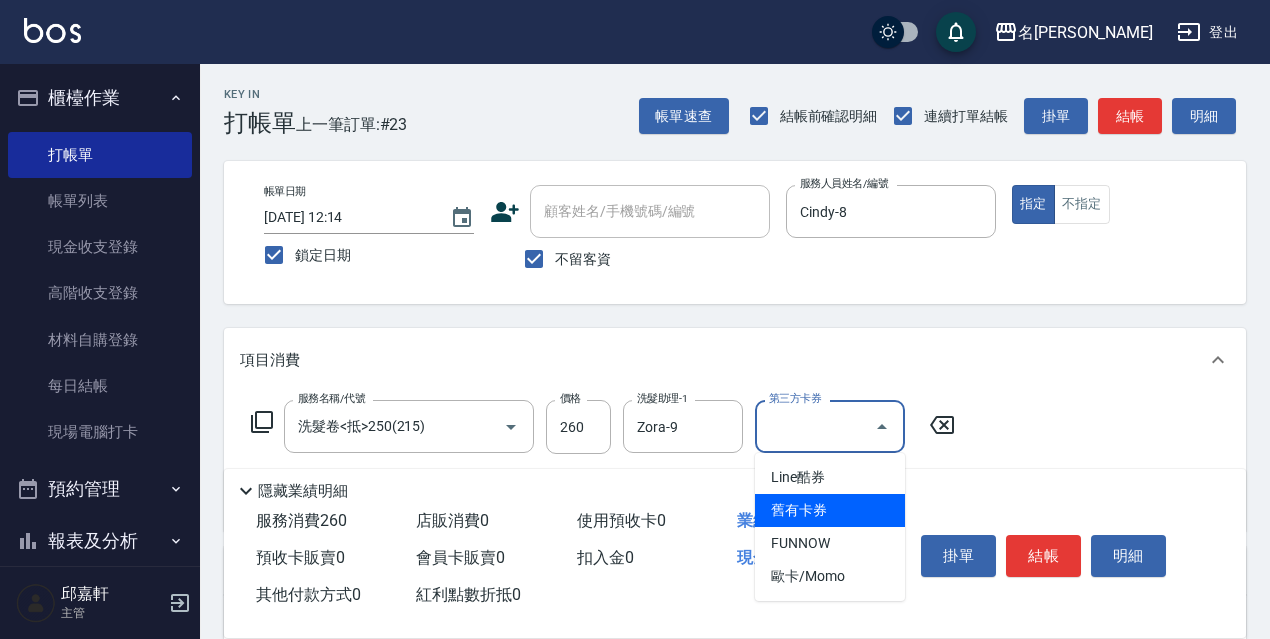 type on "舊有卡券" 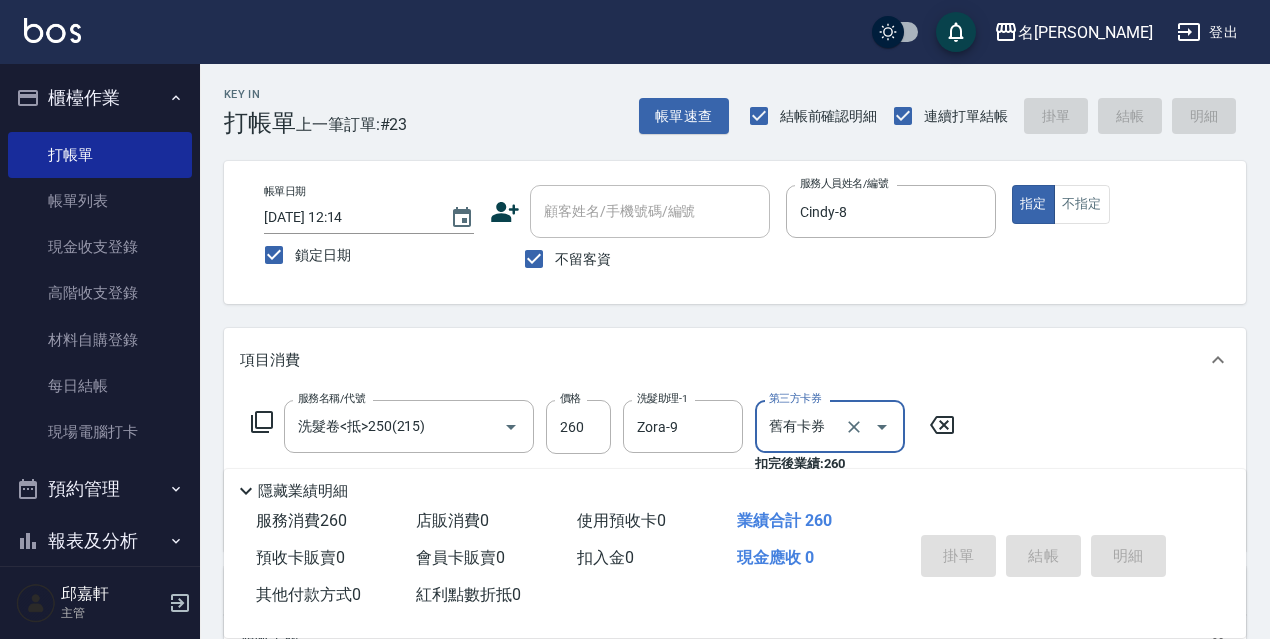 type 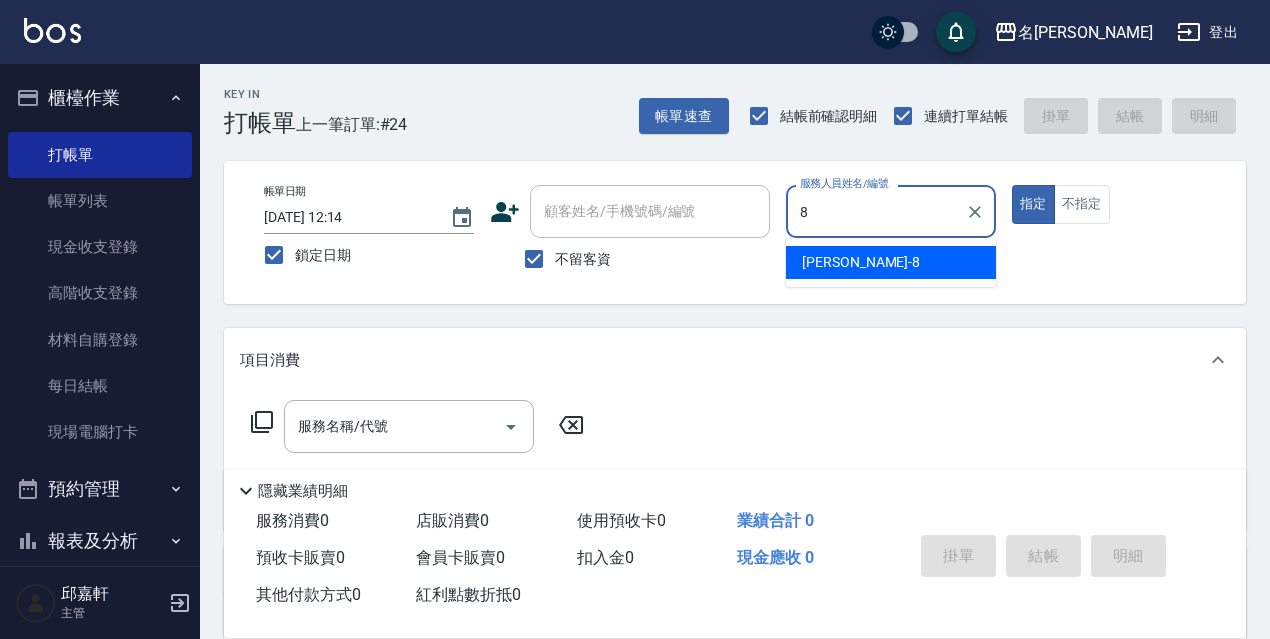 type on "Cindy-8" 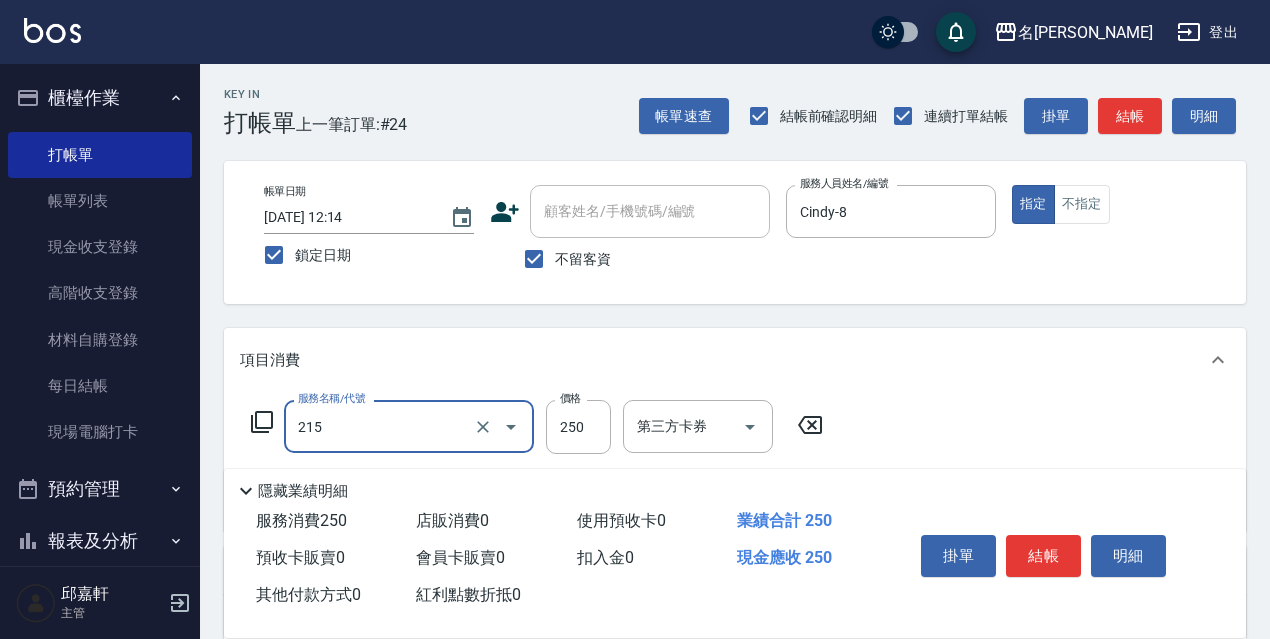type on "洗髮卷<抵>250(215)" 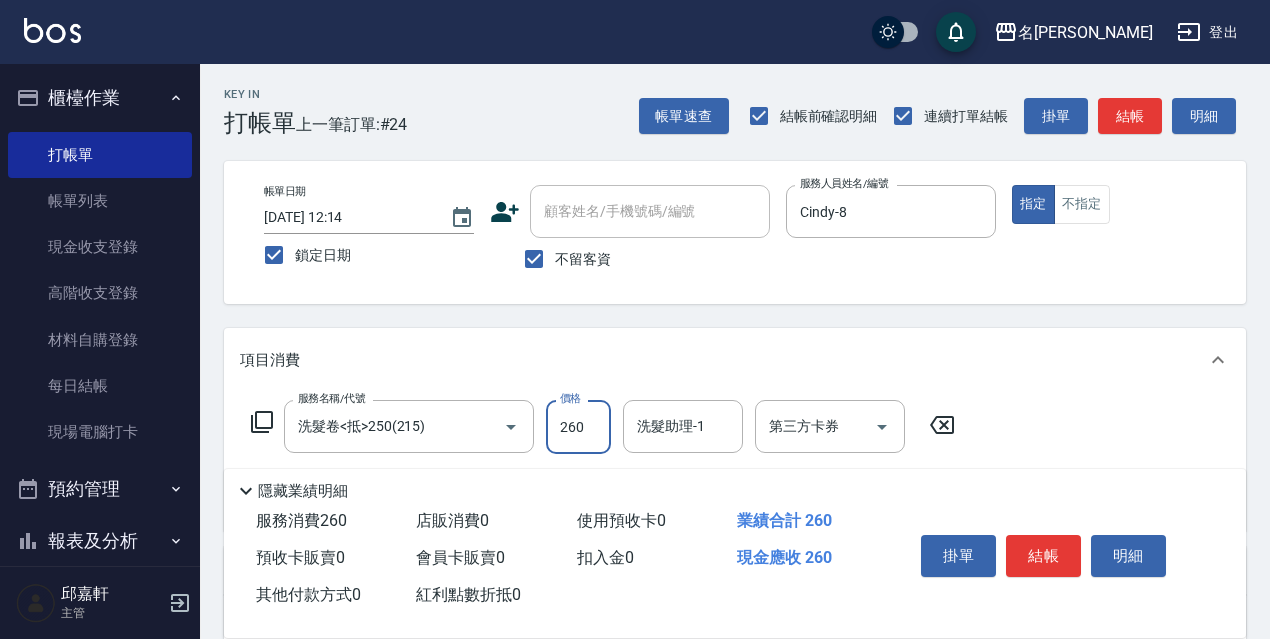 type on "260" 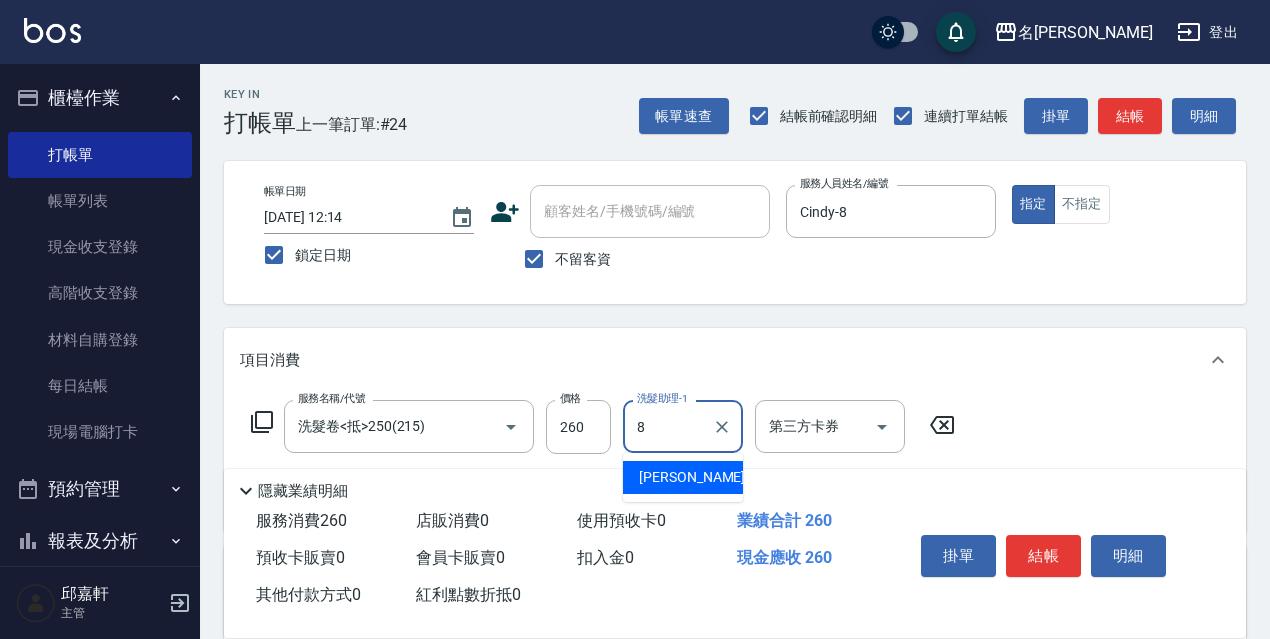 type on "Cindy-8" 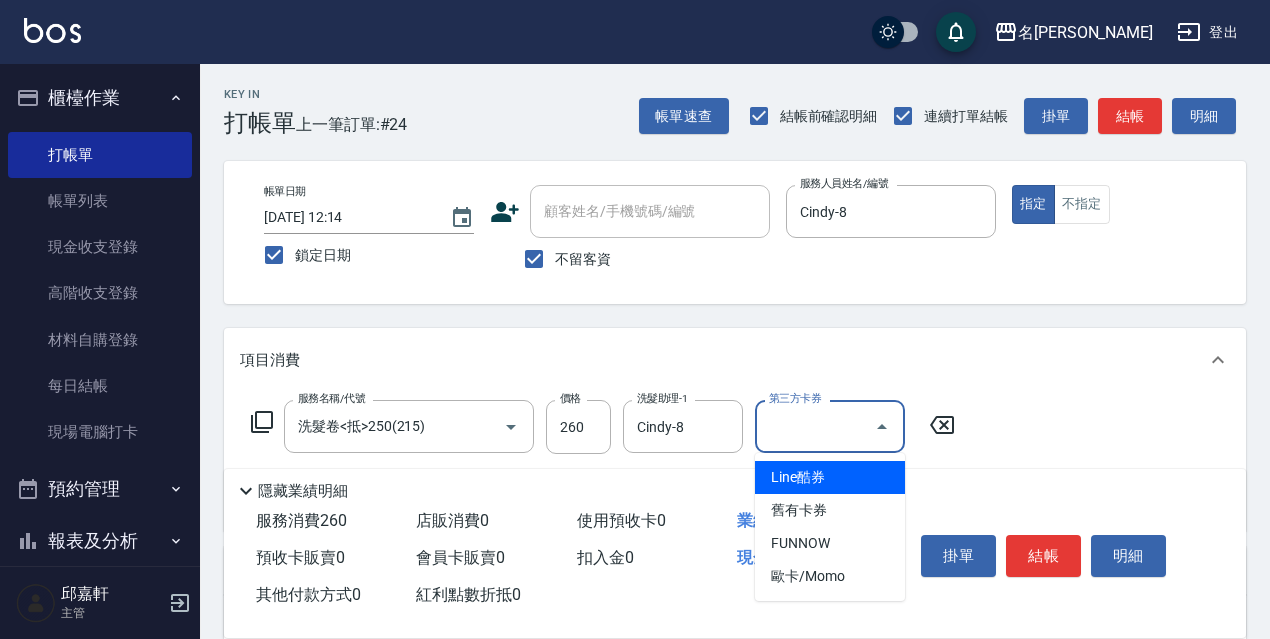 type on "舊有卡券" 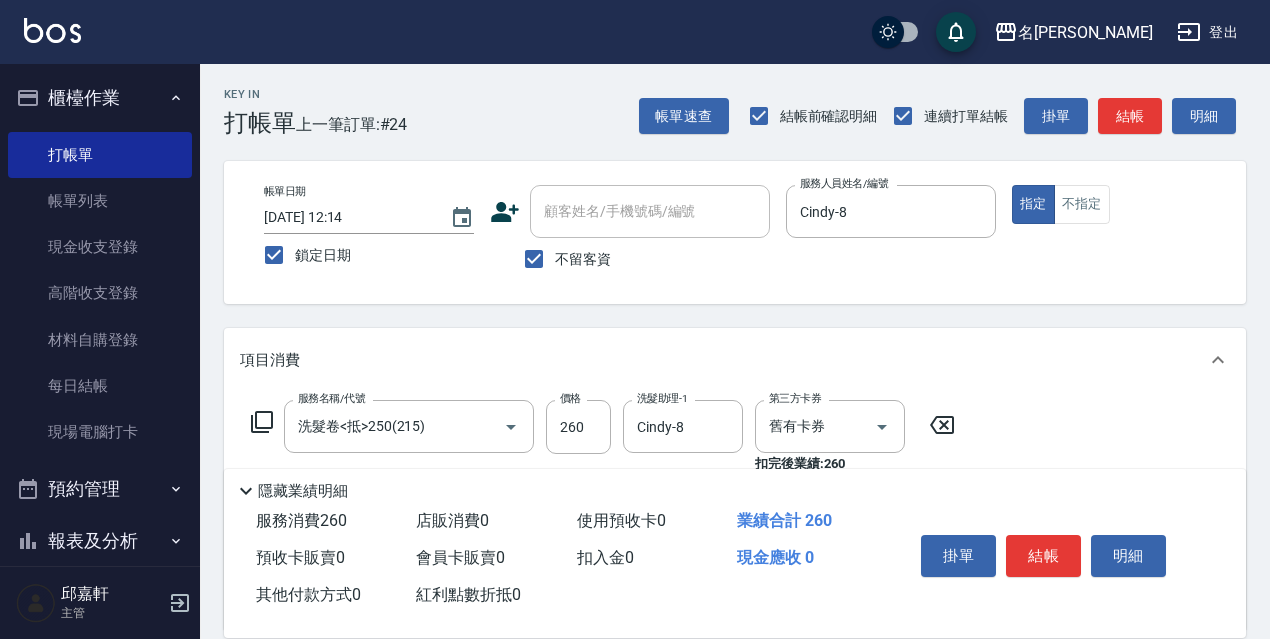 type on "保濕護髮(809)" 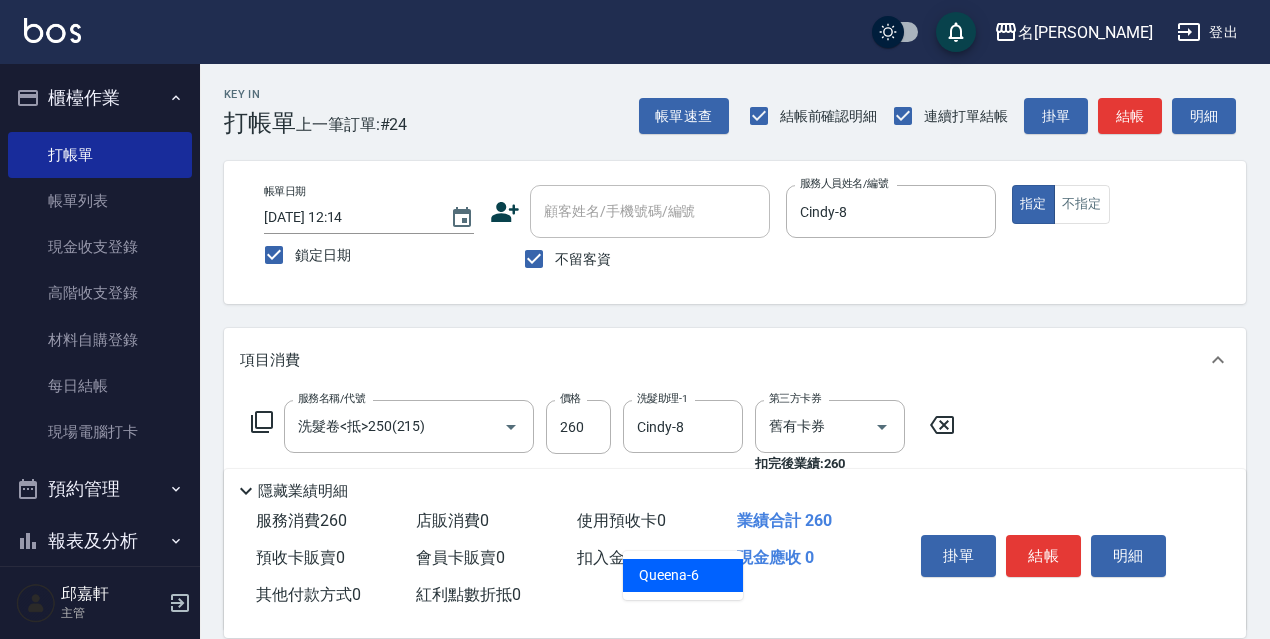 type on "Queena-6" 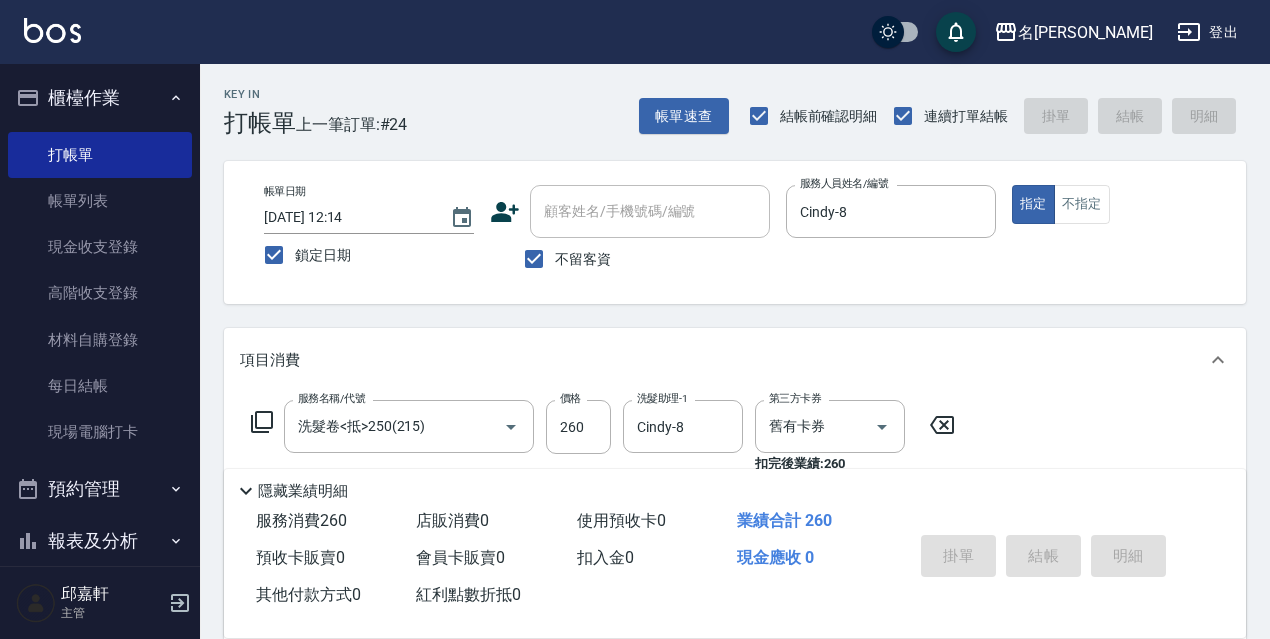 type 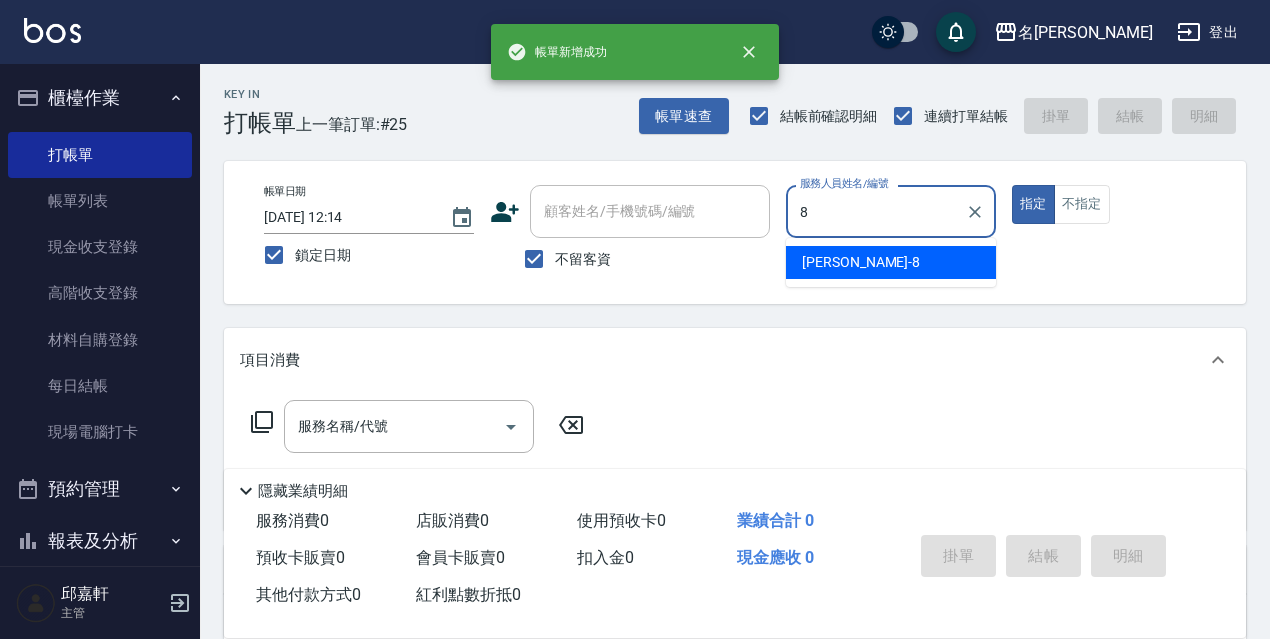 type on "Cindy-8" 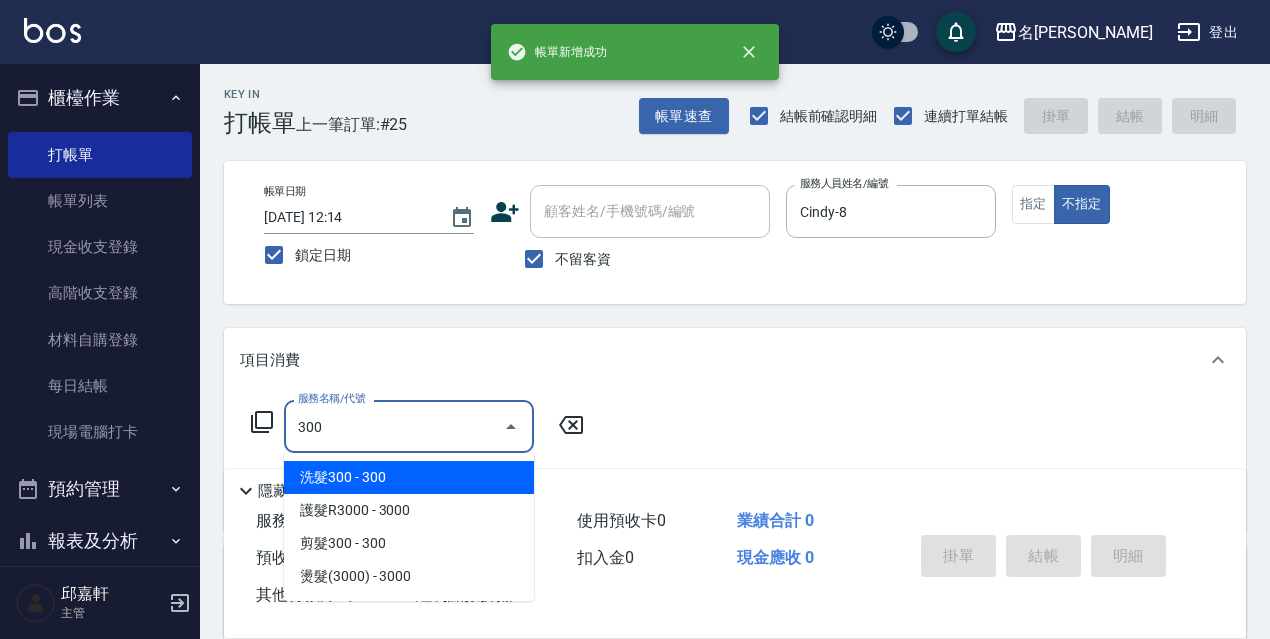 type on "洗髮300(300)" 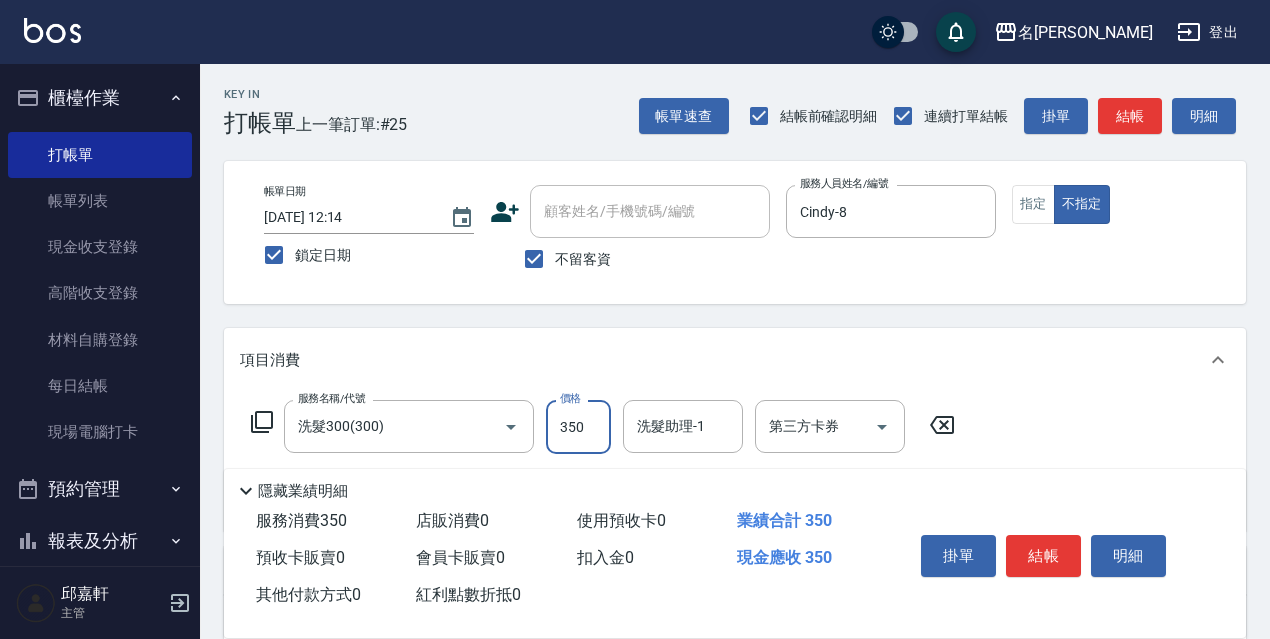 type on "350" 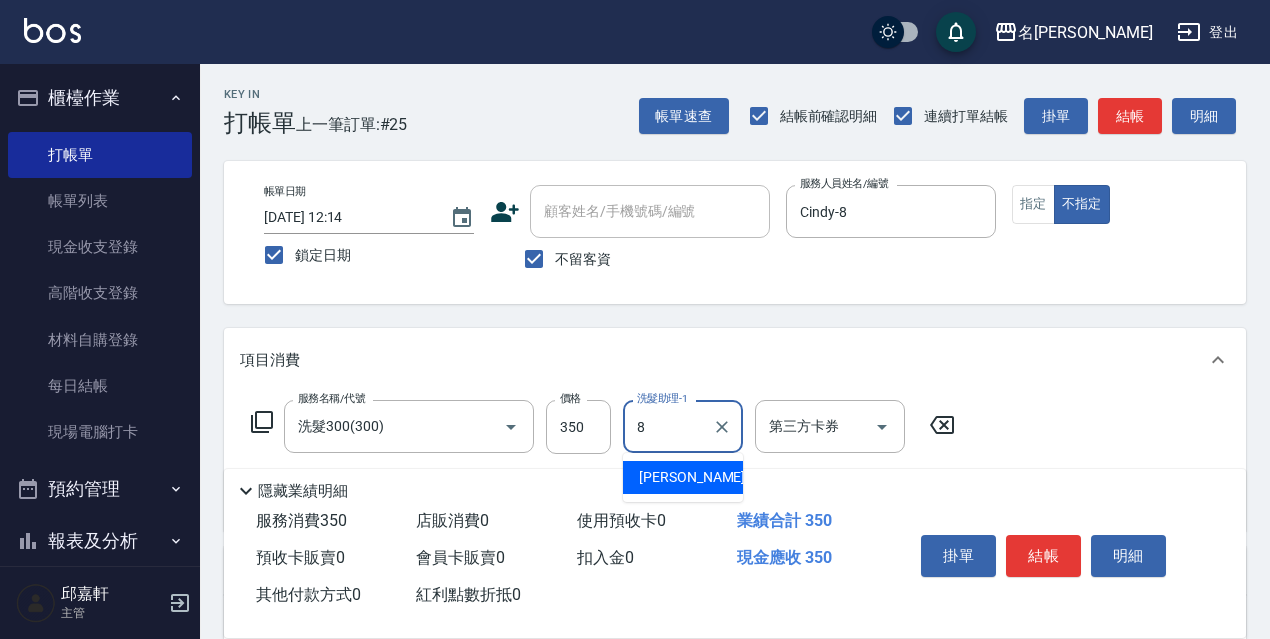 type on "Cindy-8" 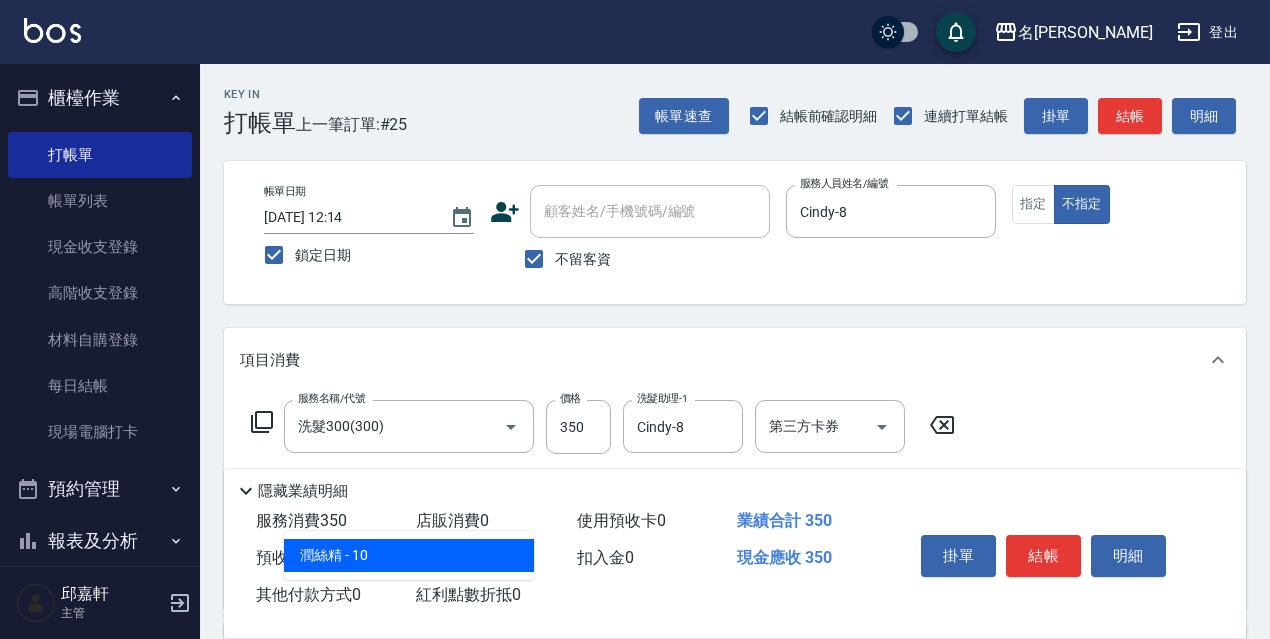 type on "潤絲精(801)" 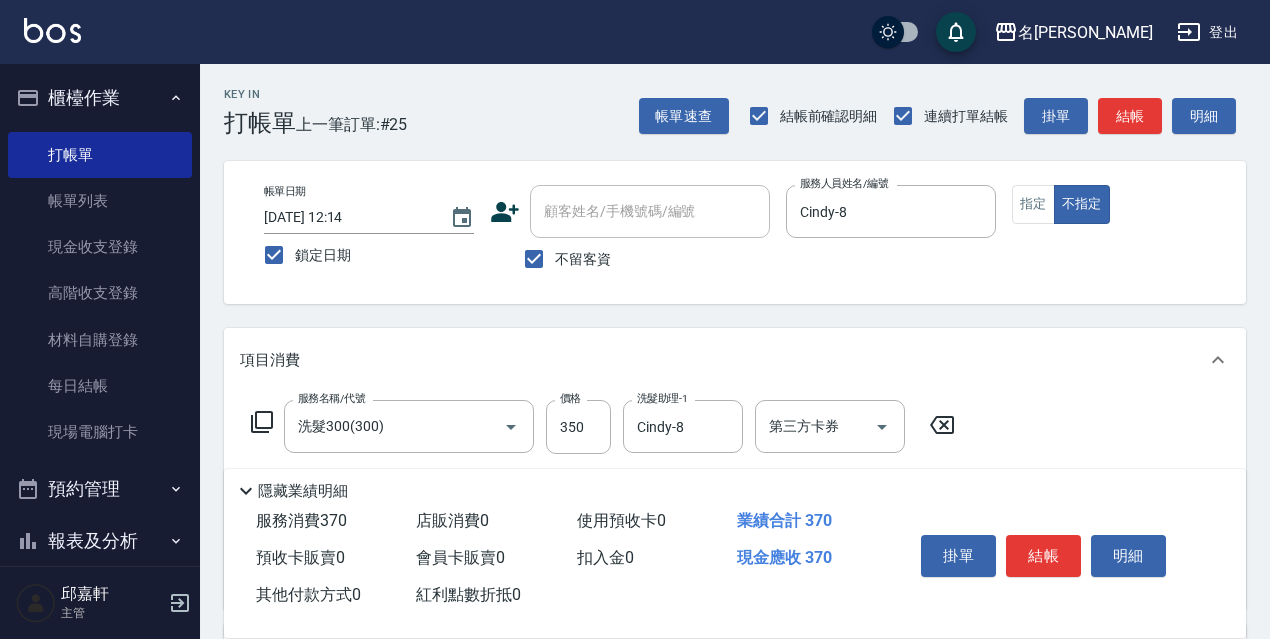 type on "20" 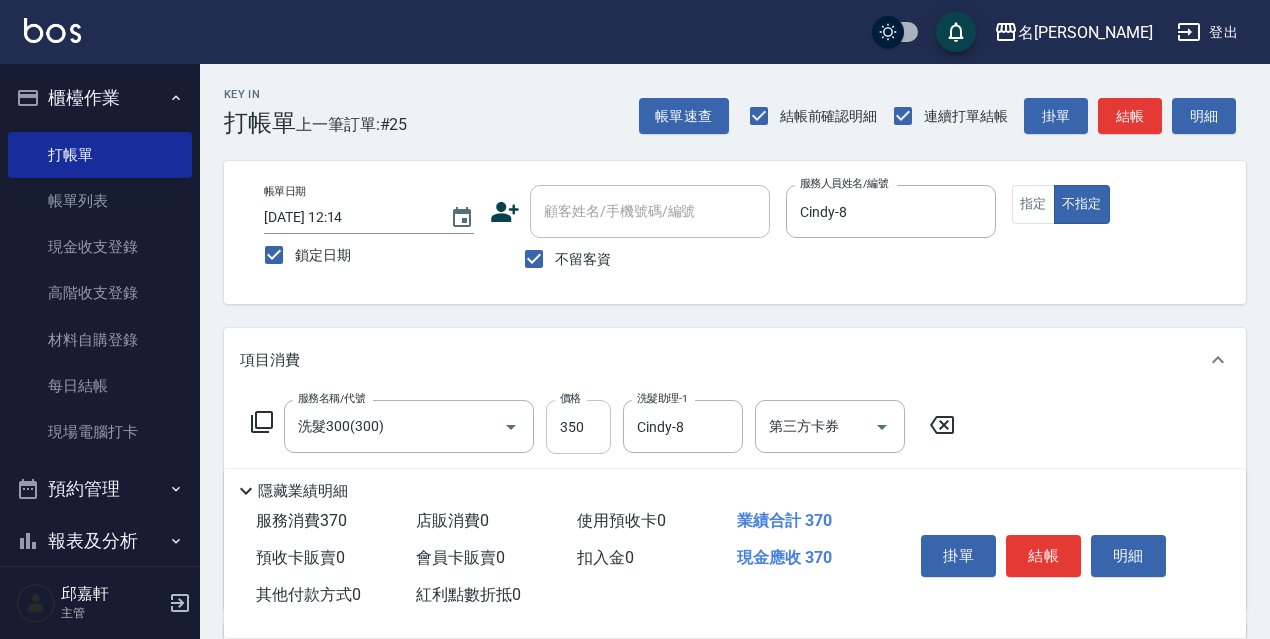 click on "350" at bounding box center [578, 427] 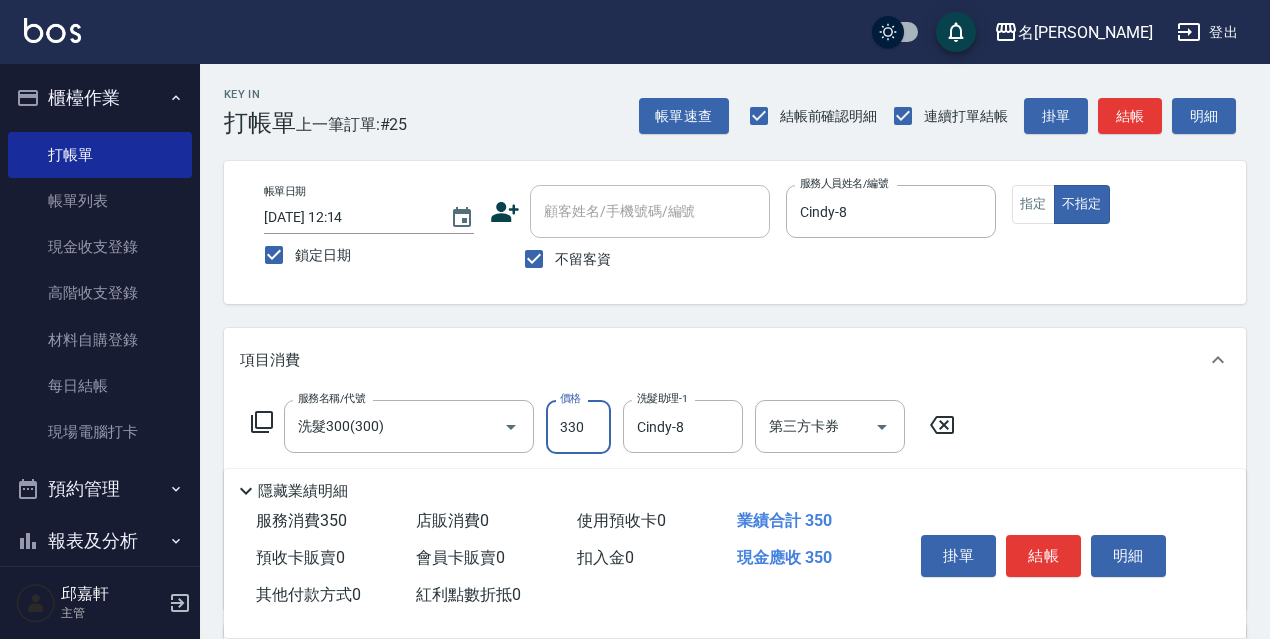 type on "330" 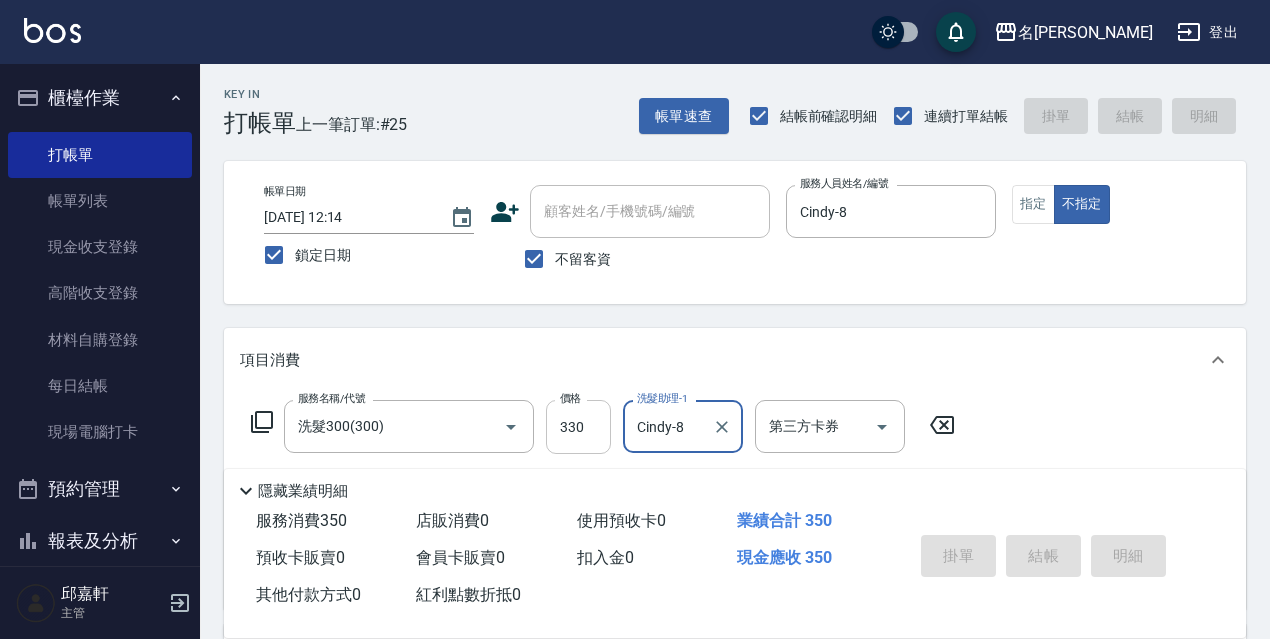 type 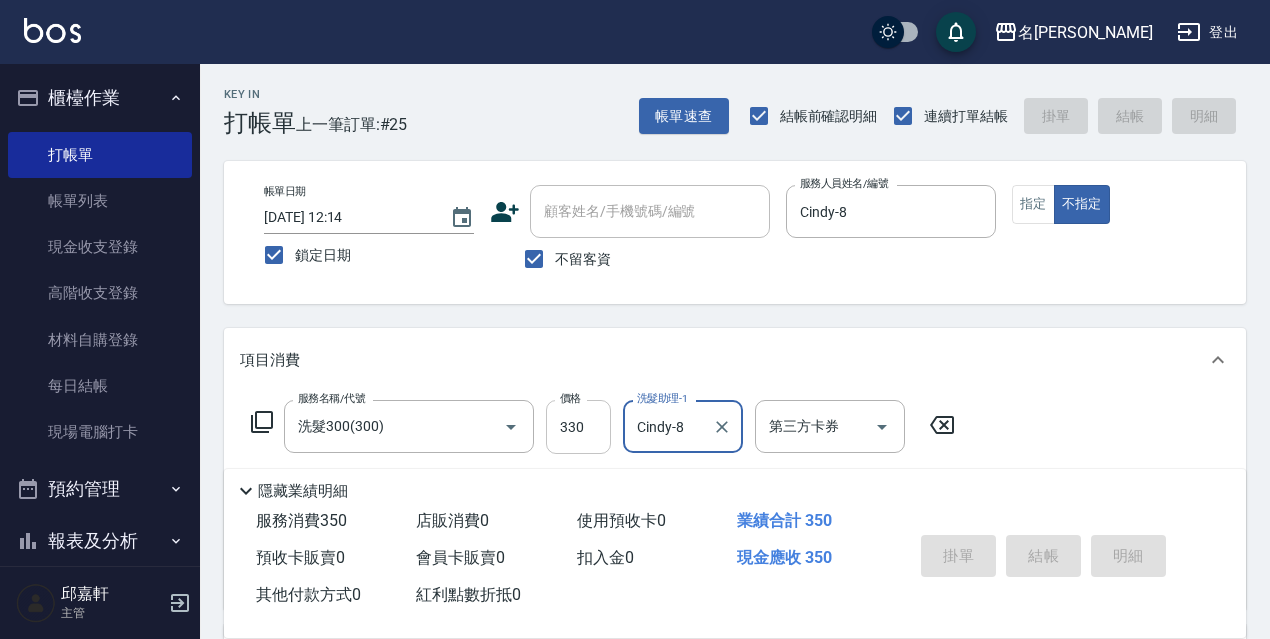 type 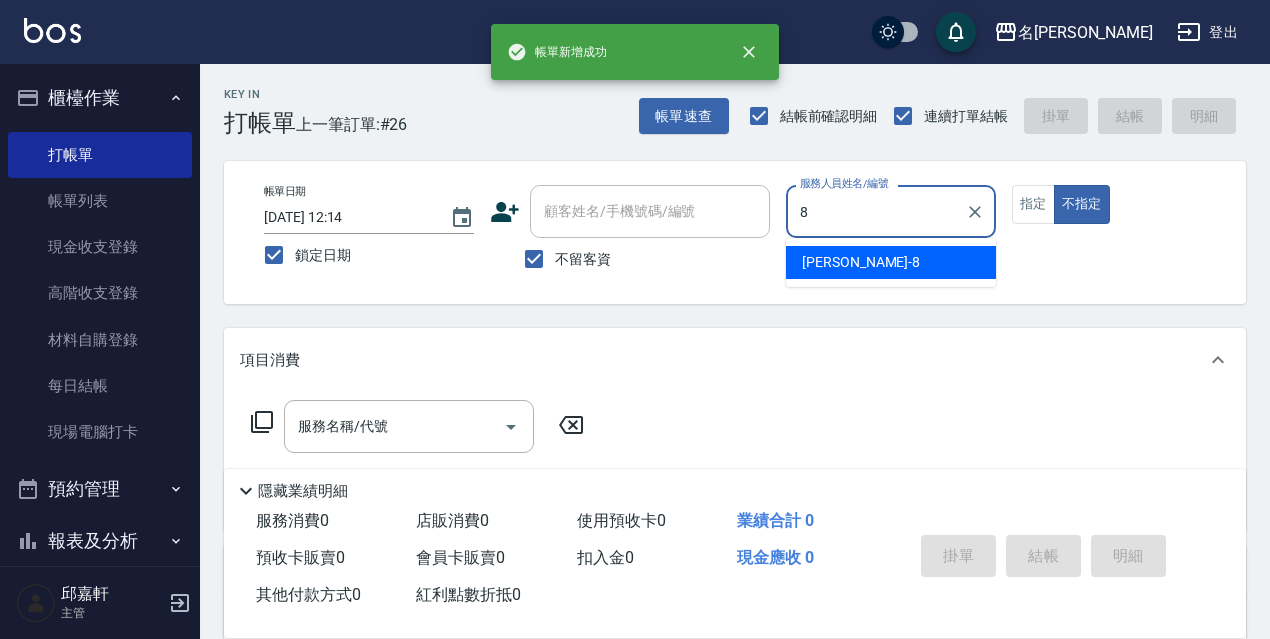 type 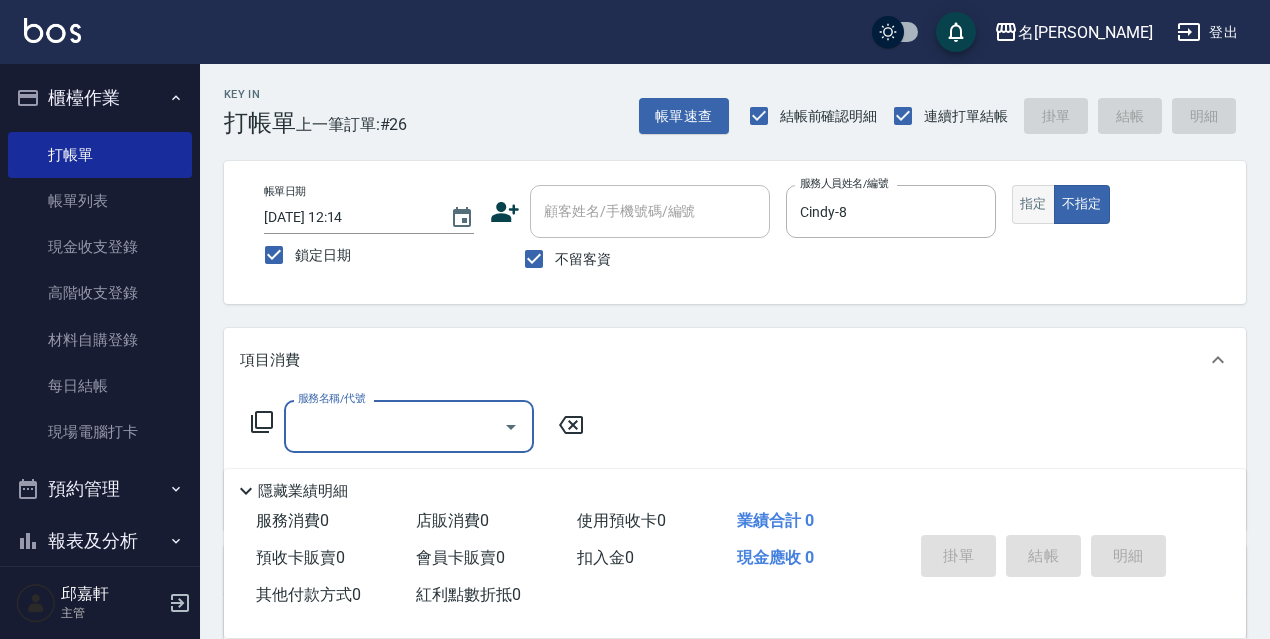 click on "指定" at bounding box center [1033, 204] 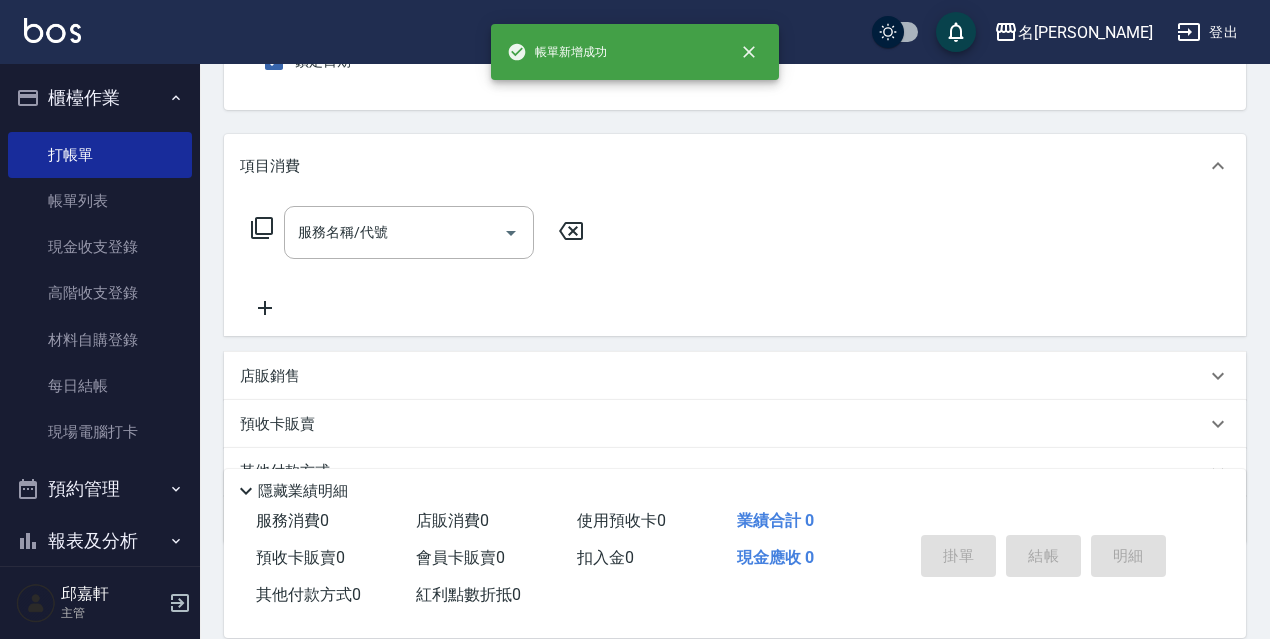 scroll, scrollTop: 0, scrollLeft: 0, axis: both 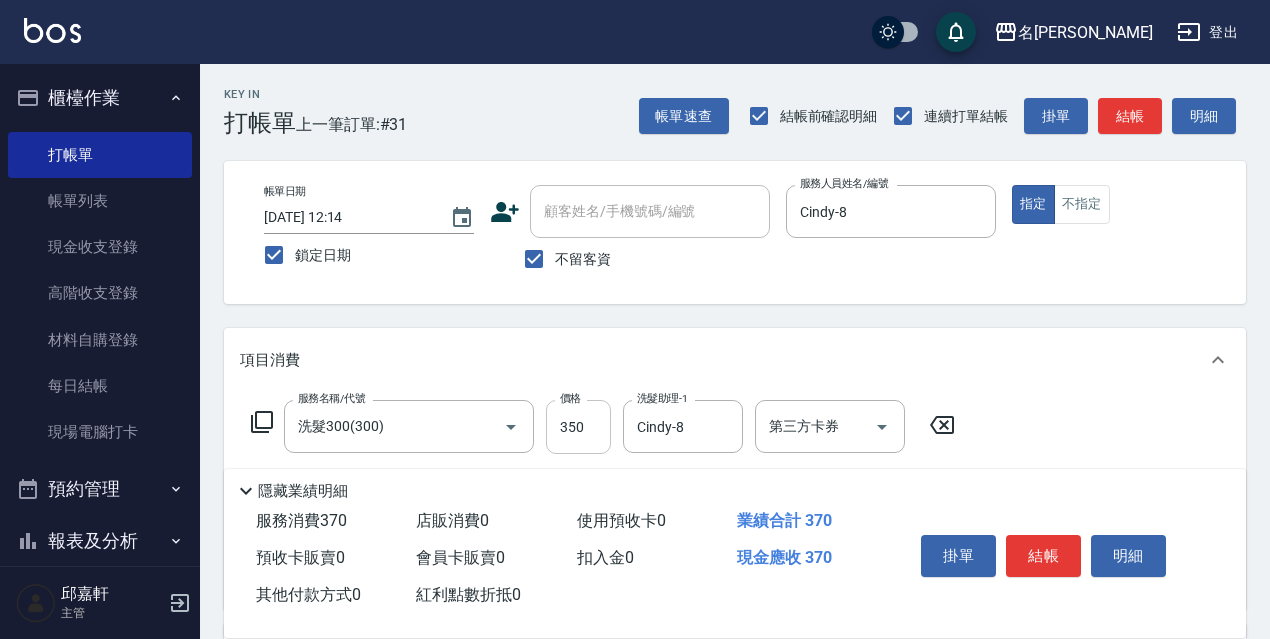 click on "350" at bounding box center (578, 427) 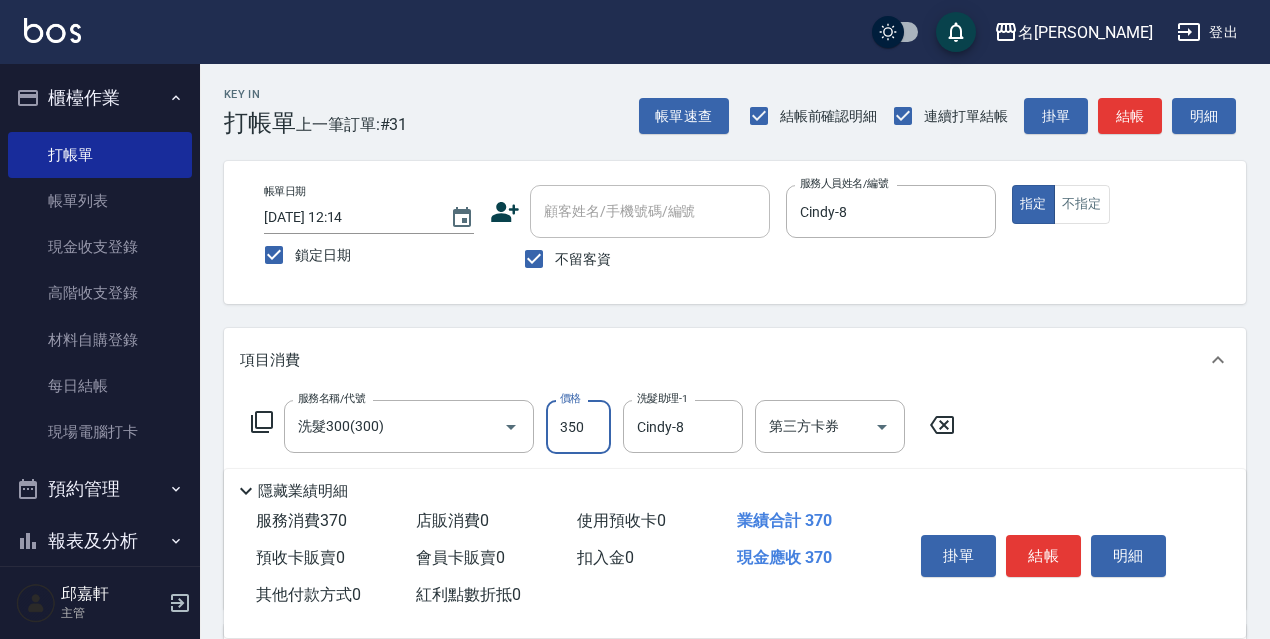 click on "350" at bounding box center [578, 427] 